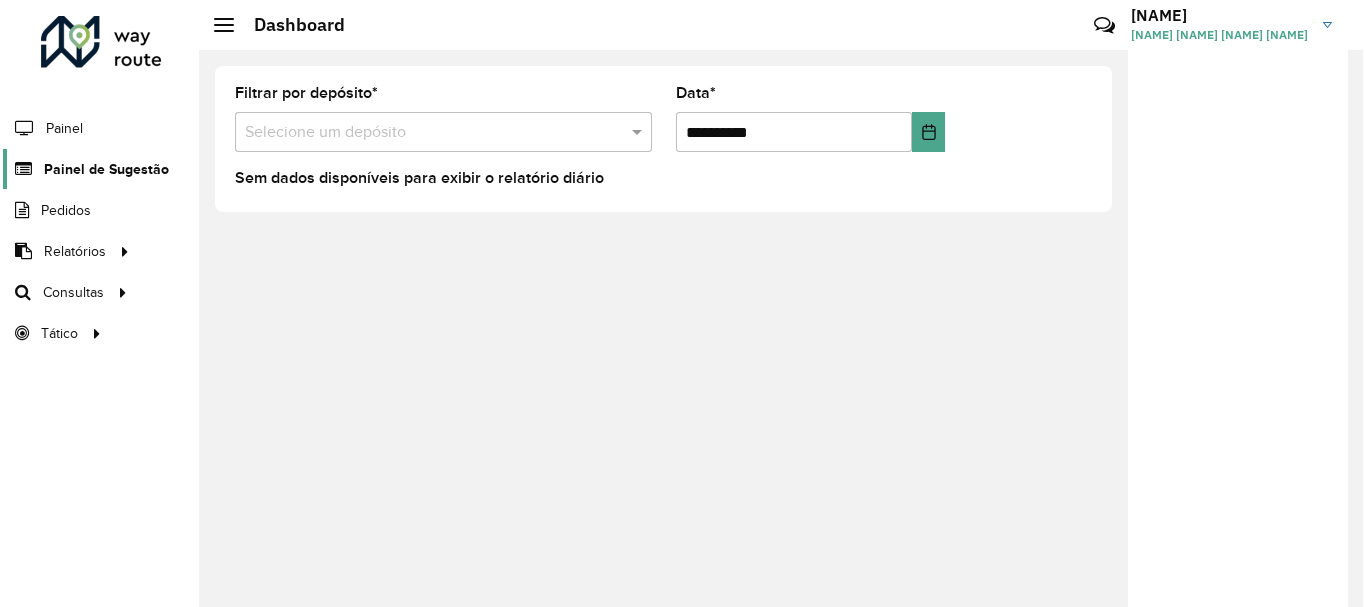 scroll, scrollTop: 0, scrollLeft: 0, axis: both 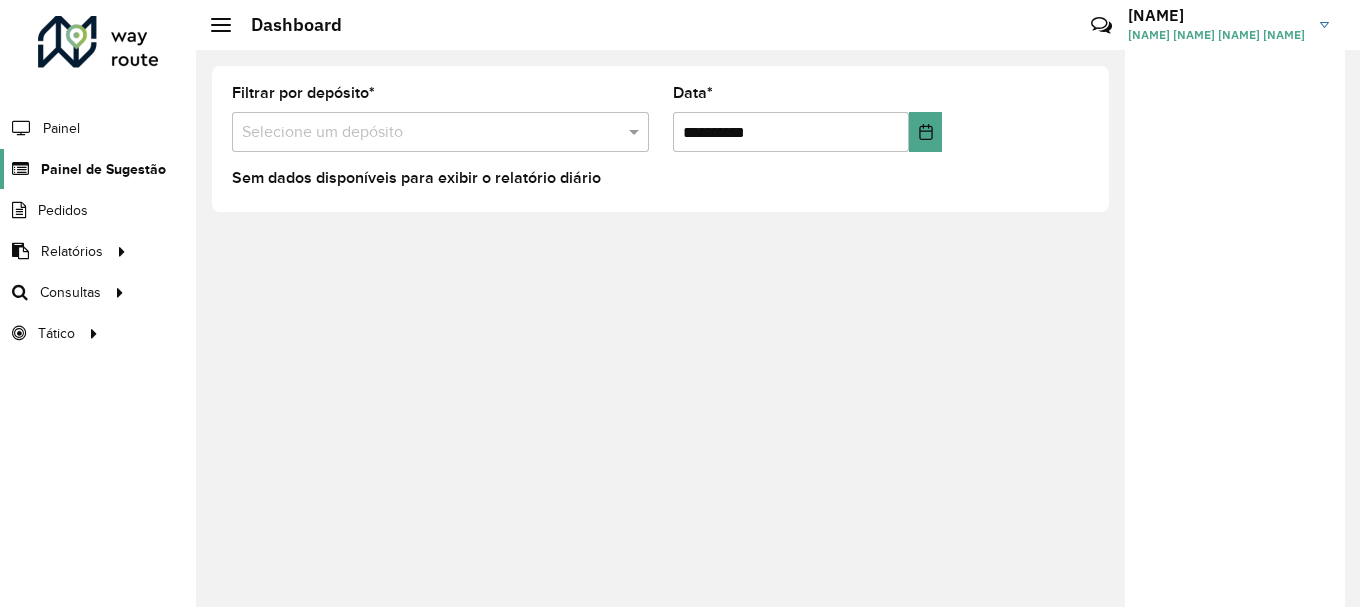 click on "Painel de Sugestão" 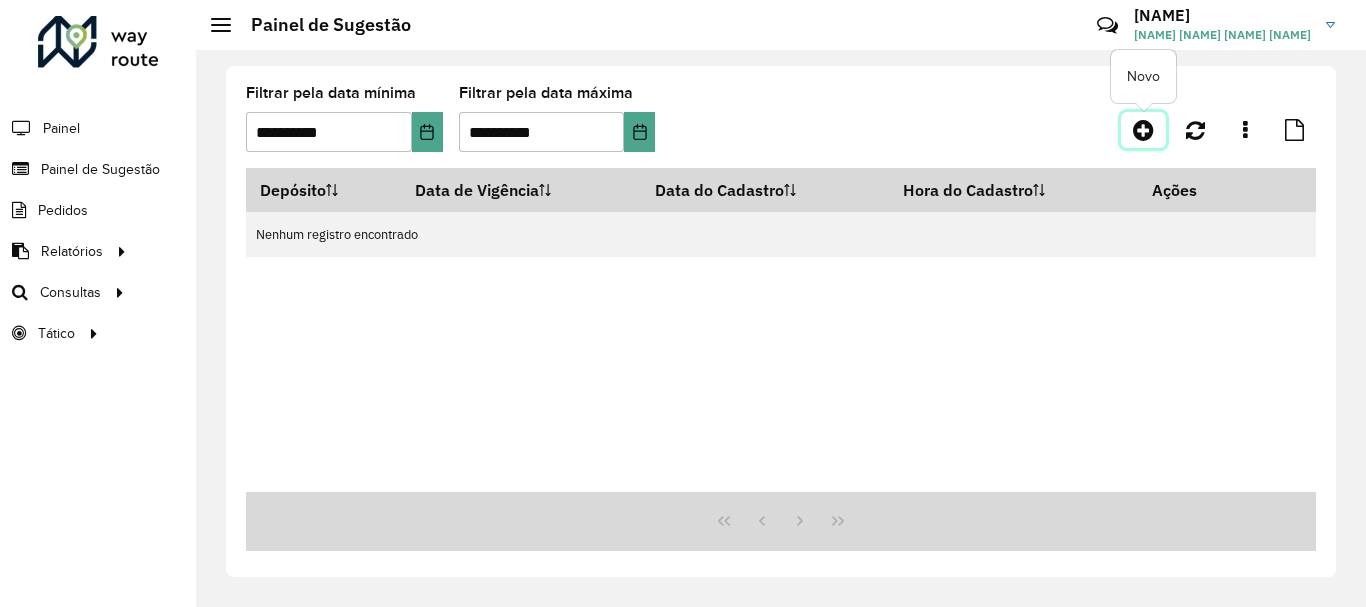 click 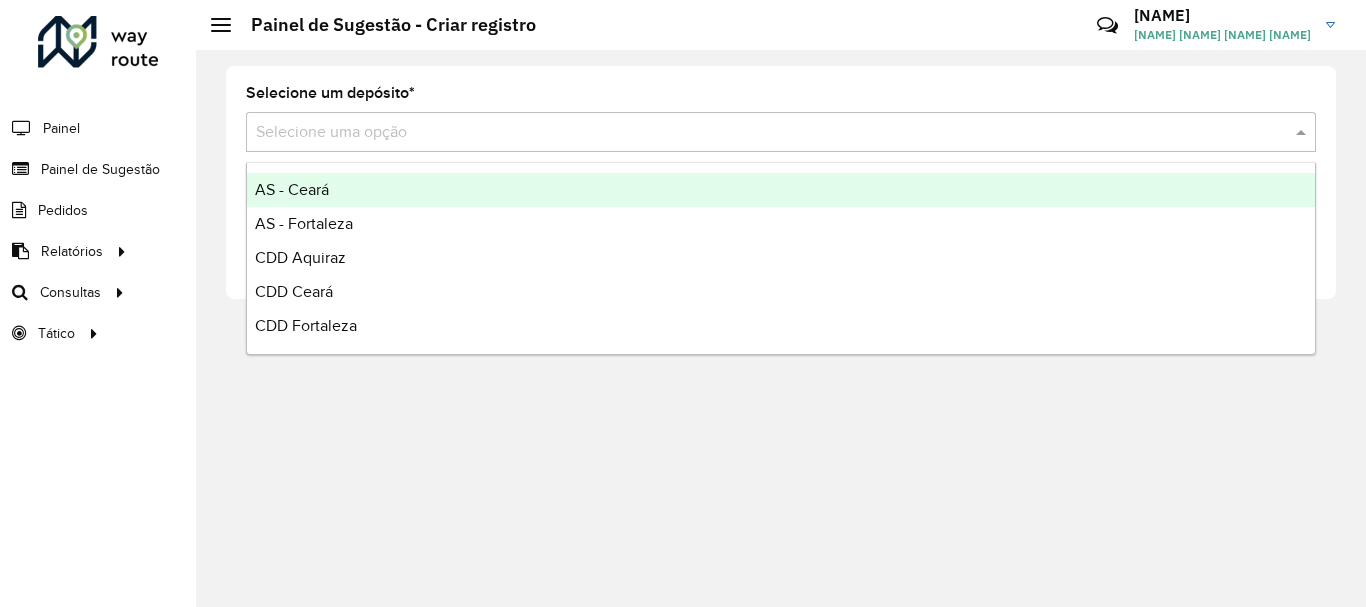 click at bounding box center (761, 133) 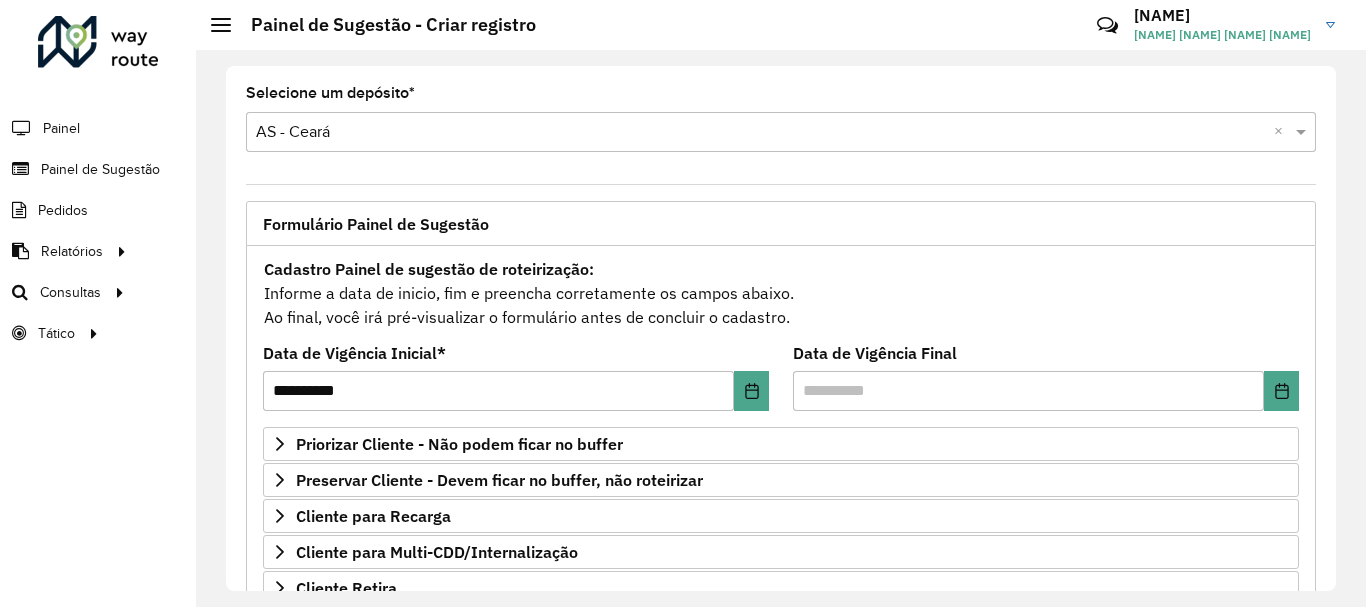 scroll, scrollTop: 200, scrollLeft: 0, axis: vertical 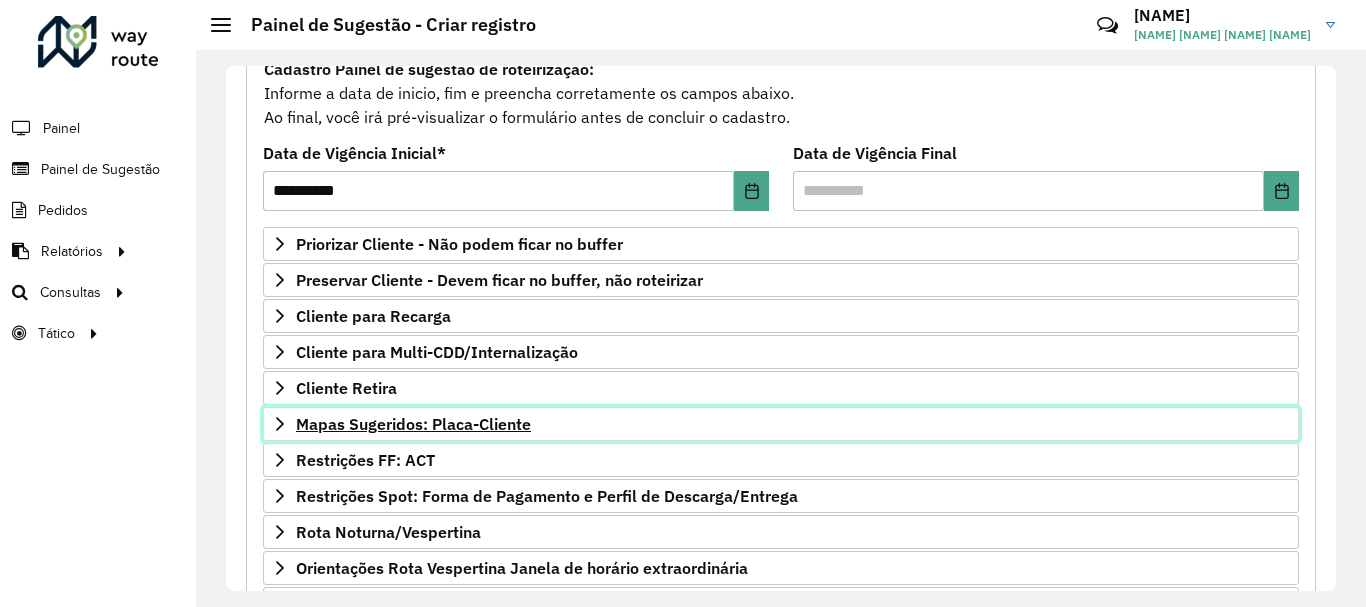 click on "Mapas Sugeridos: Placa-Cliente" at bounding box center (413, 424) 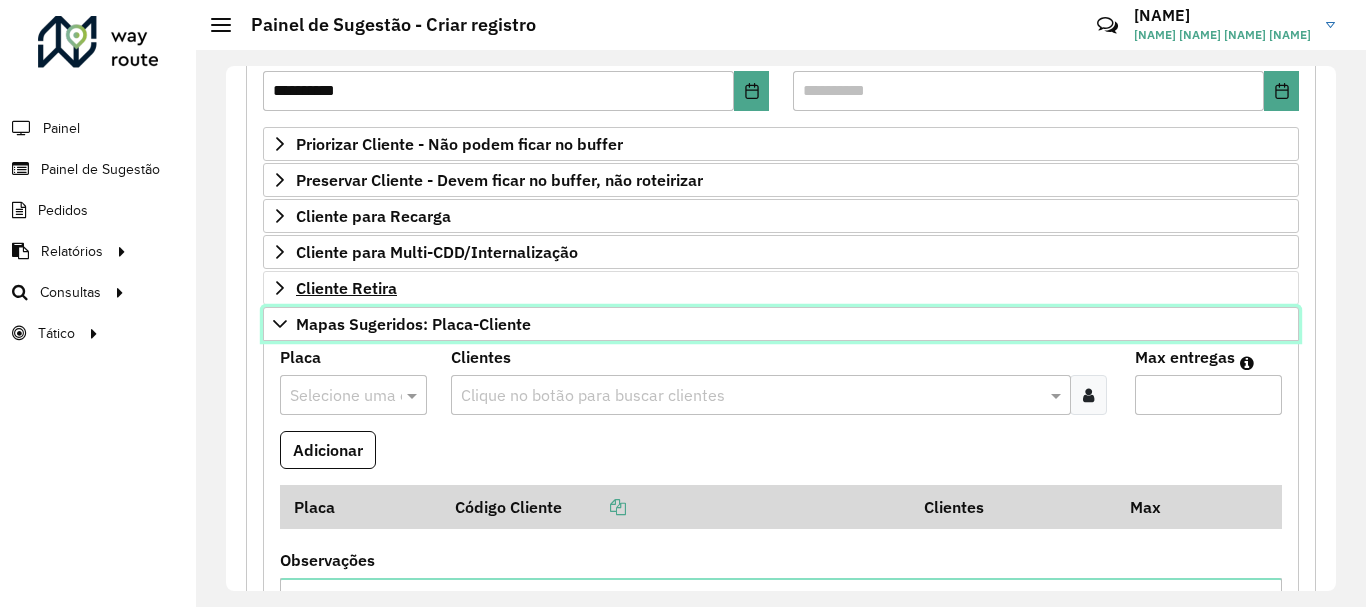 scroll, scrollTop: 400, scrollLeft: 0, axis: vertical 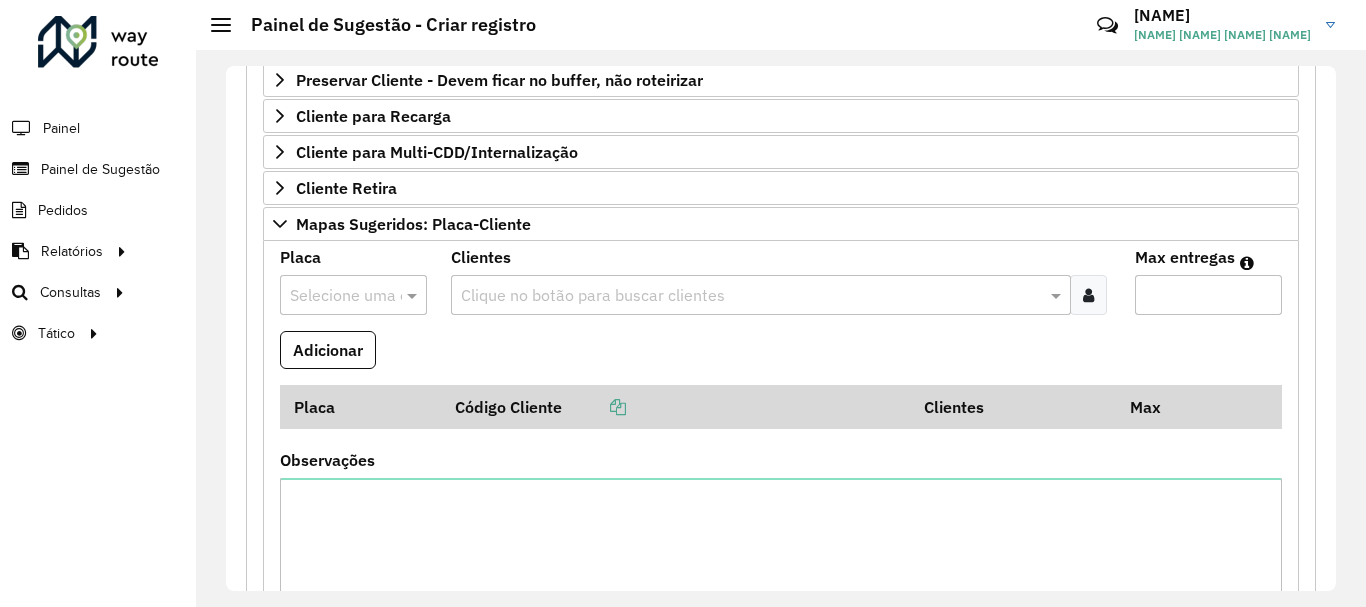 click at bounding box center [333, 296] 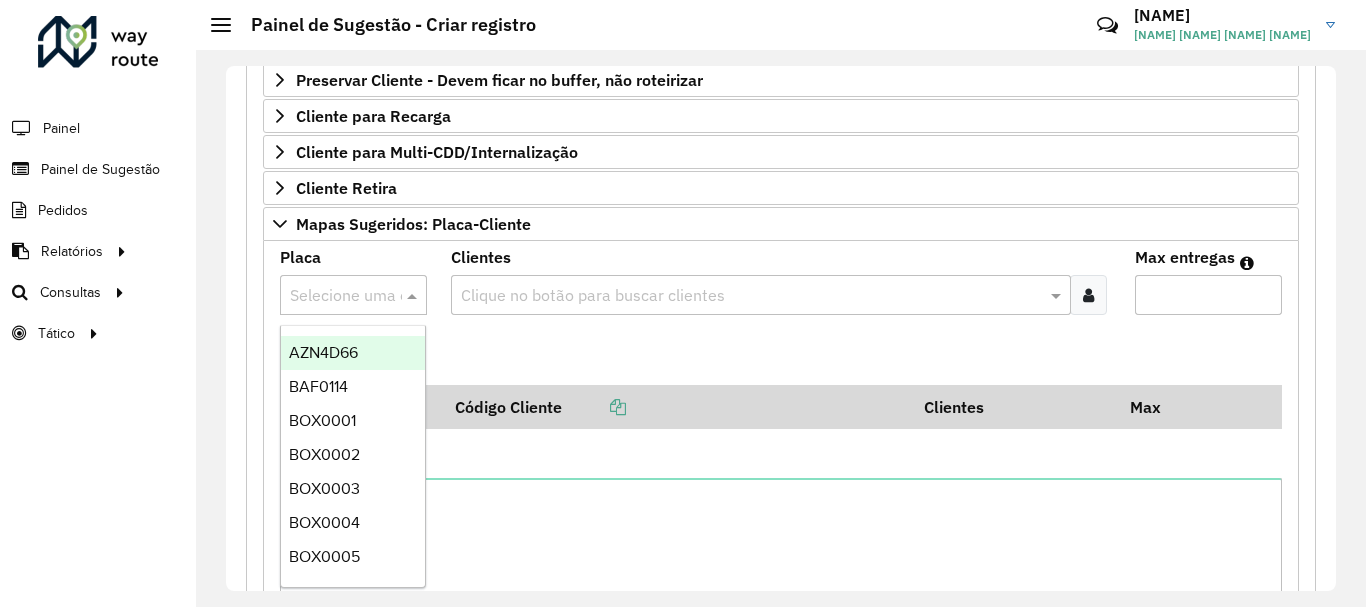 paste on "*******" 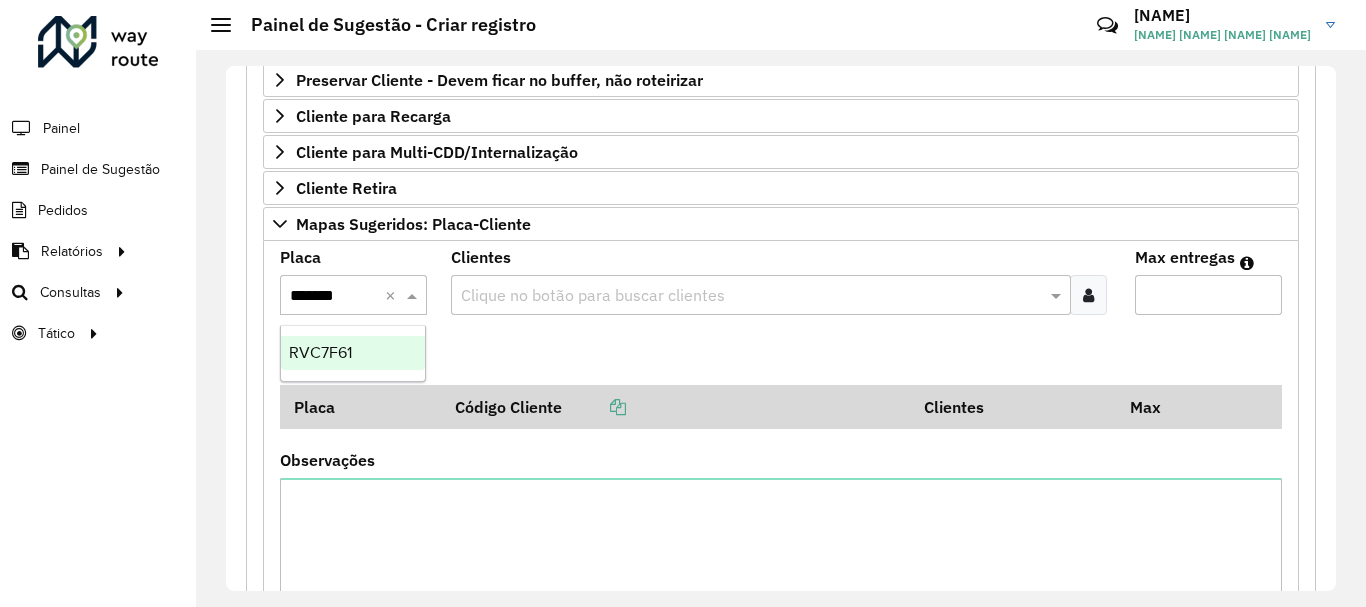 type 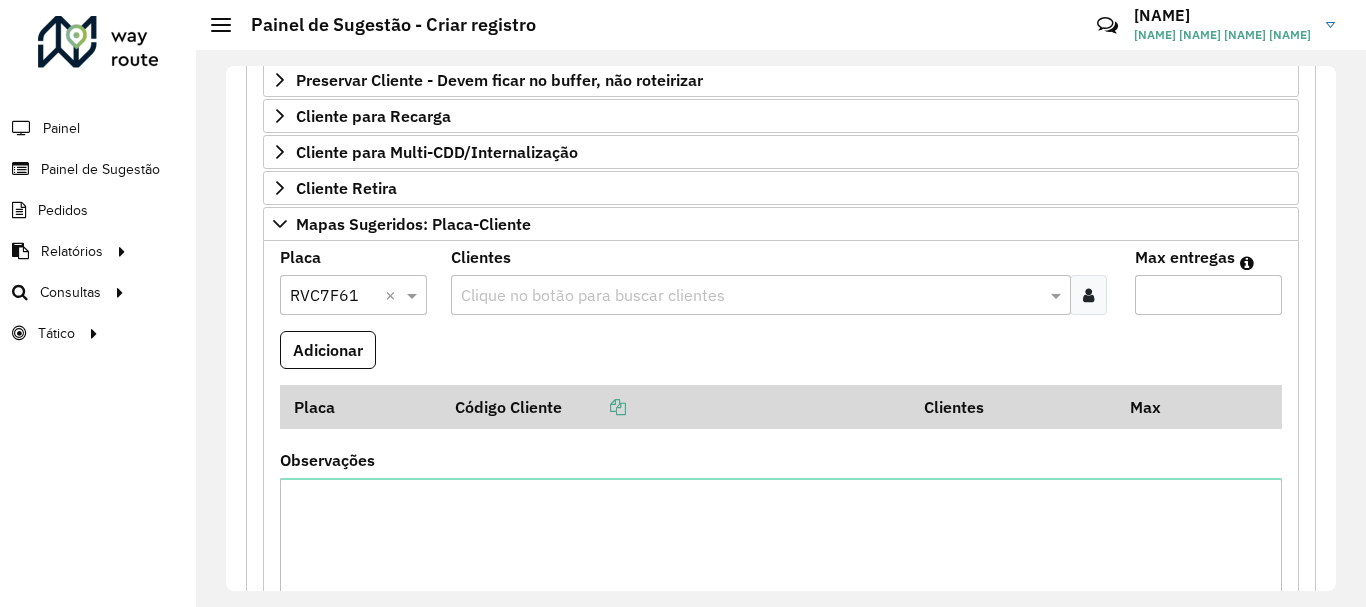click at bounding box center (751, 296) 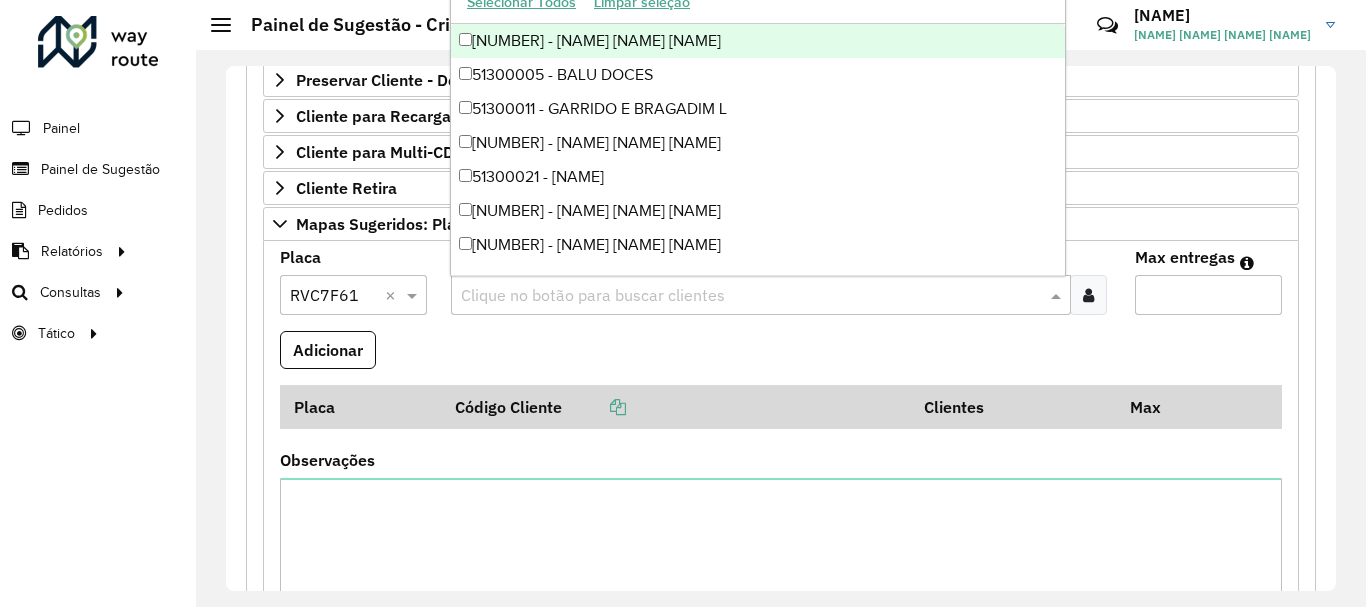 paste on "*****" 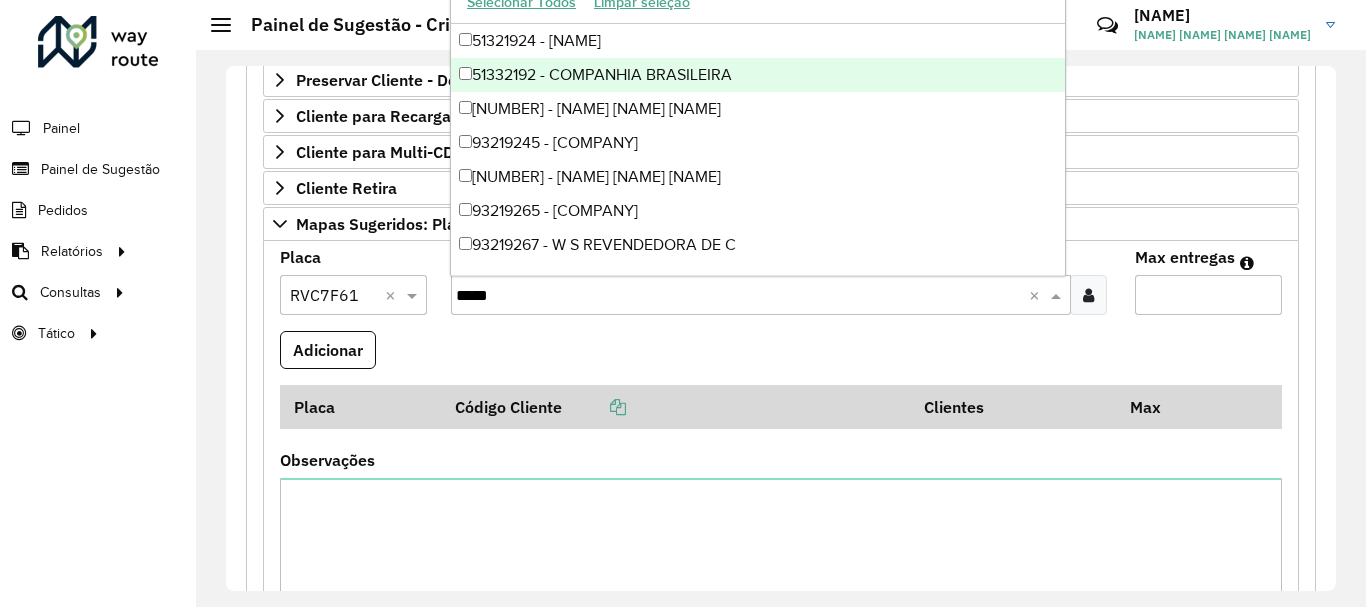 type 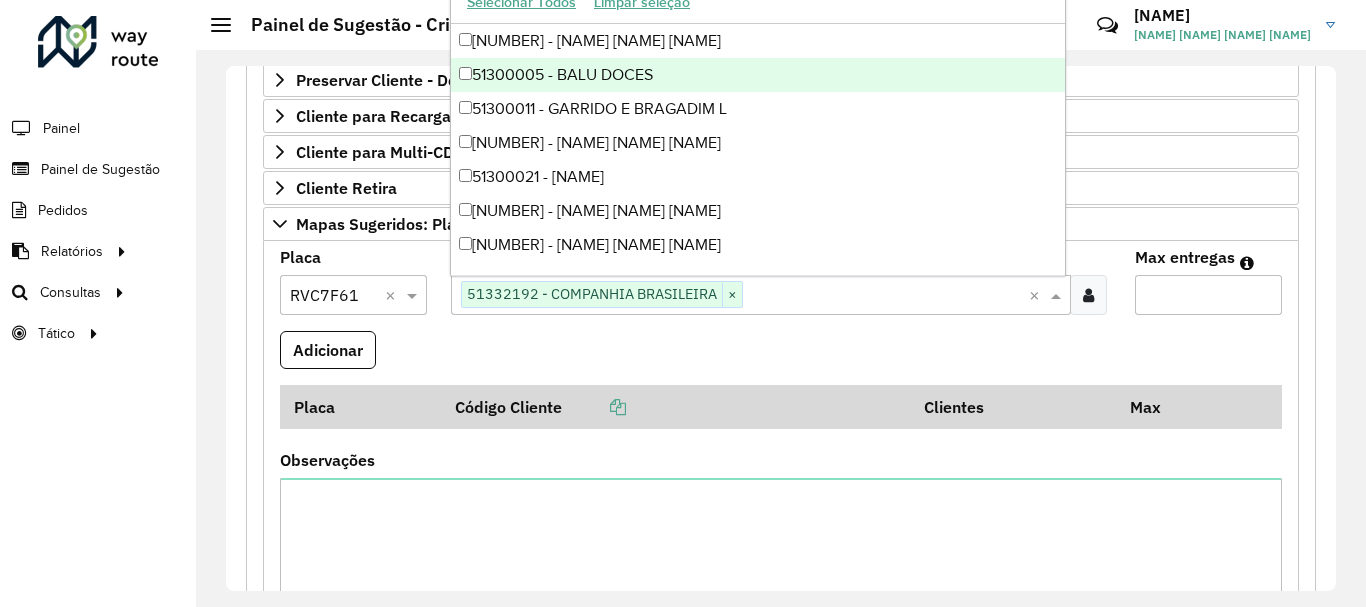 click on "Max entregas" at bounding box center (1208, 295) 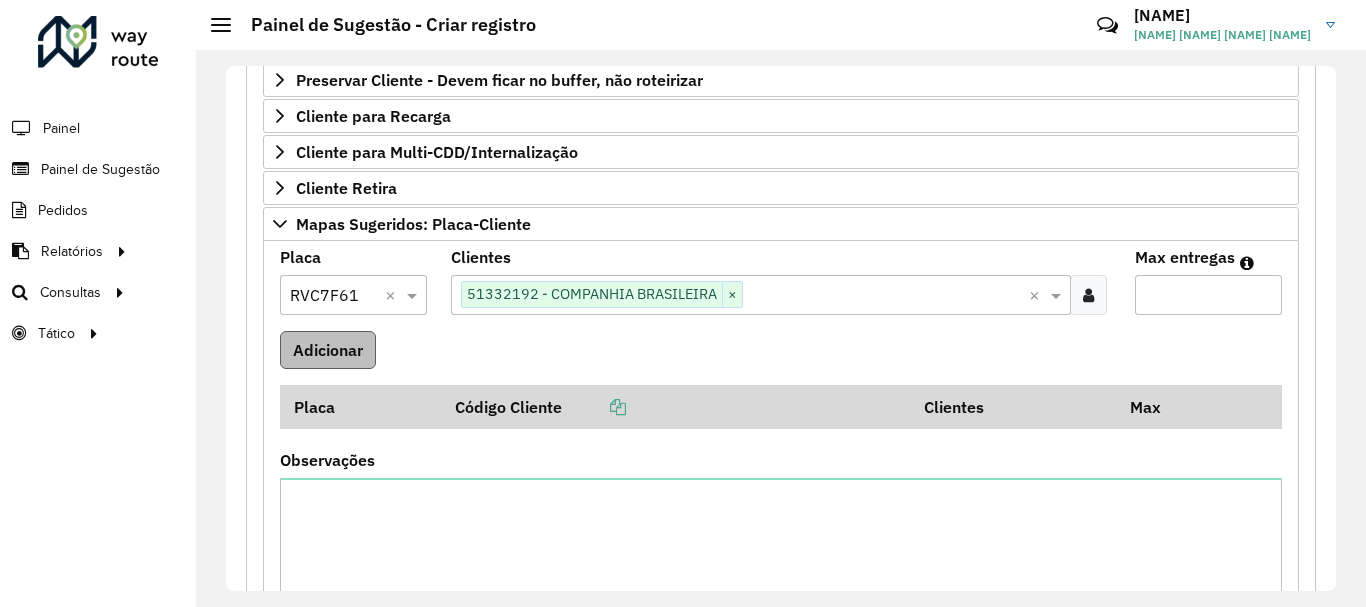 type on "*" 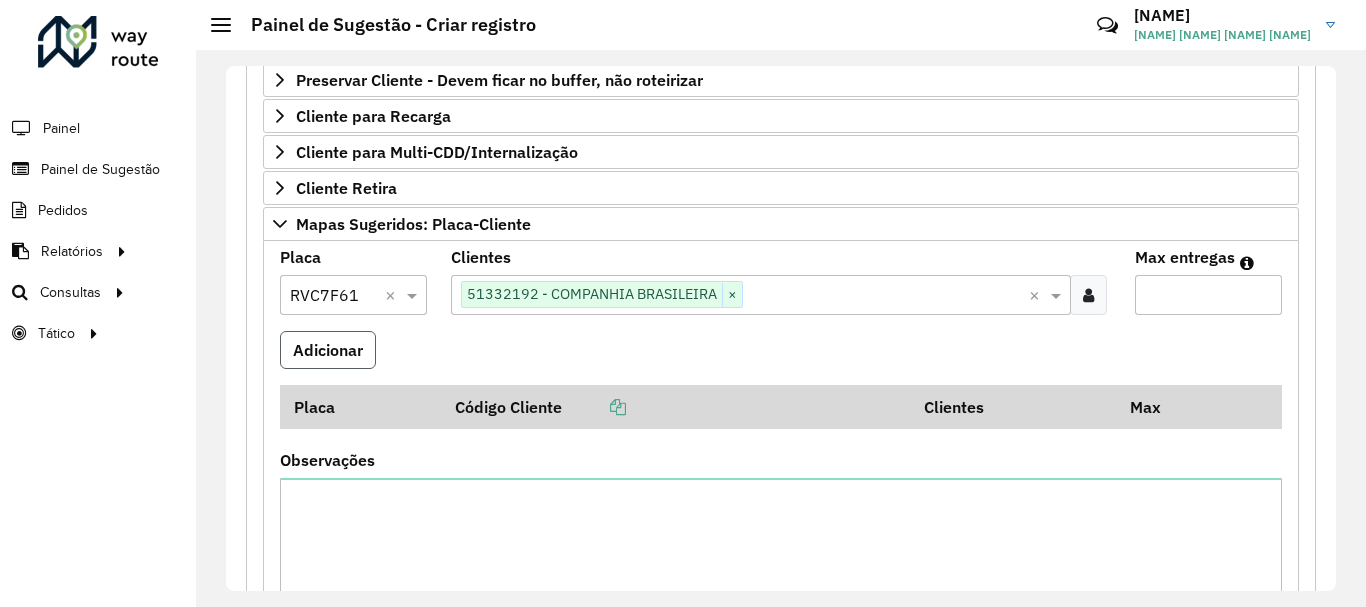click on "Adicionar" at bounding box center (328, 350) 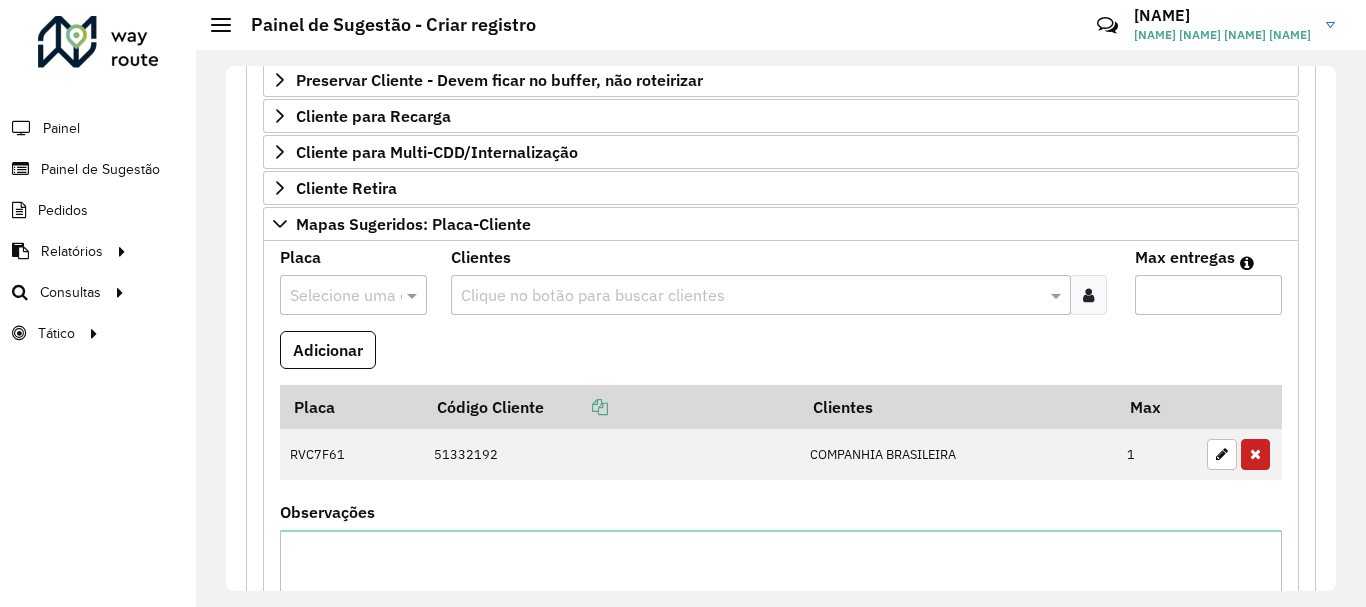 click on "Placa  Selecione uma opção" at bounding box center (353, 290) 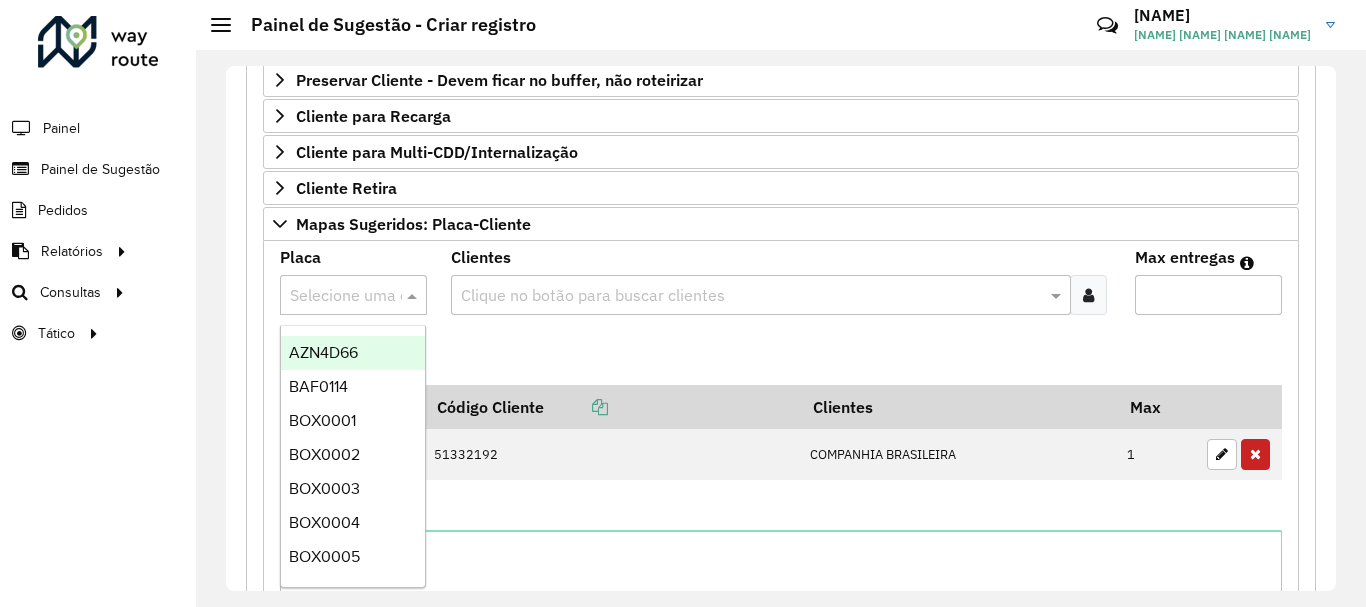 paste on "*******" 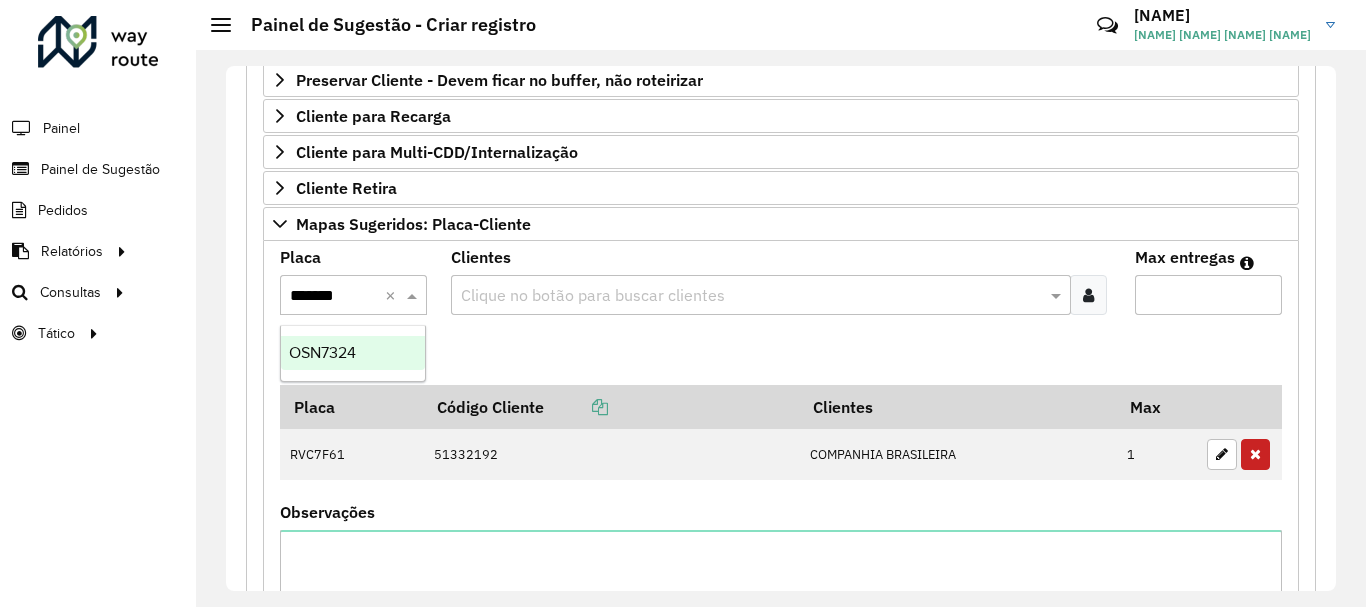 type 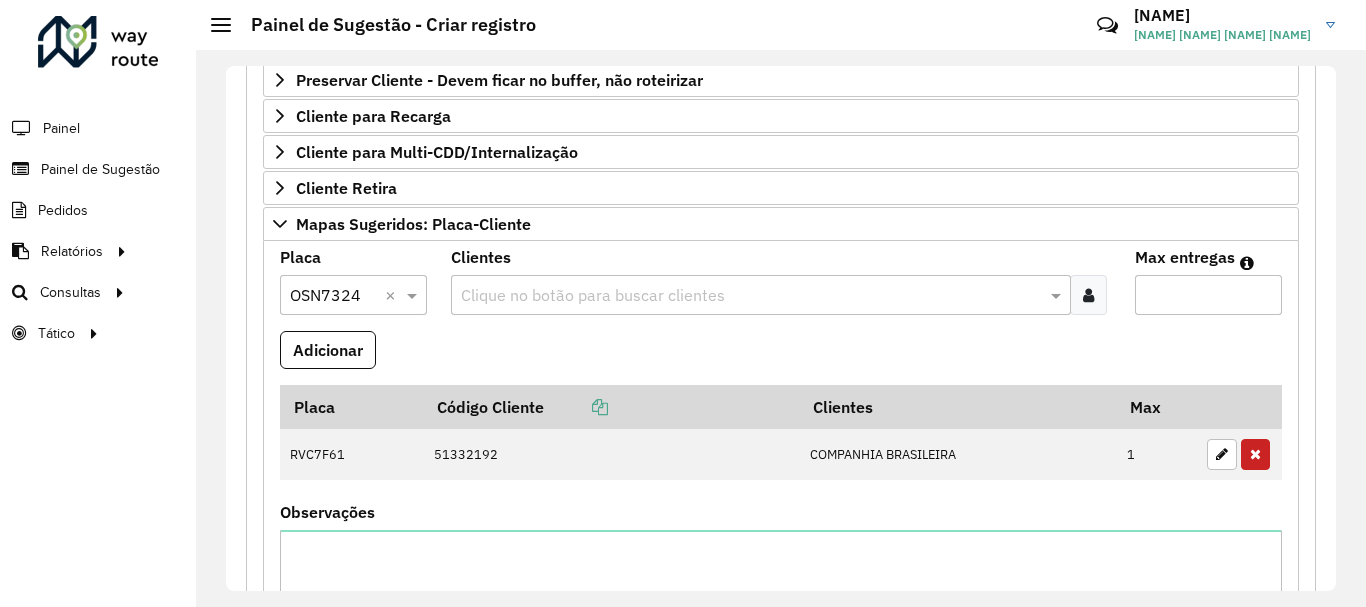 click at bounding box center [751, 296] 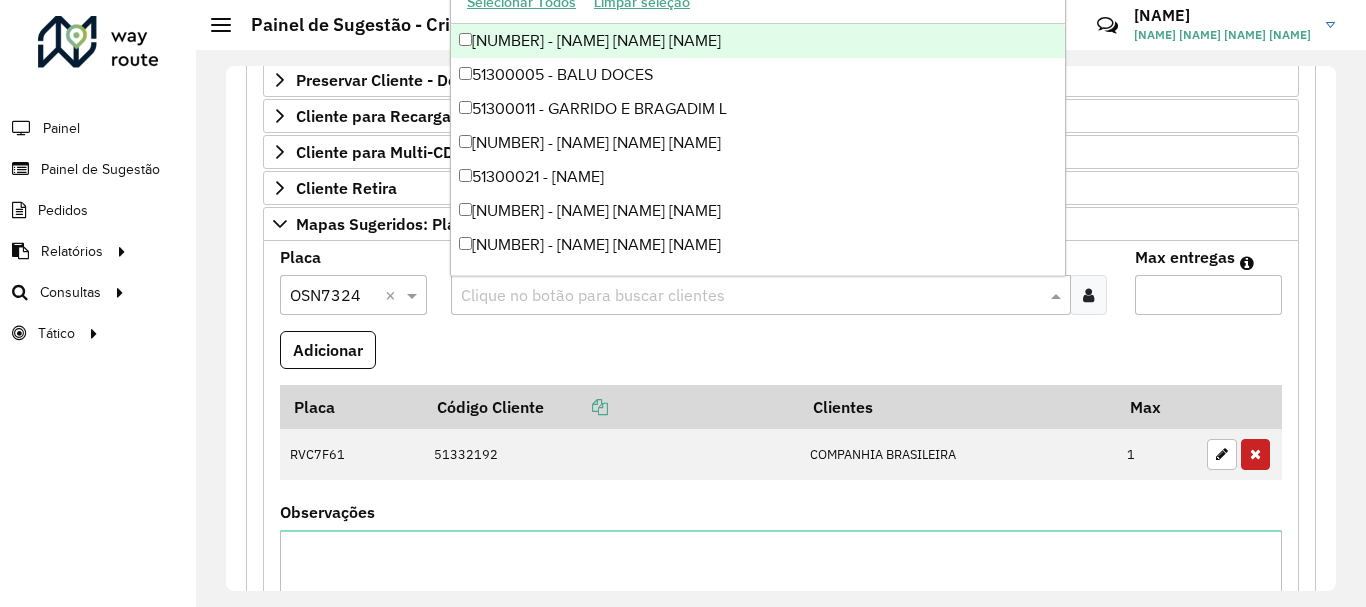 paste on "*****" 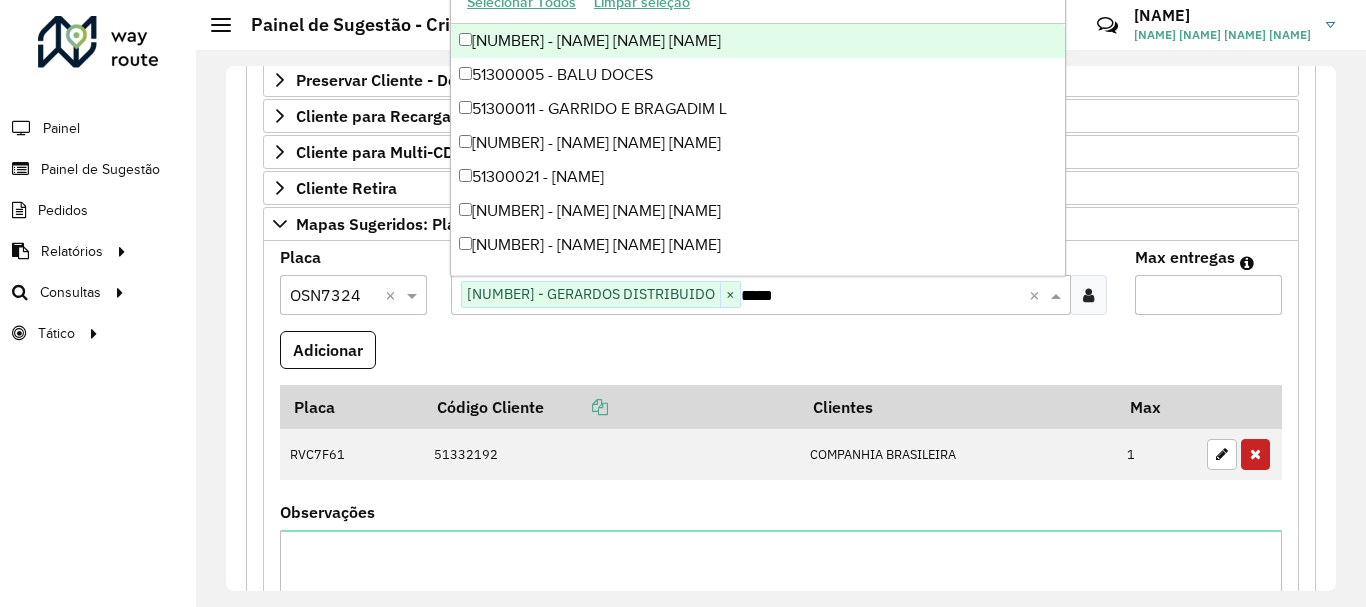 type 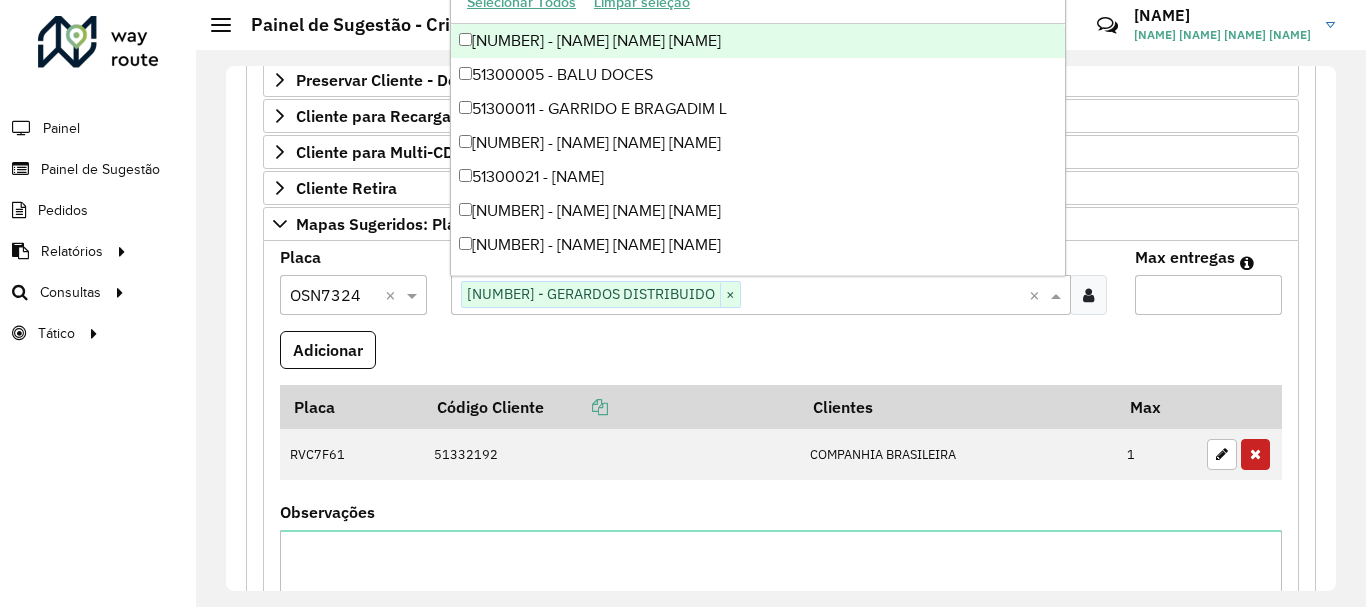 click on "Max entregas" at bounding box center (1208, 295) 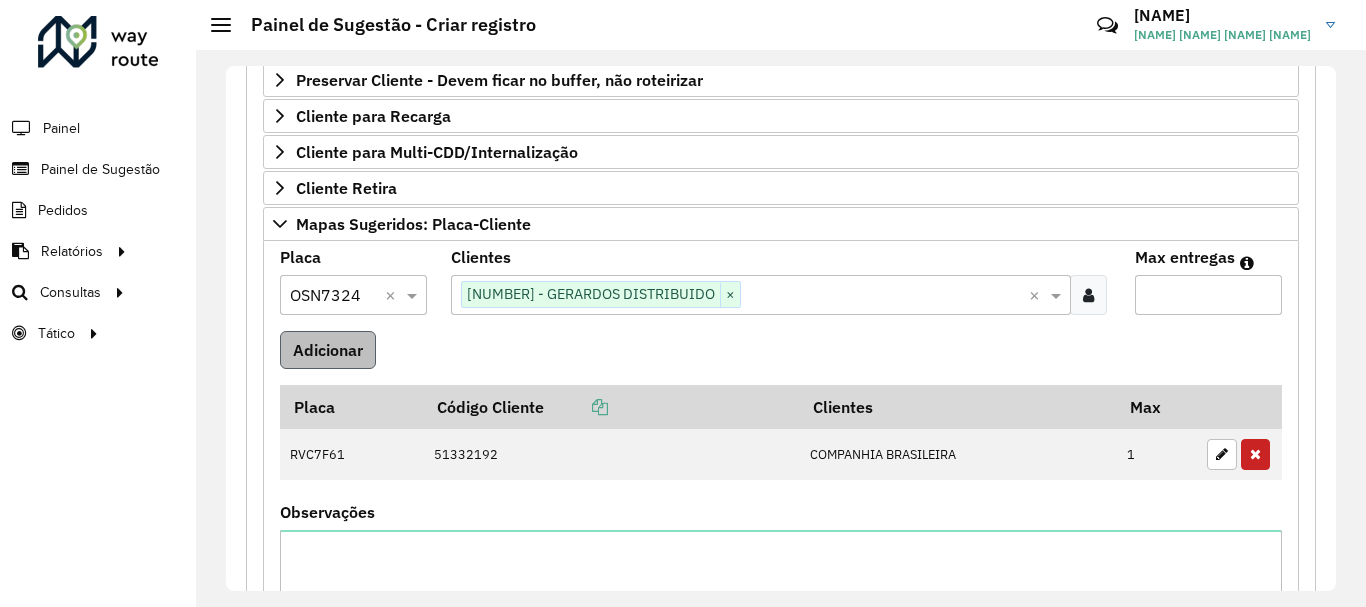type on "*" 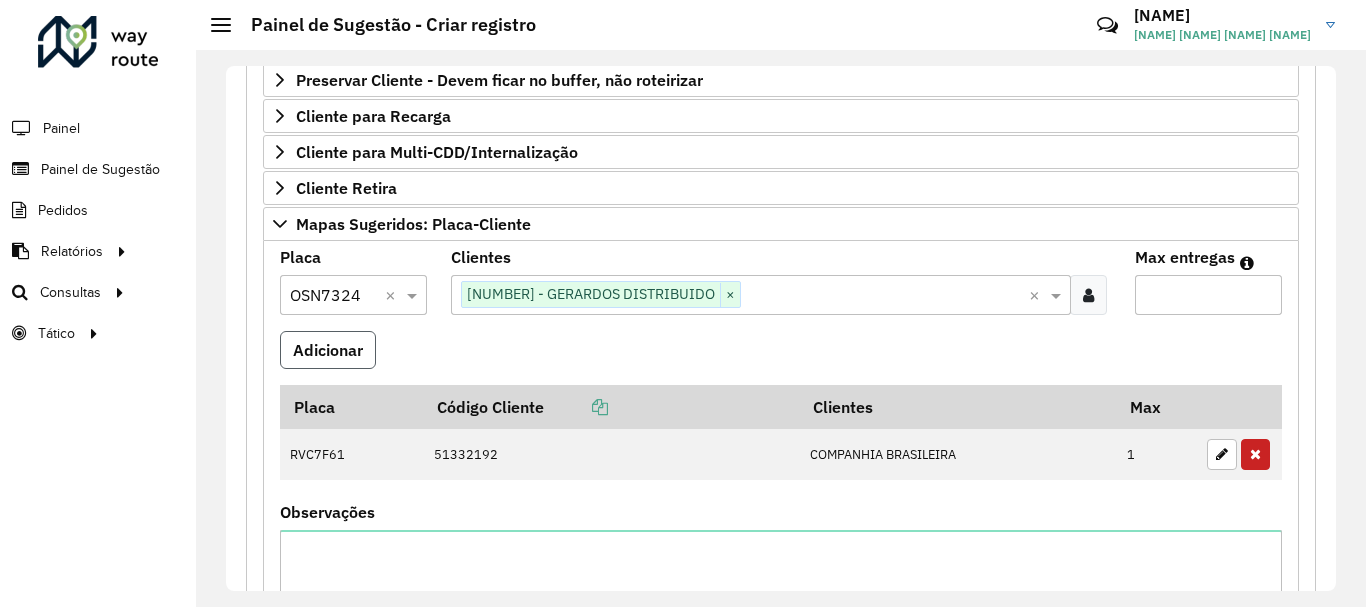 click on "Adicionar" at bounding box center (328, 350) 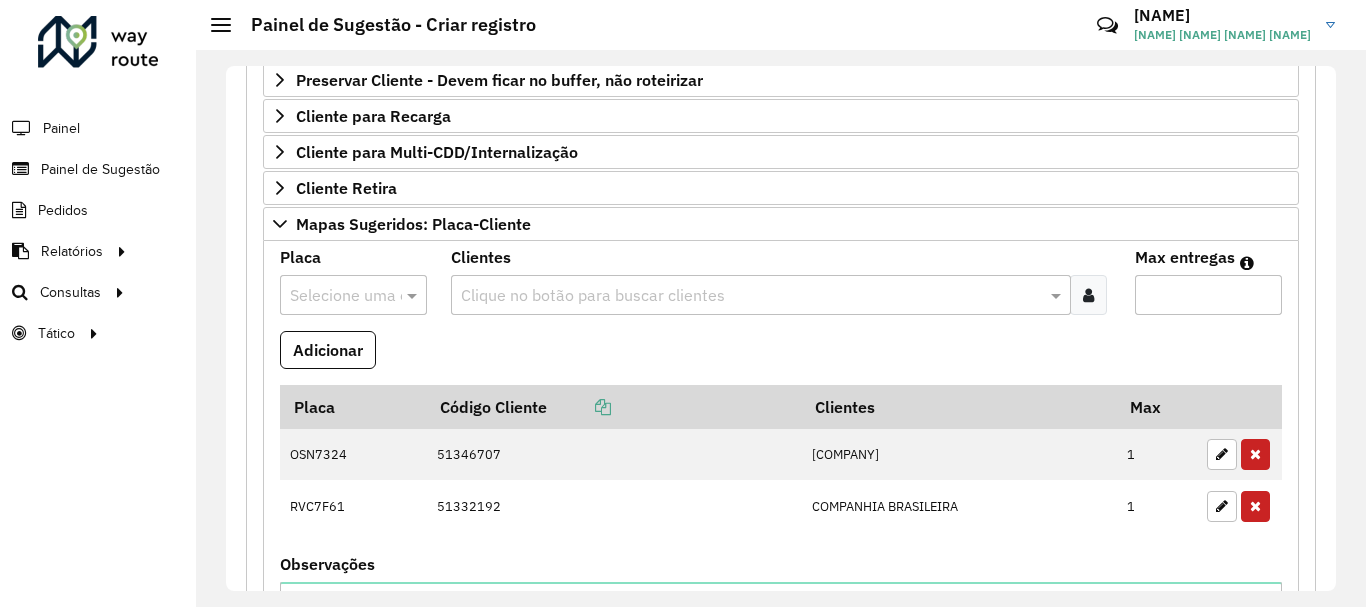 click at bounding box center [333, 296] 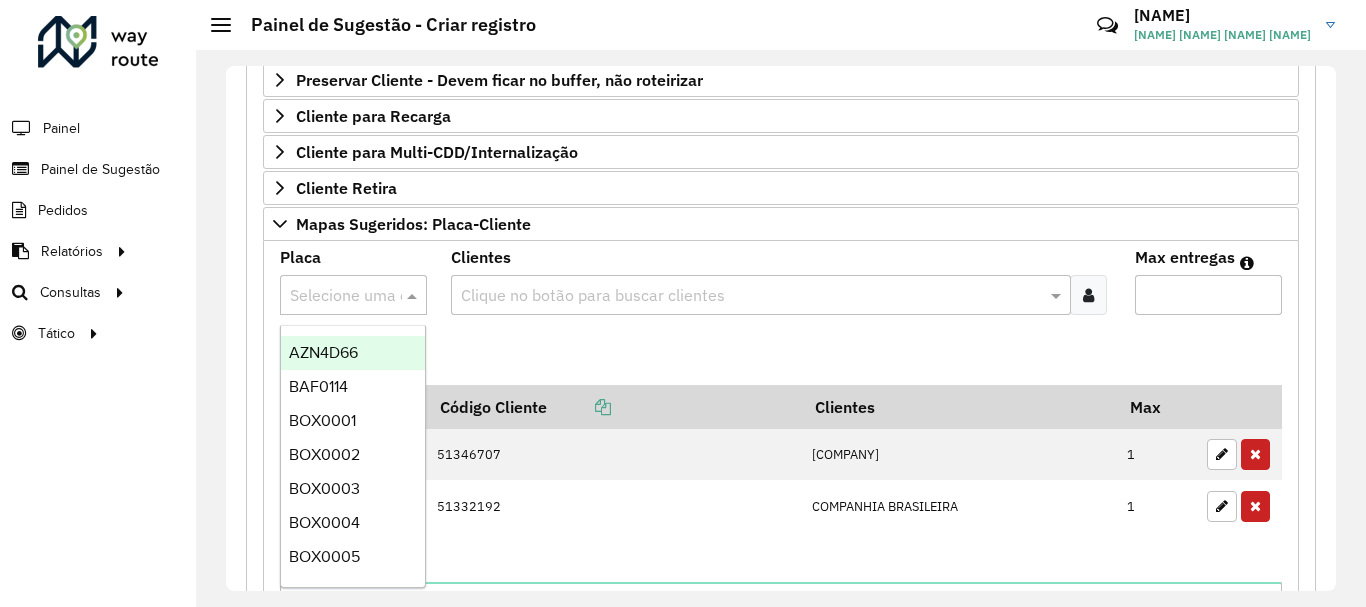 paste on "*******" 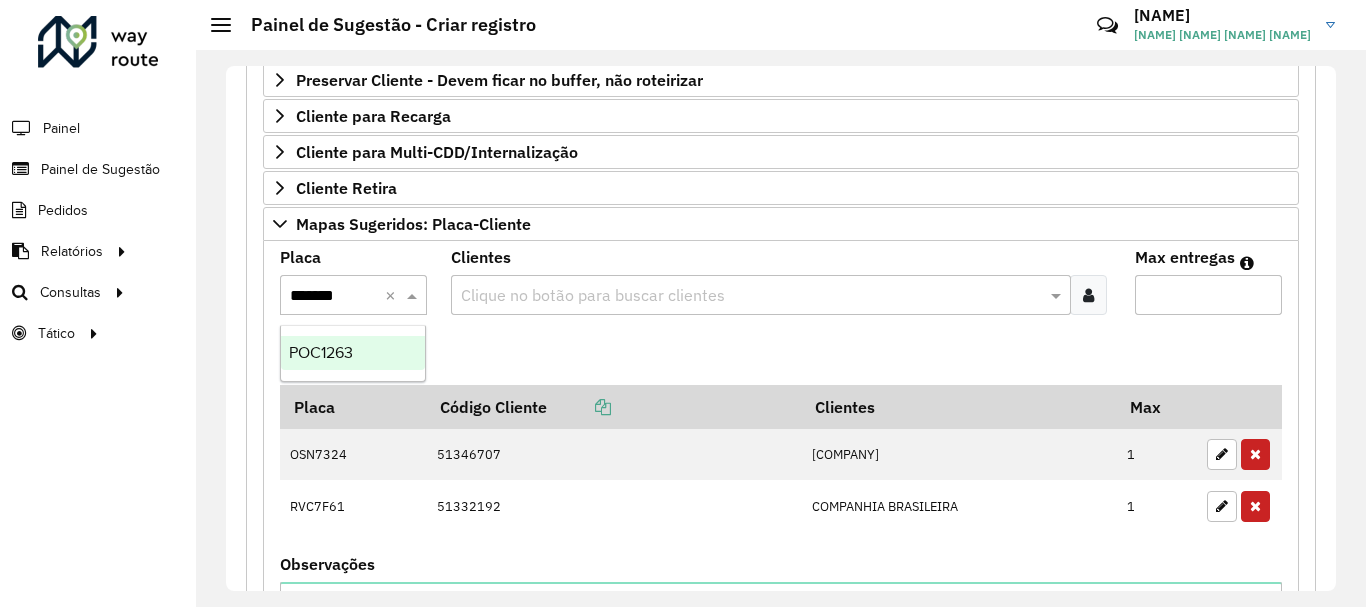 click on "POC1263" at bounding box center (321, 352) 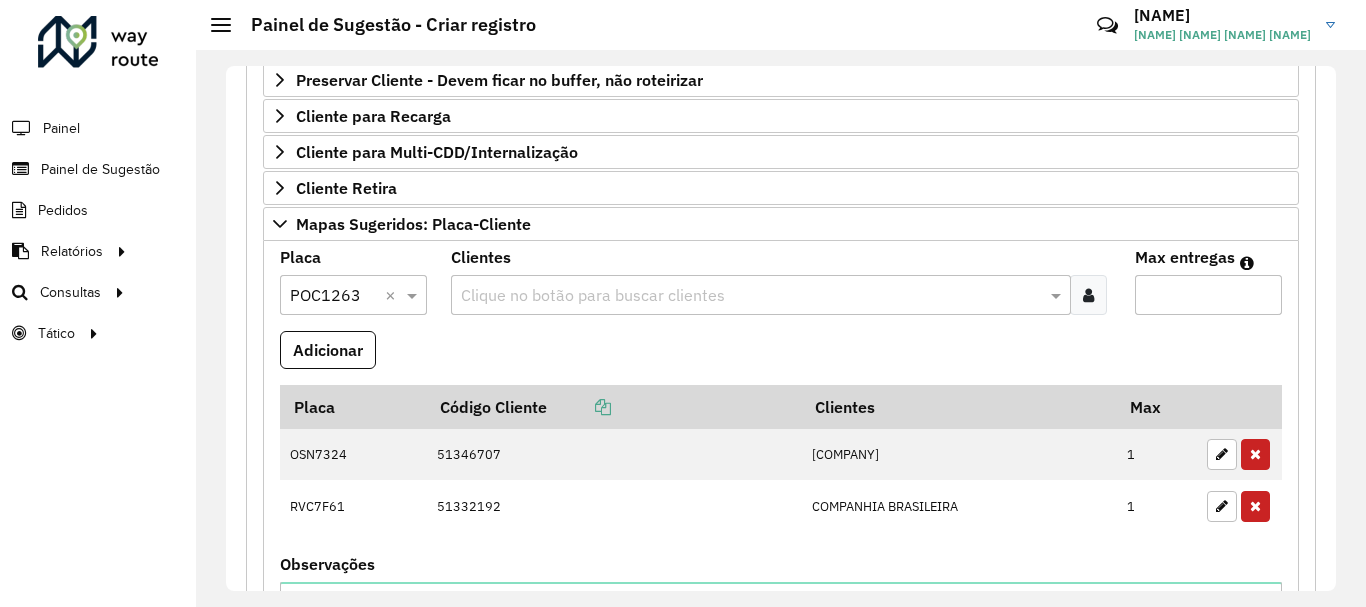 click at bounding box center [751, 296] 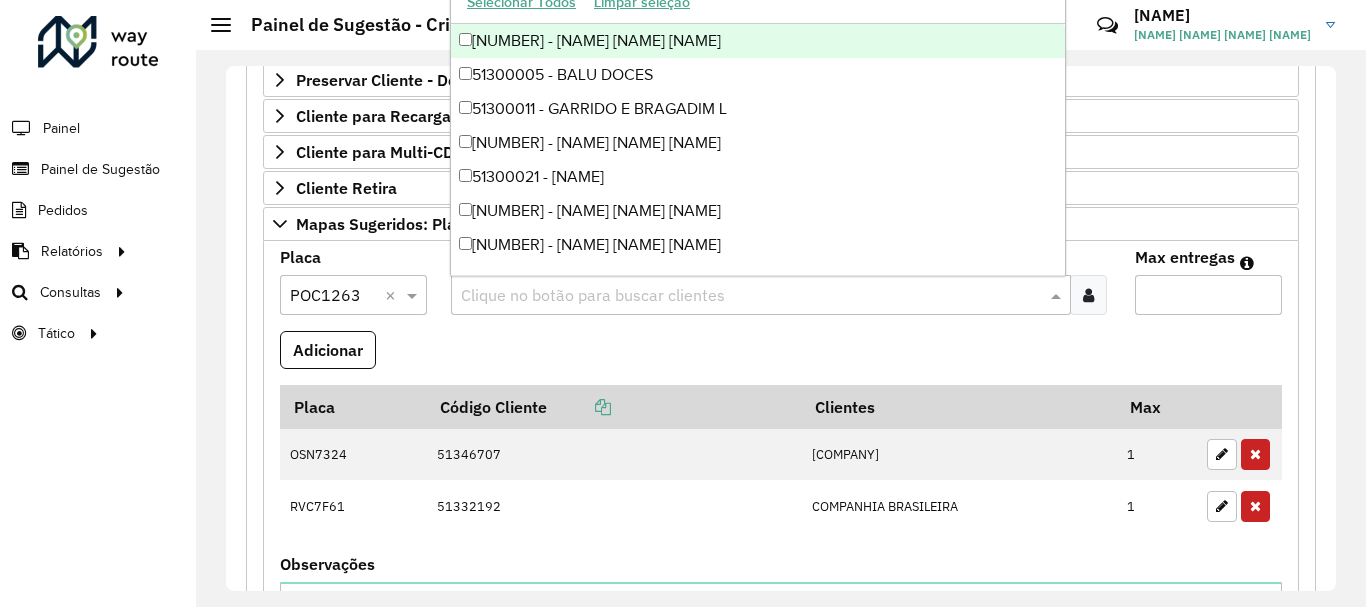 paste on "*****" 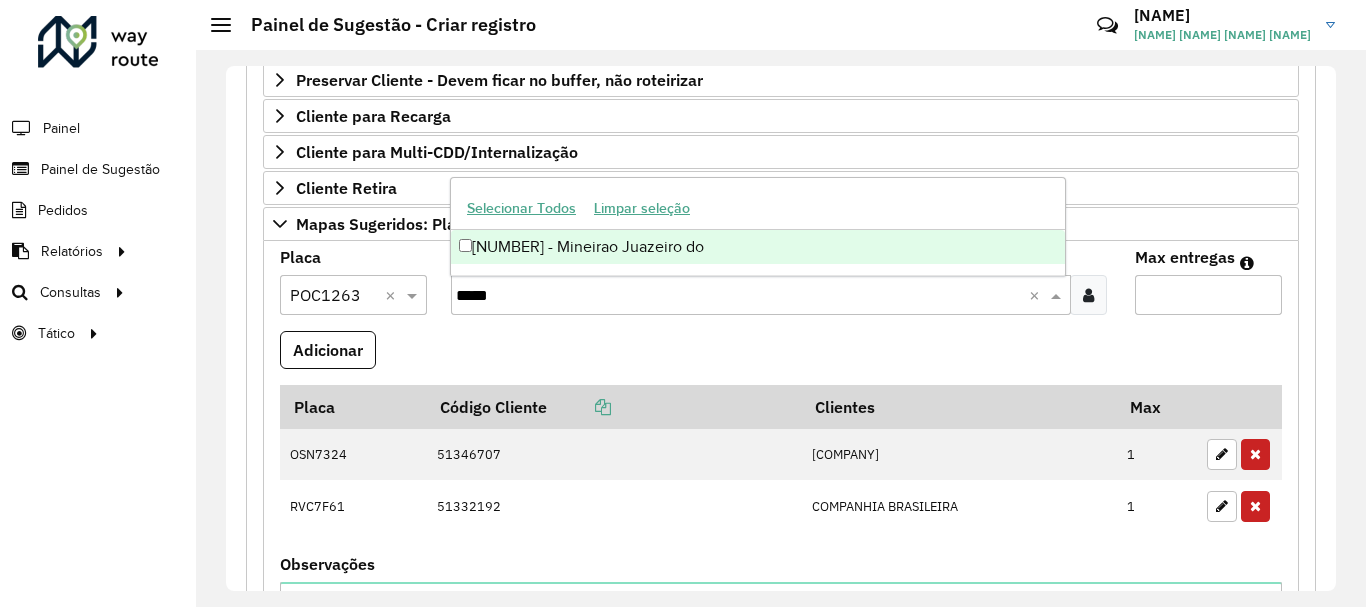 type 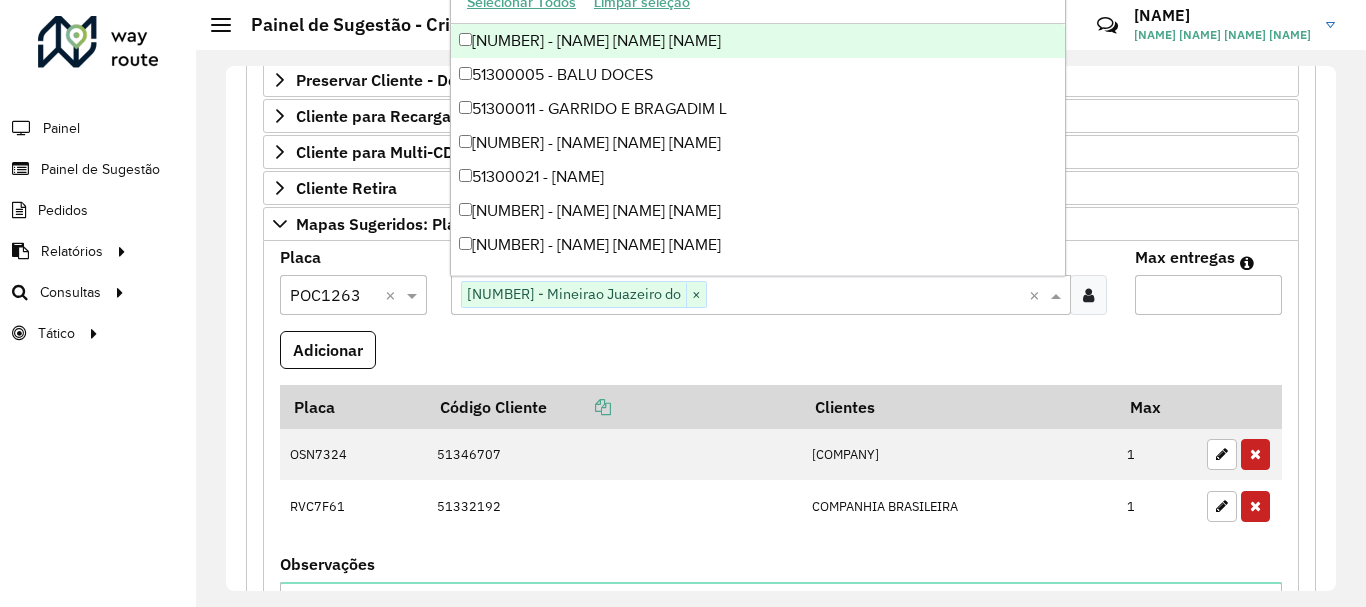 click on "Max entregas" at bounding box center (1208, 295) 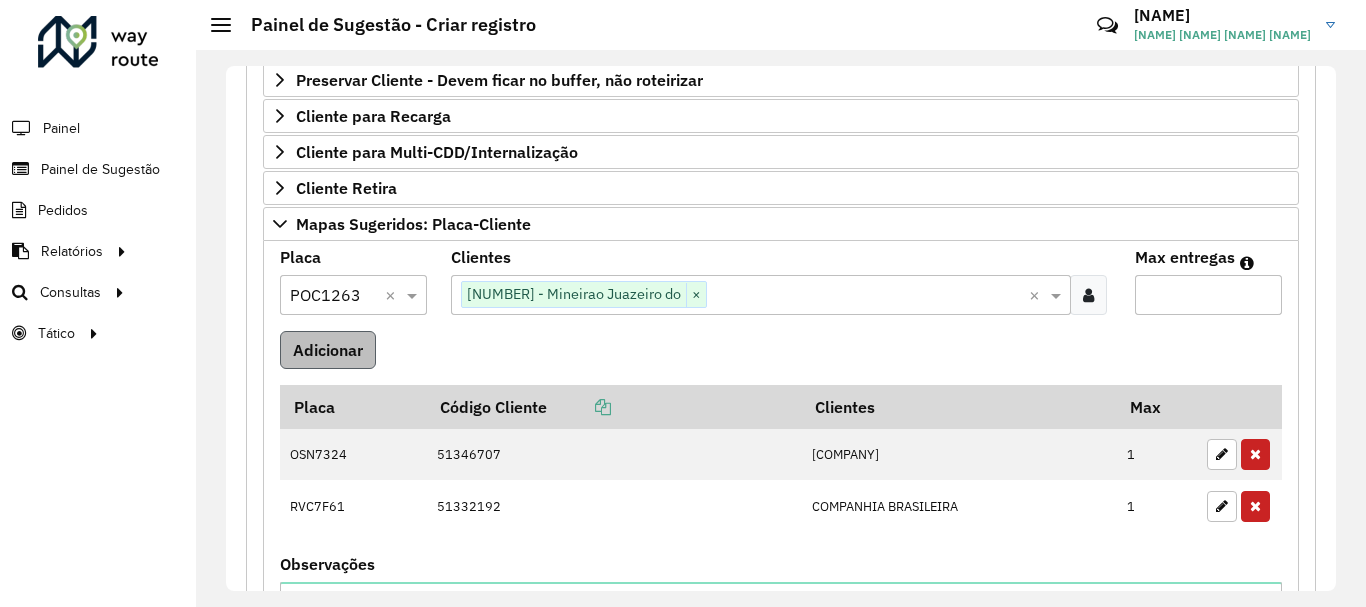 type on "*" 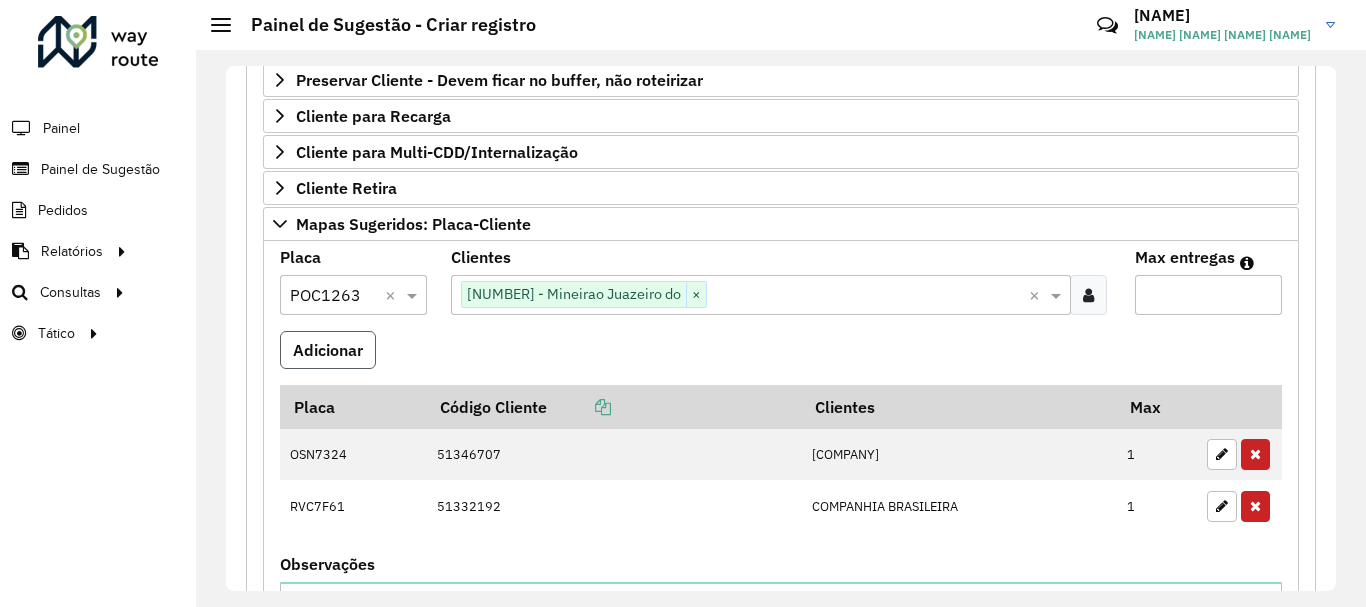 click on "Adicionar" at bounding box center (328, 350) 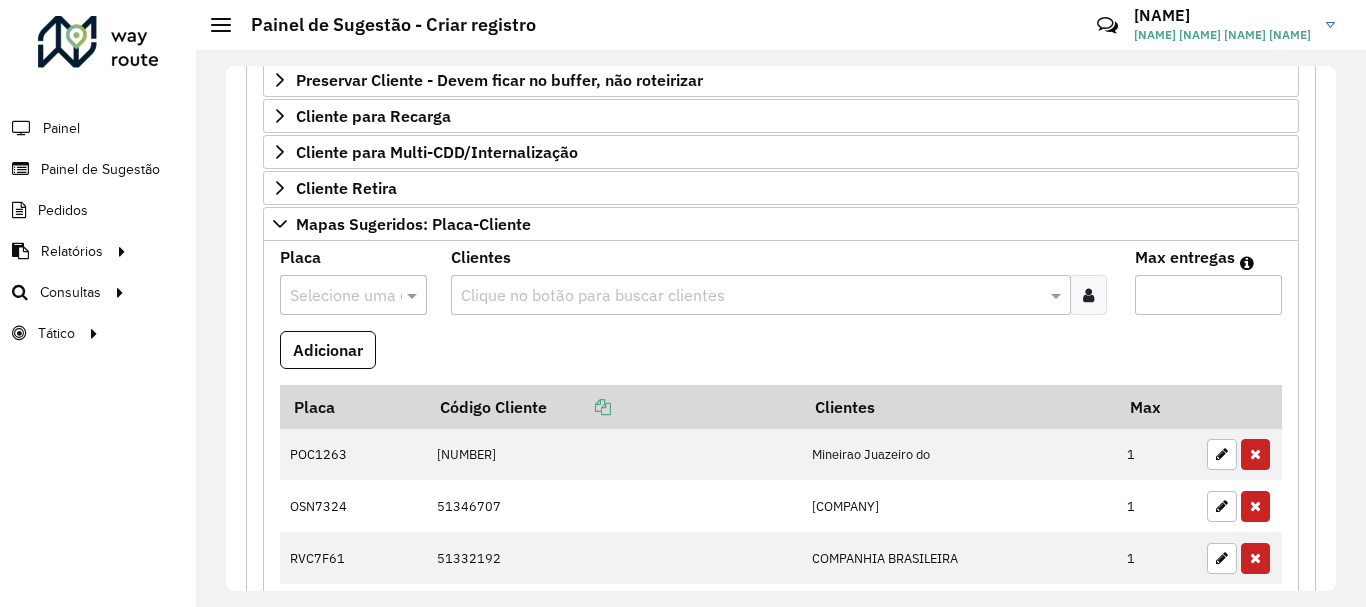 click at bounding box center [333, 296] 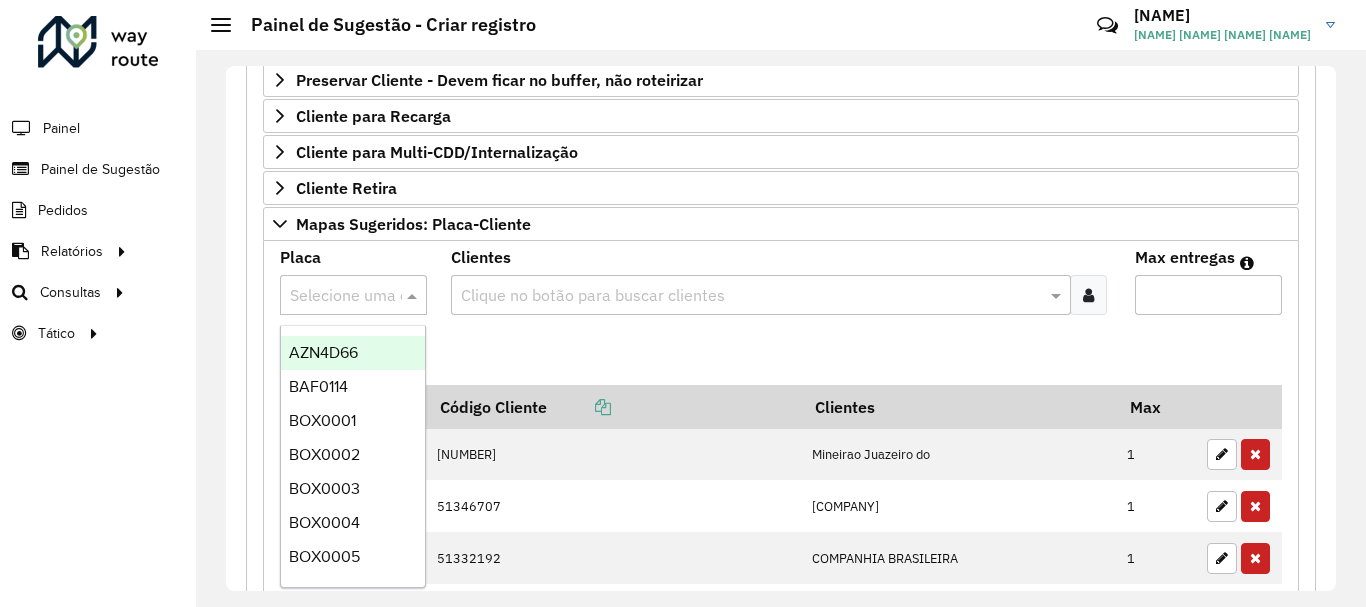 paste on "*******" 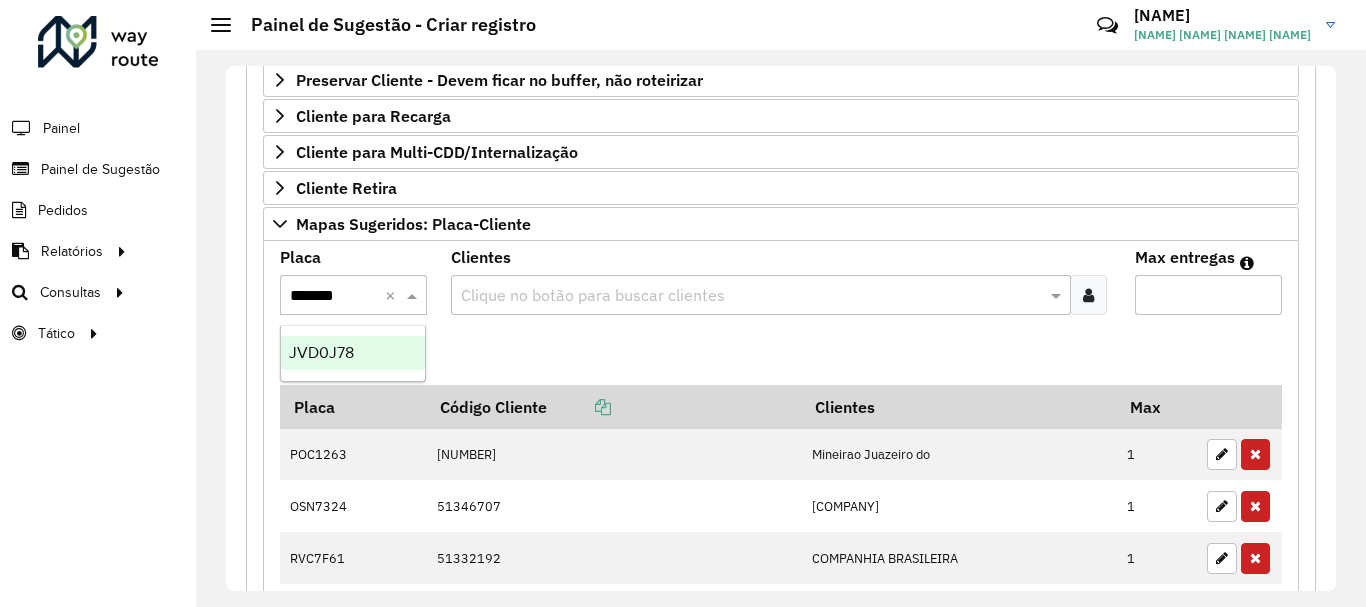 click on "JVD0J78" at bounding box center (353, 353) 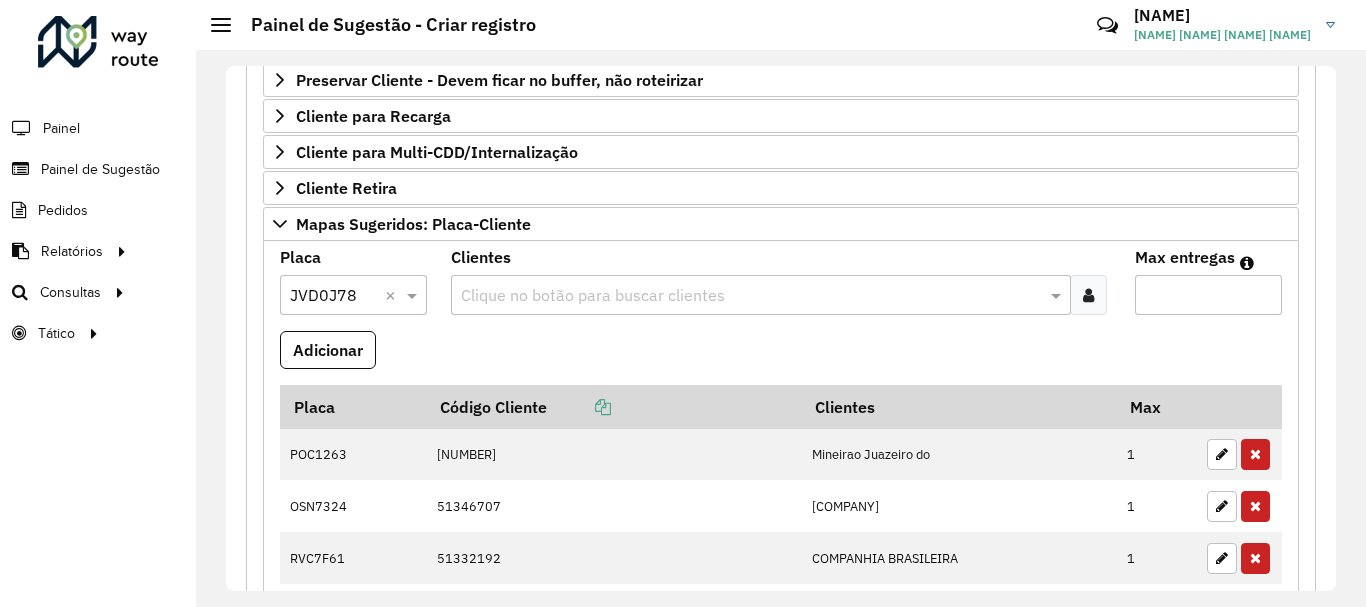 click at bounding box center (751, 296) 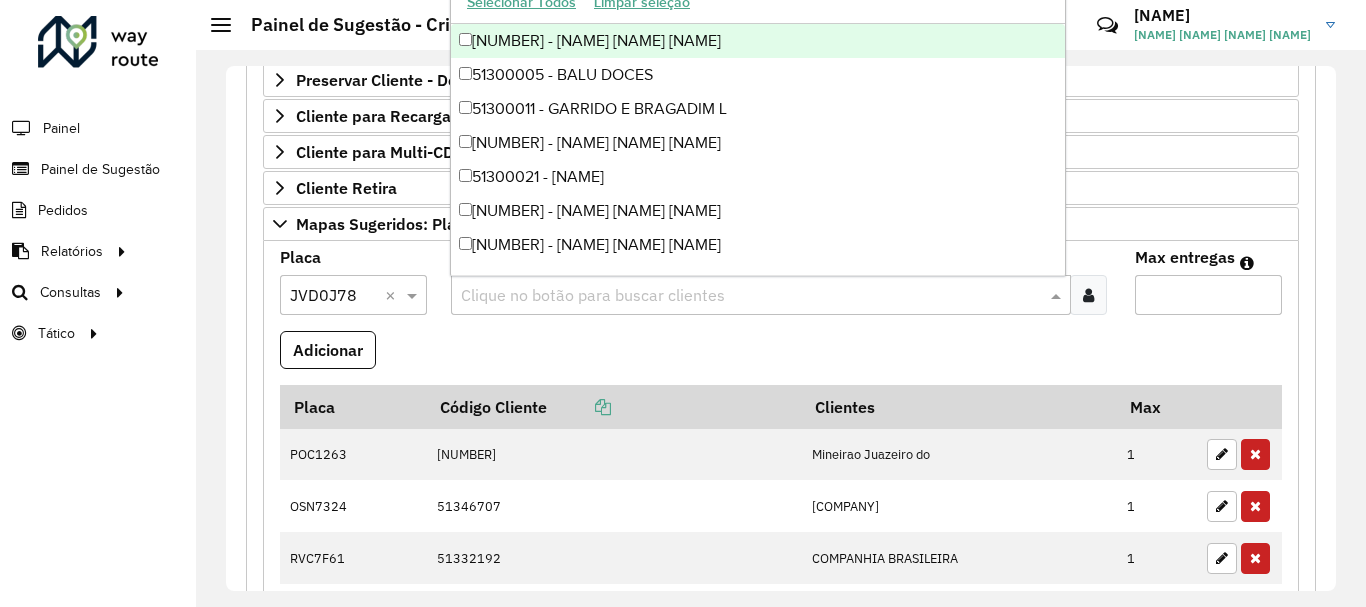 paste on "*****" 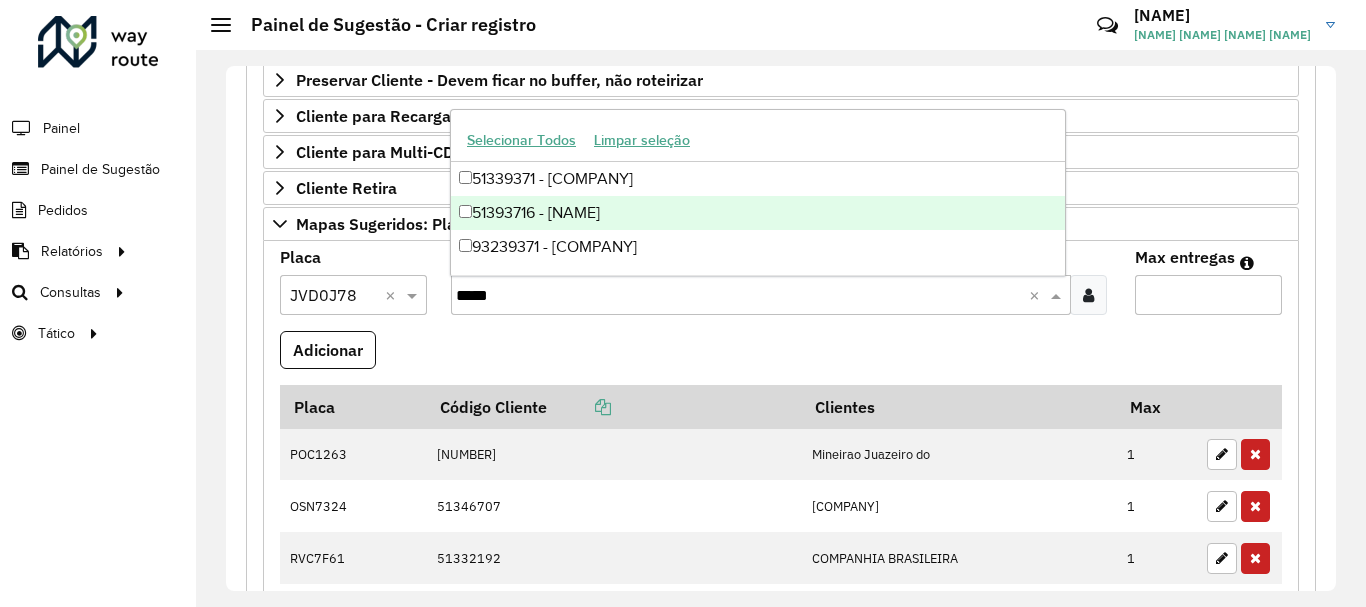 type on "*****" 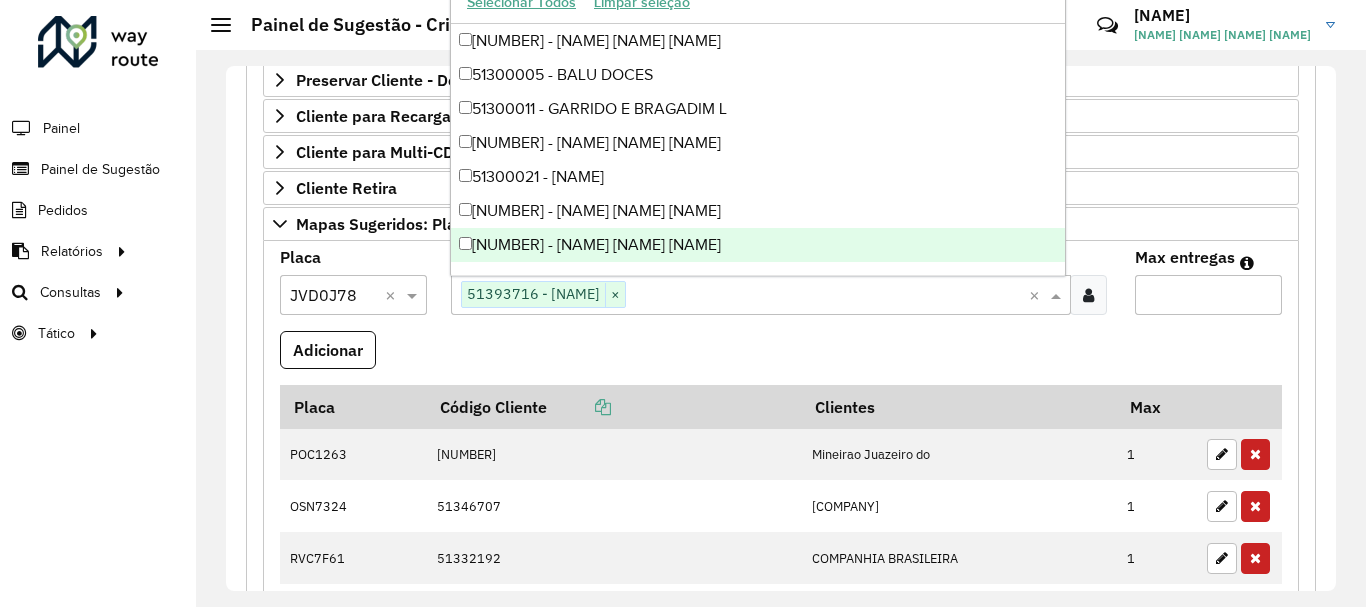 click on "Max entregas" at bounding box center (1208, 295) 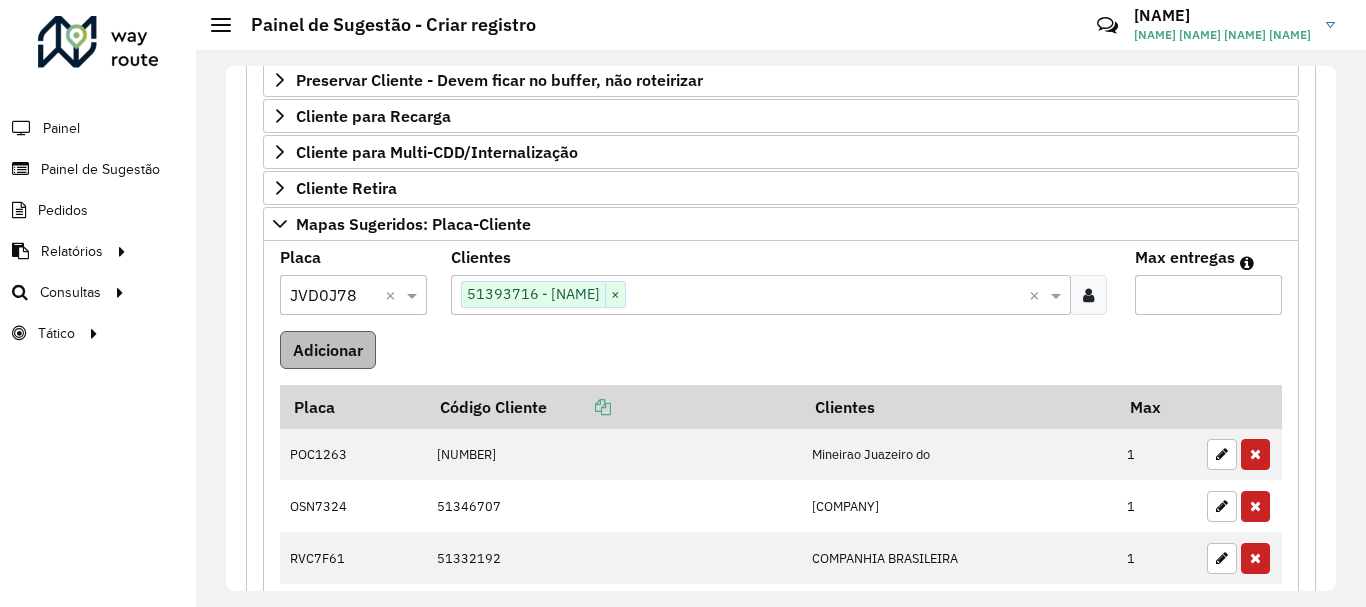 type on "*" 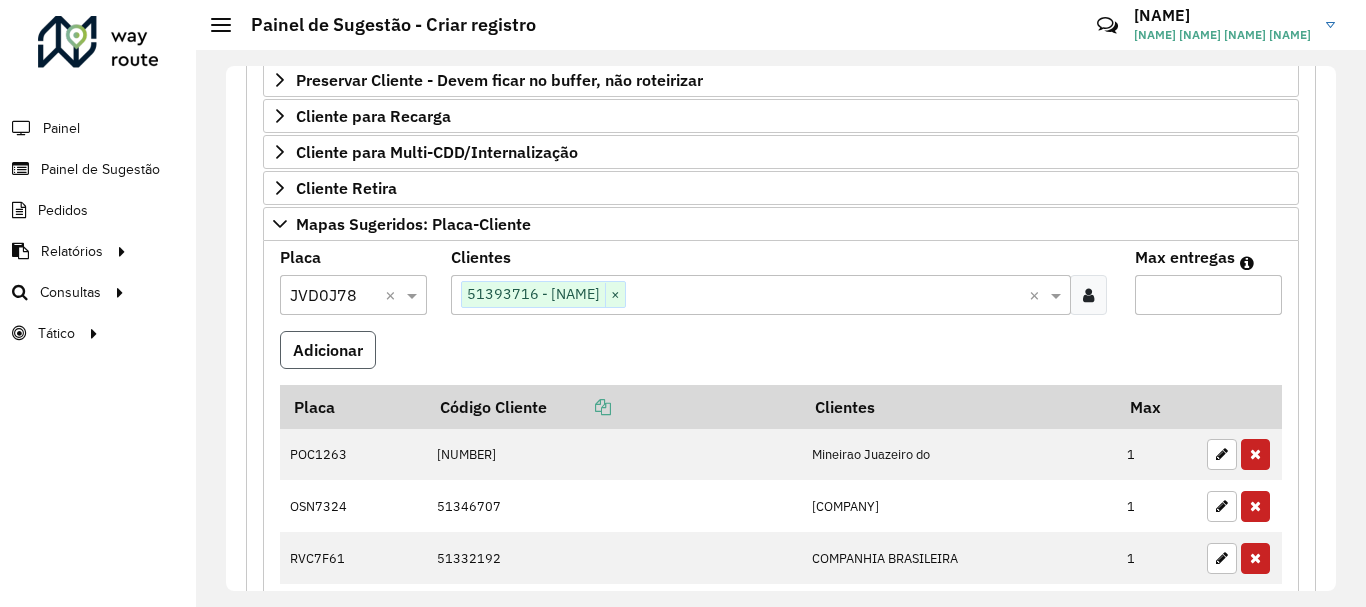 click on "Adicionar" at bounding box center [328, 350] 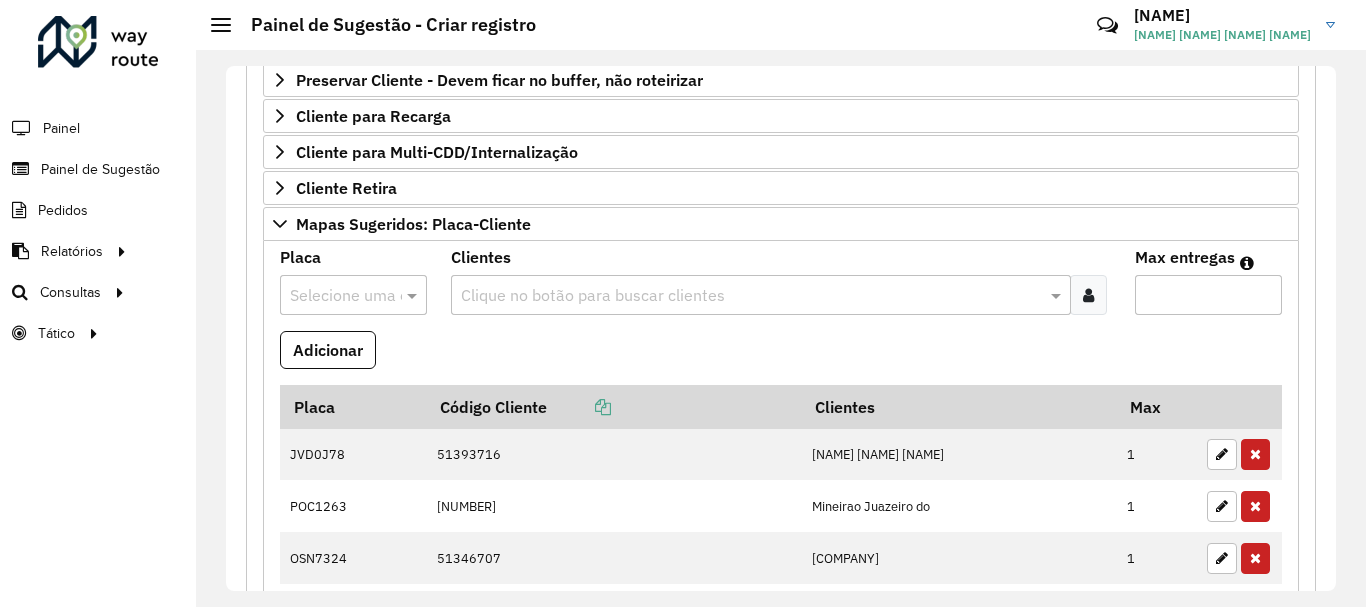 click at bounding box center [333, 296] 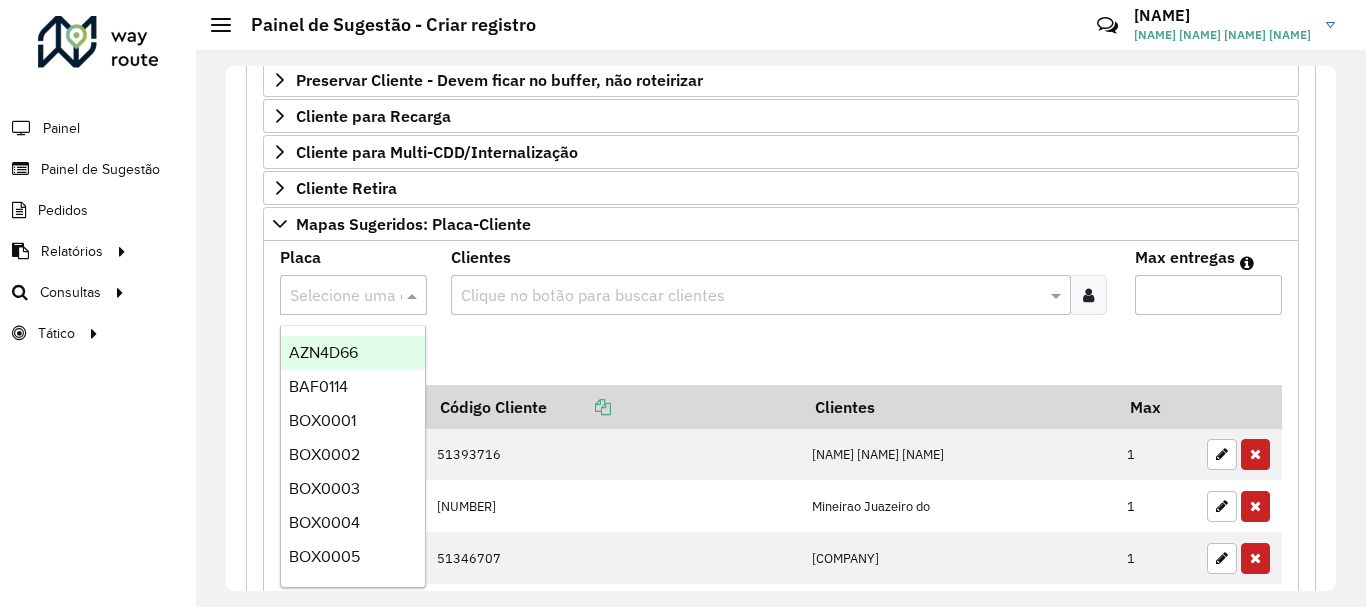 paste on "*******" 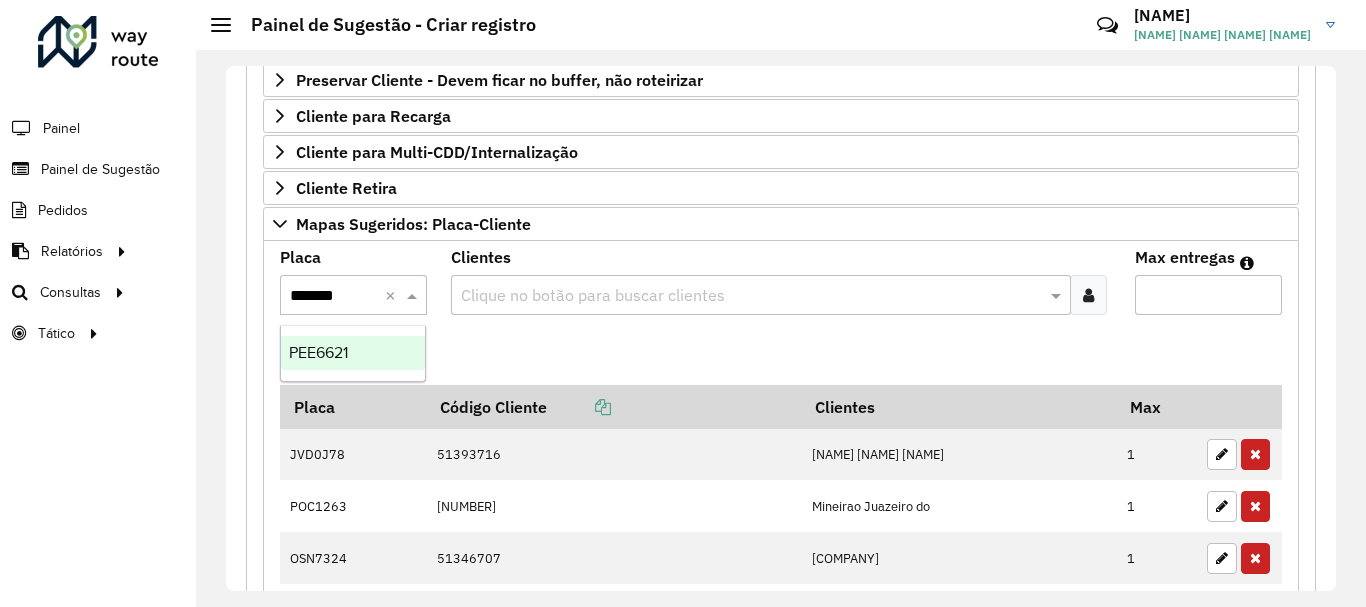 click on "PEE6621" at bounding box center [318, 352] 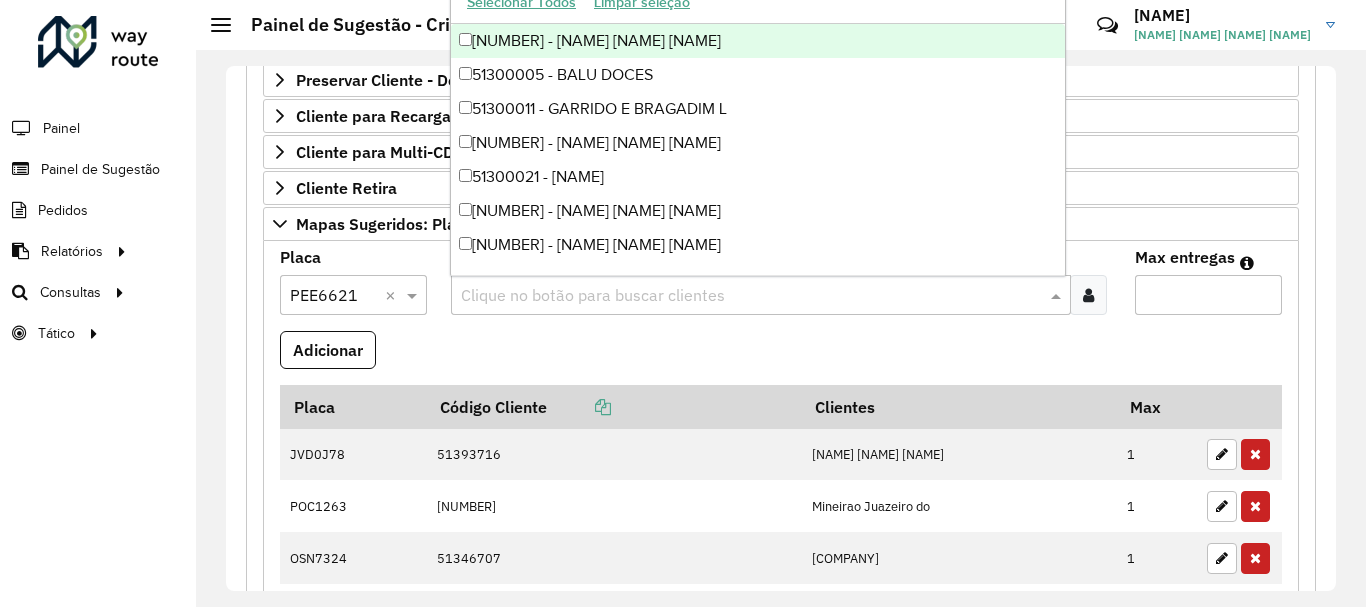 drag, startPoint x: 477, startPoint y: 293, endPoint x: 496, endPoint y: 293, distance: 19 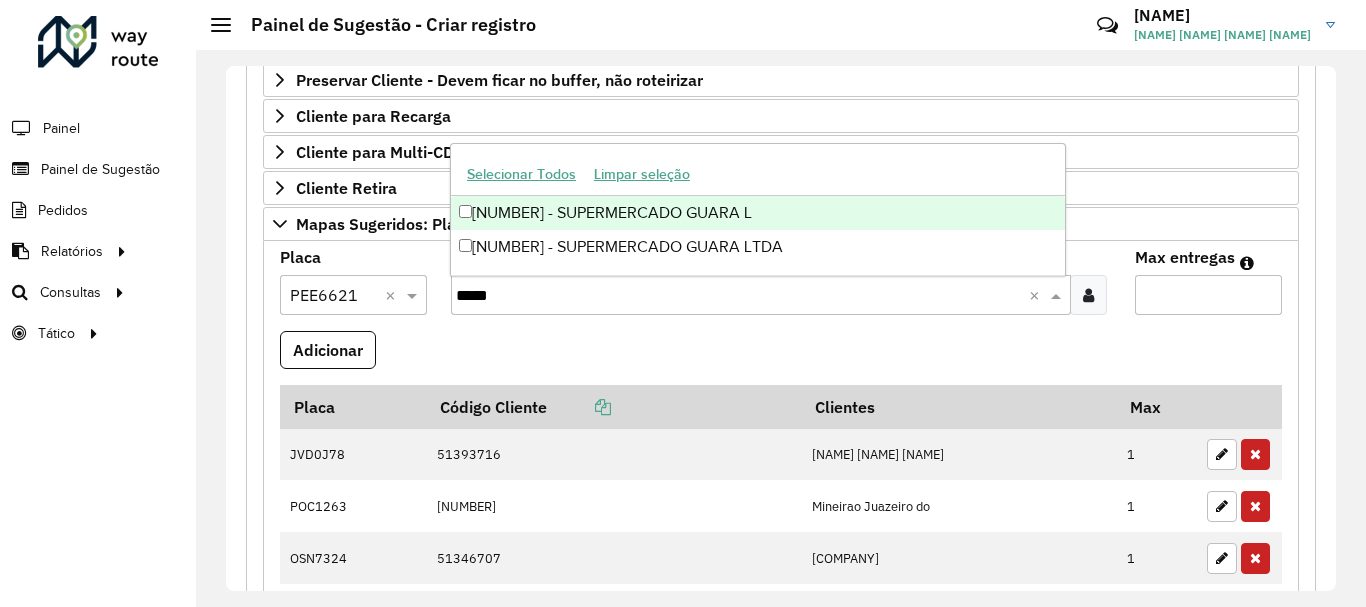 click on "[NUMBER] - SUPERMERCADO GUARA L" at bounding box center (758, 213) 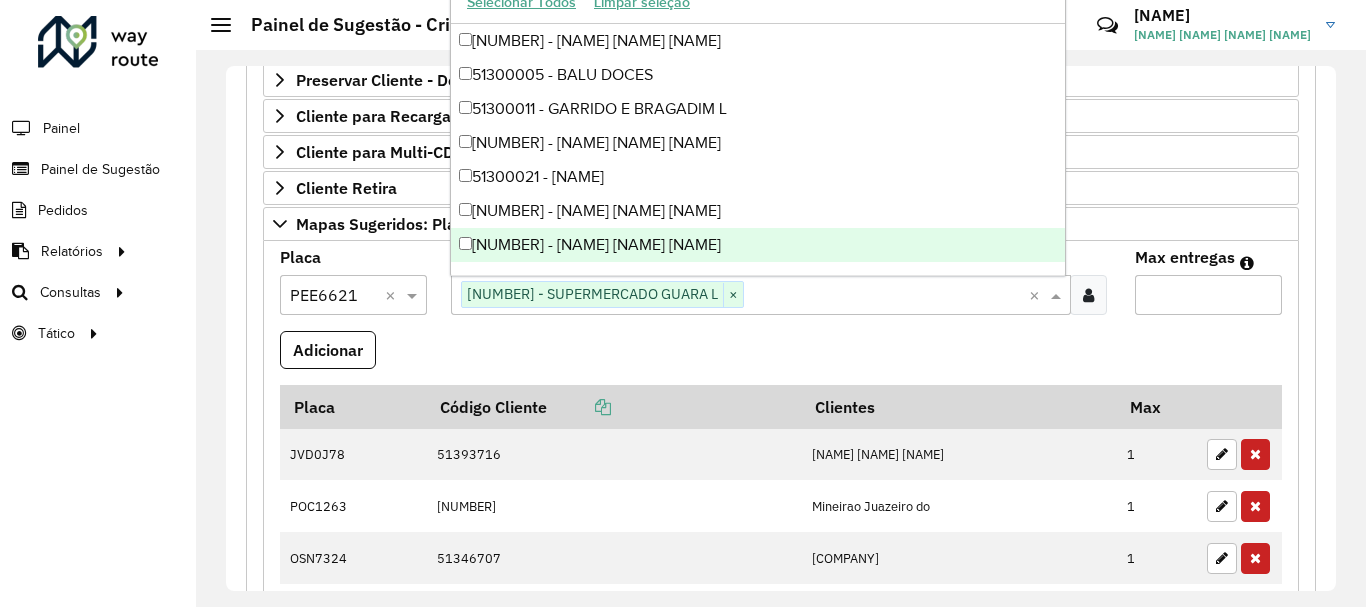 click on "Max entregas" at bounding box center [1208, 295] 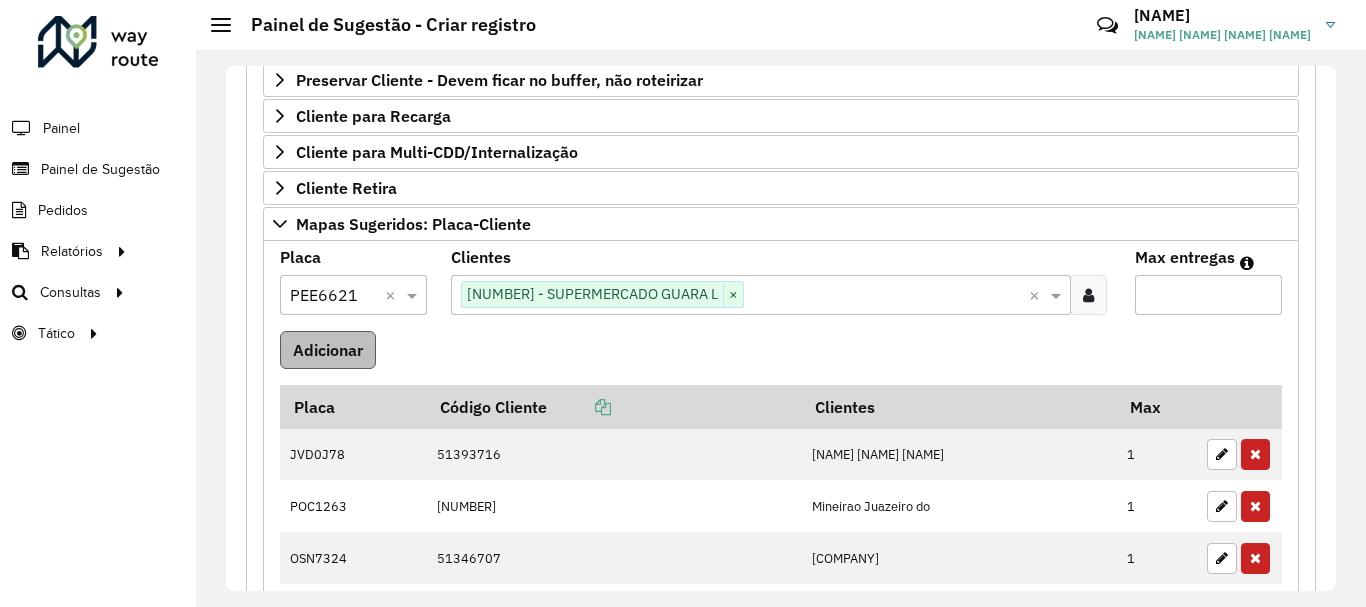type on "*" 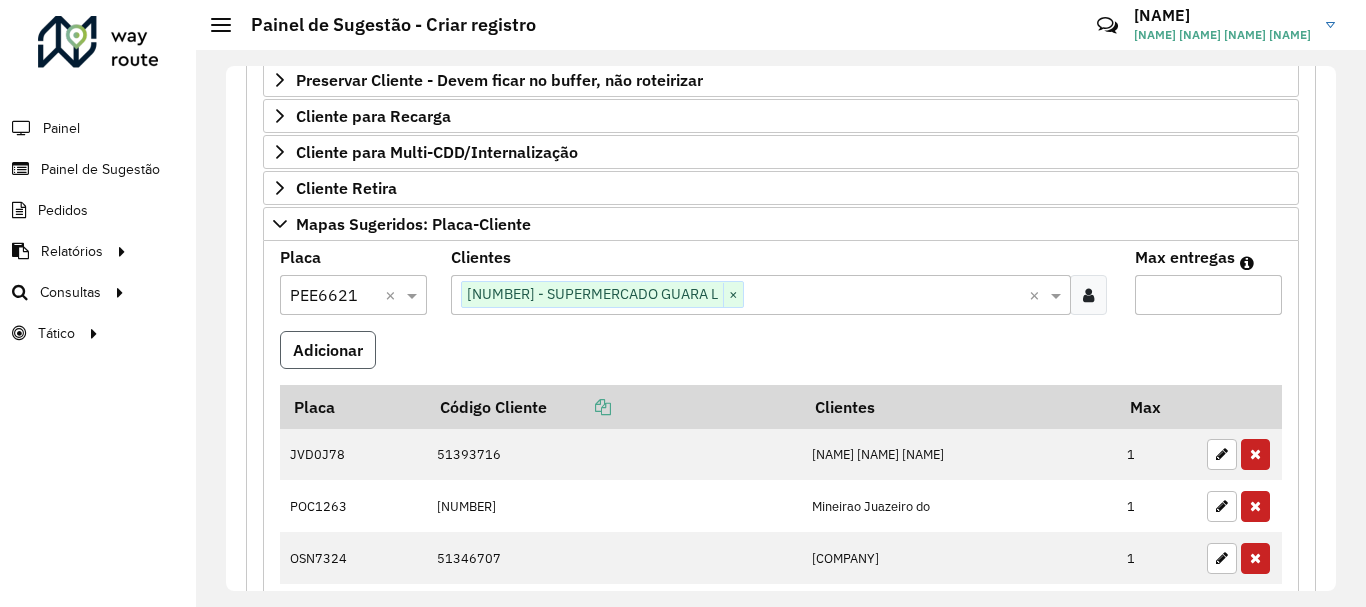 click on "Adicionar" at bounding box center [328, 350] 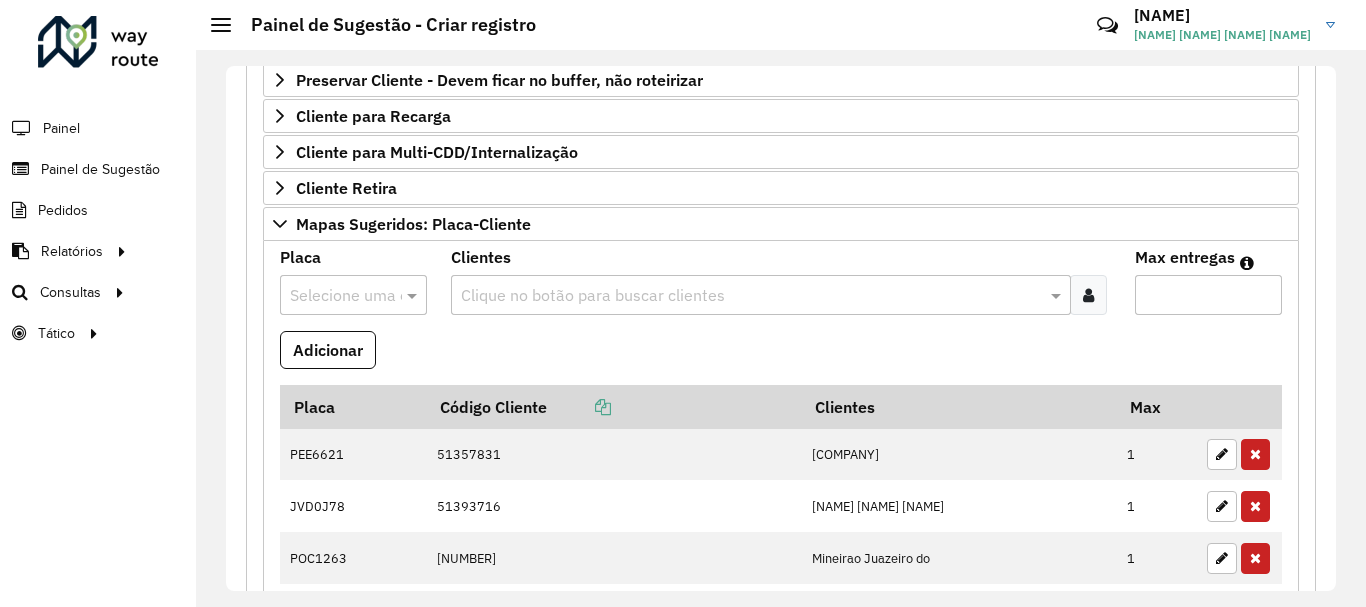 click at bounding box center [333, 296] 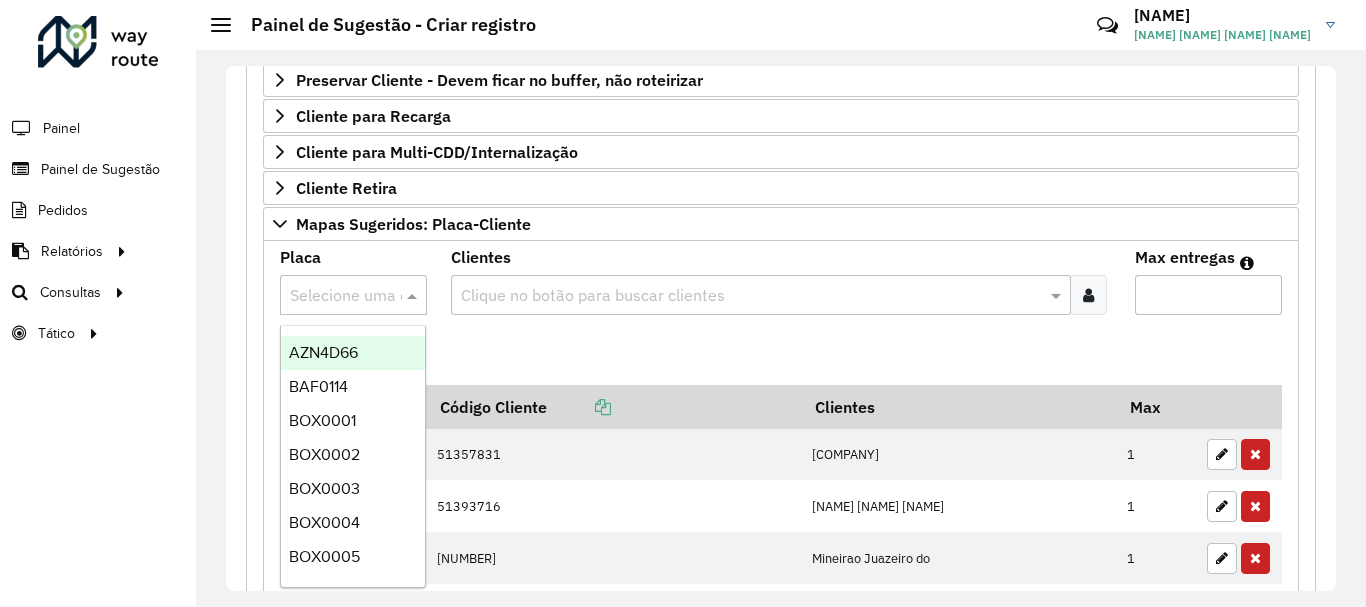 paste on "*******" 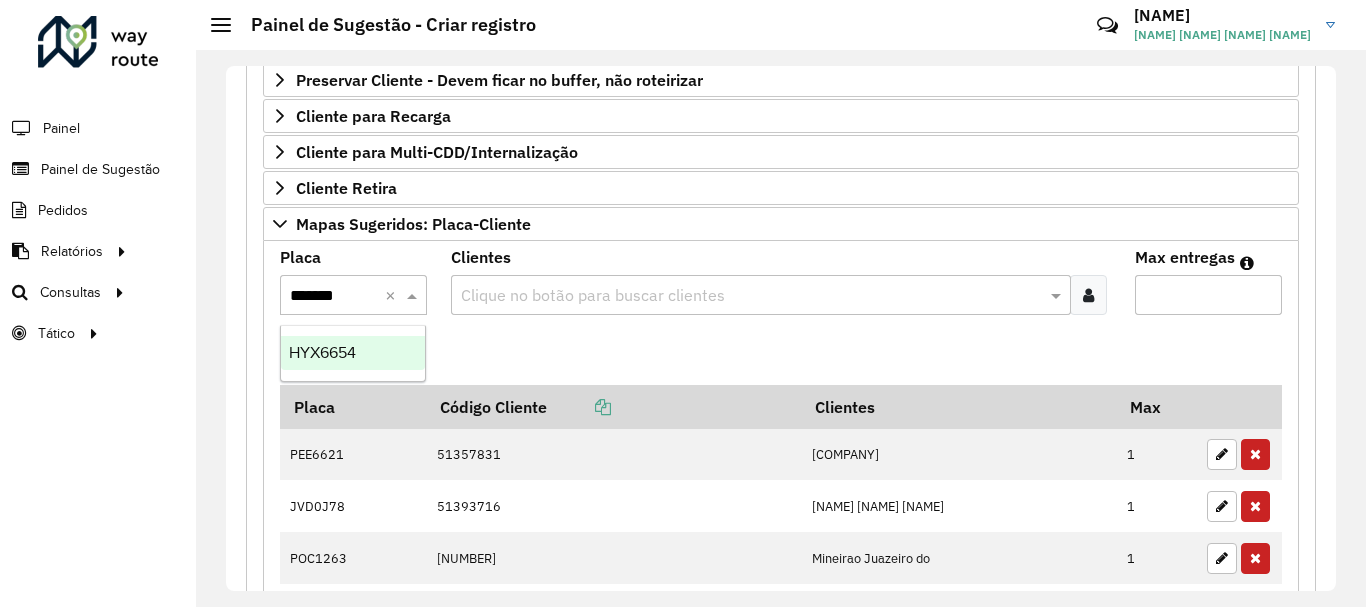 click on "HYX6654" at bounding box center (322, 352) 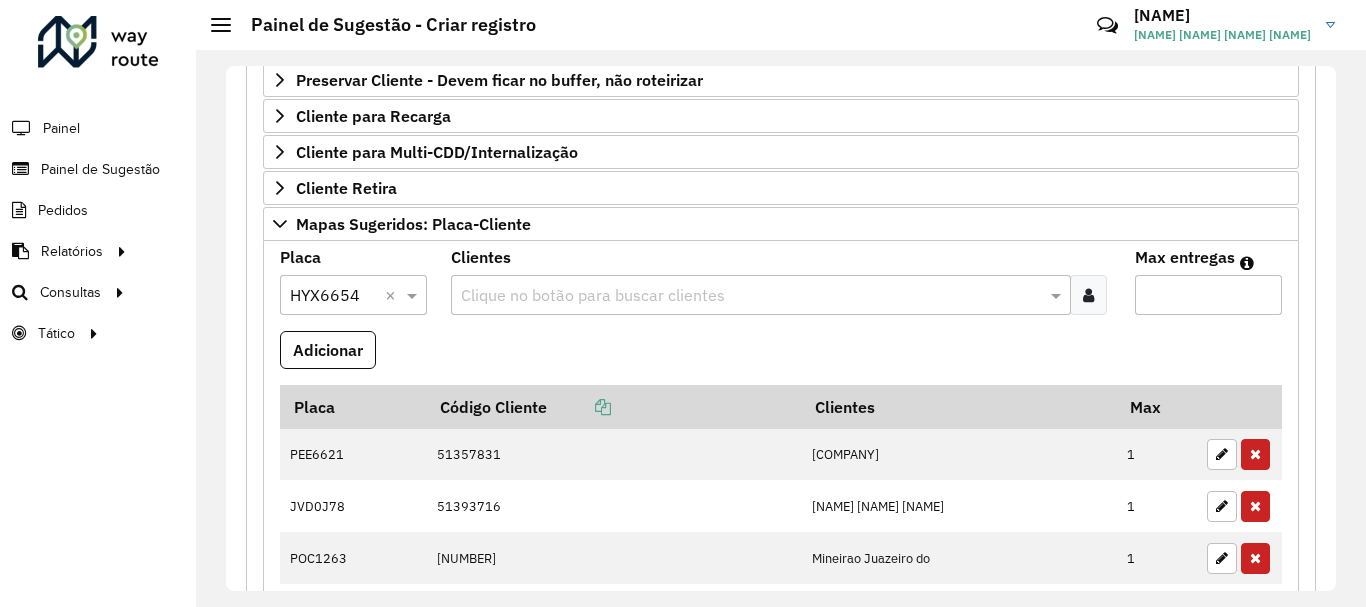 click at bounding box center [751, 296] 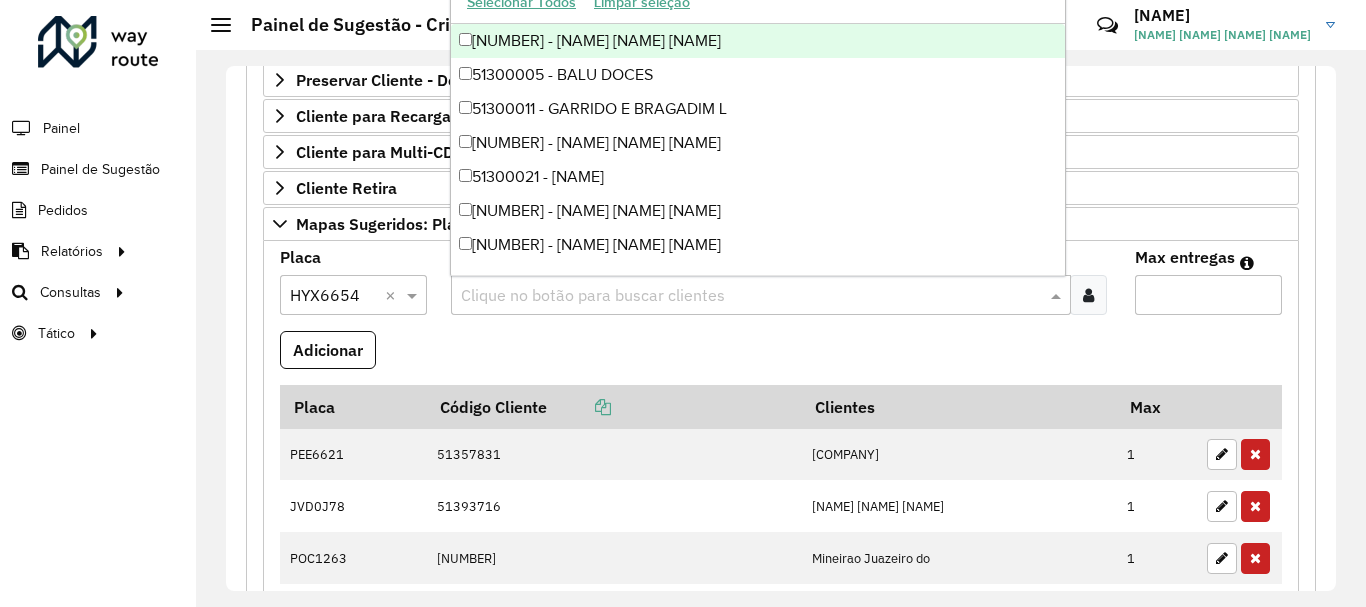 paste on "*****" 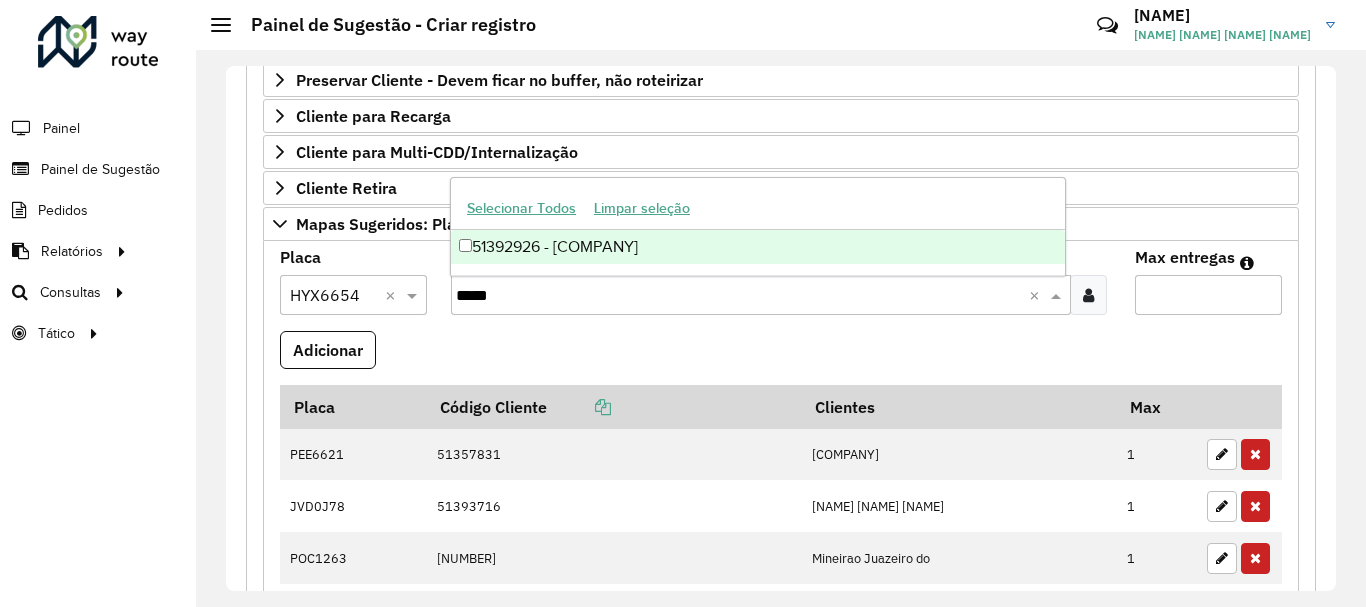 type on "*****" 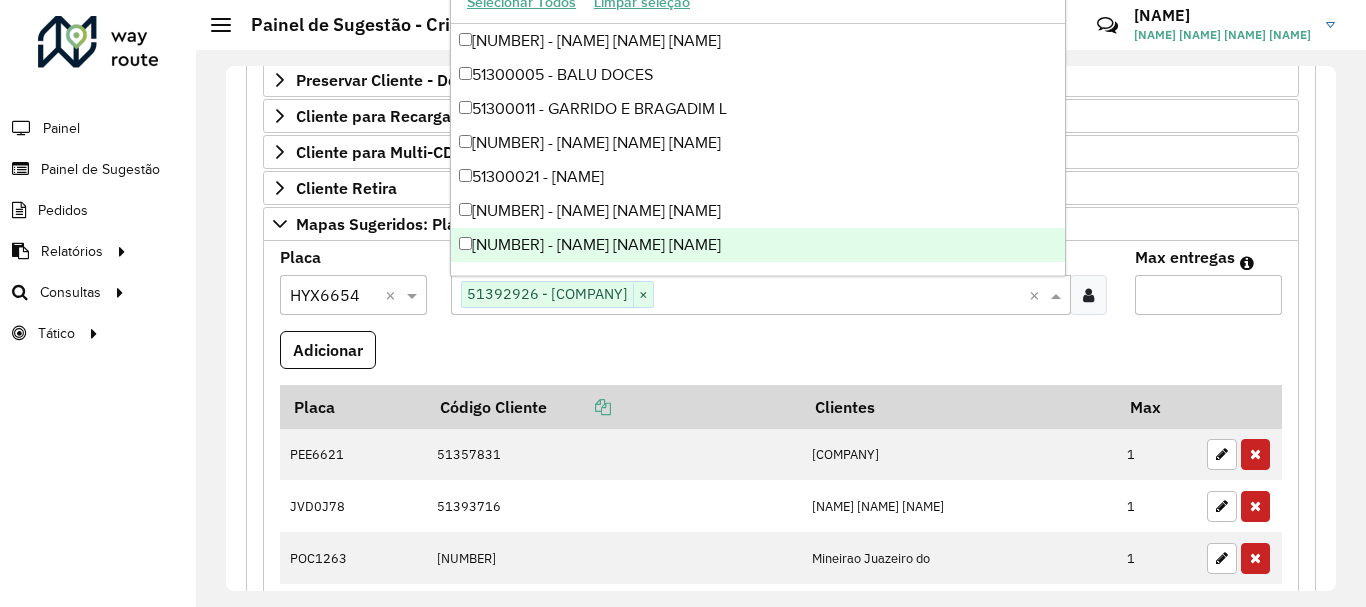 click on "Max entregas" at bounding box center [1208, 295] 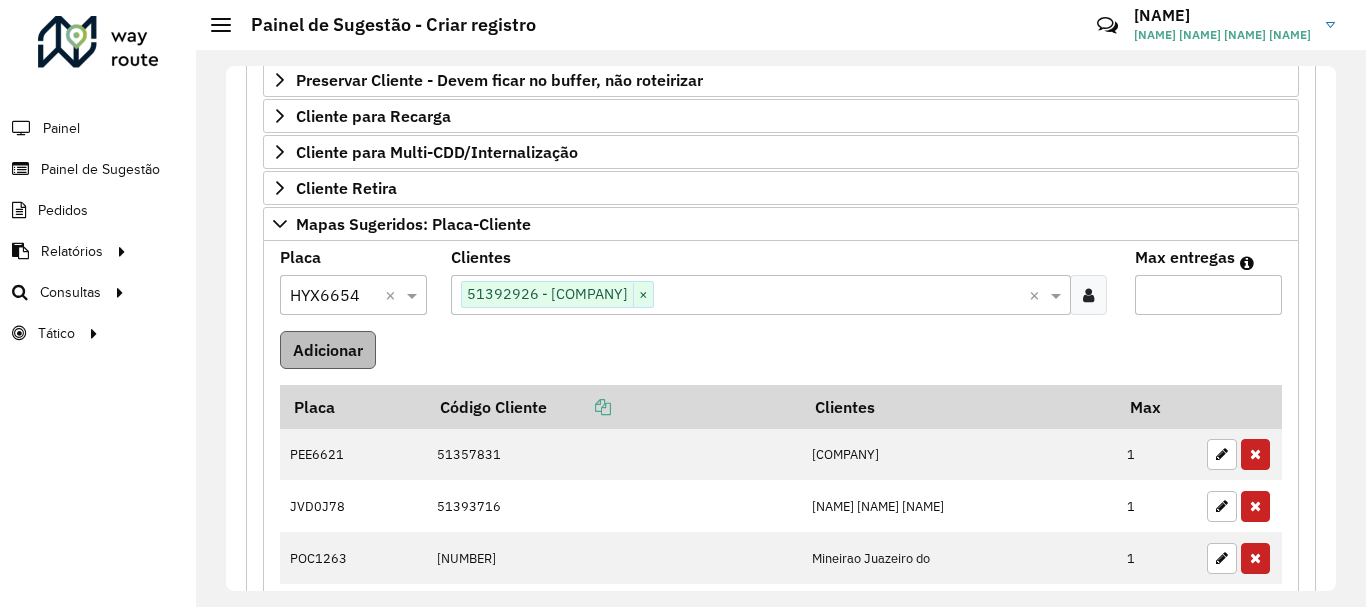 type on "*" 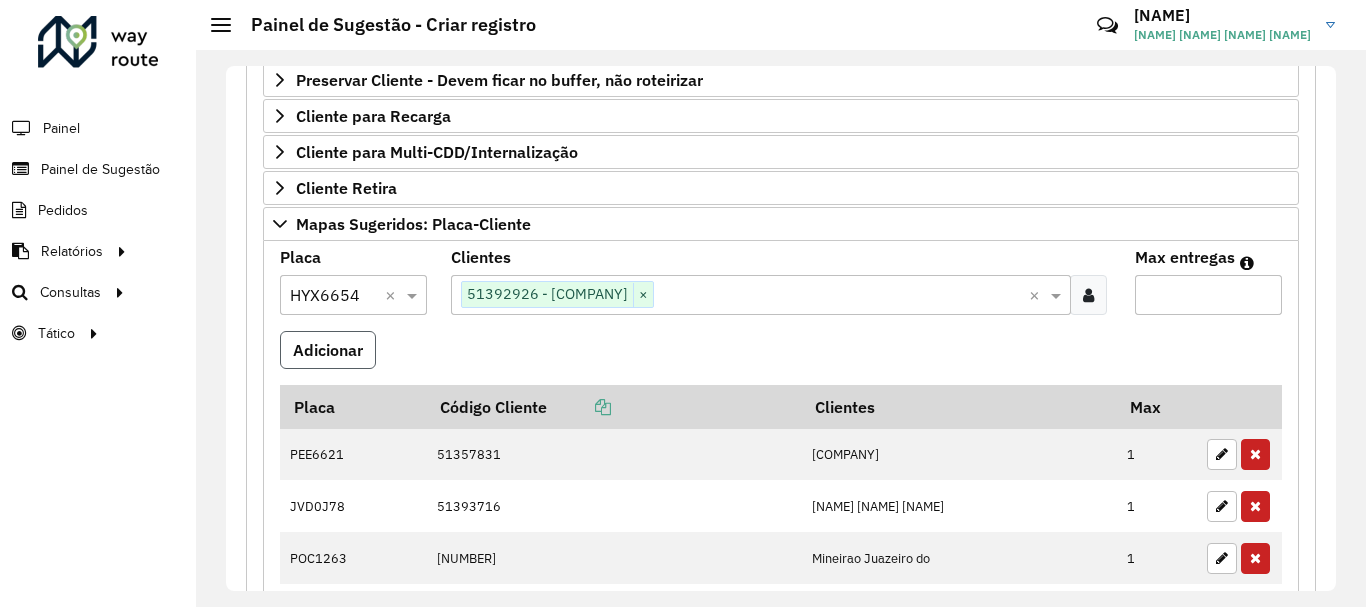 click on "Adicionar" at bounding box center (328, 350) 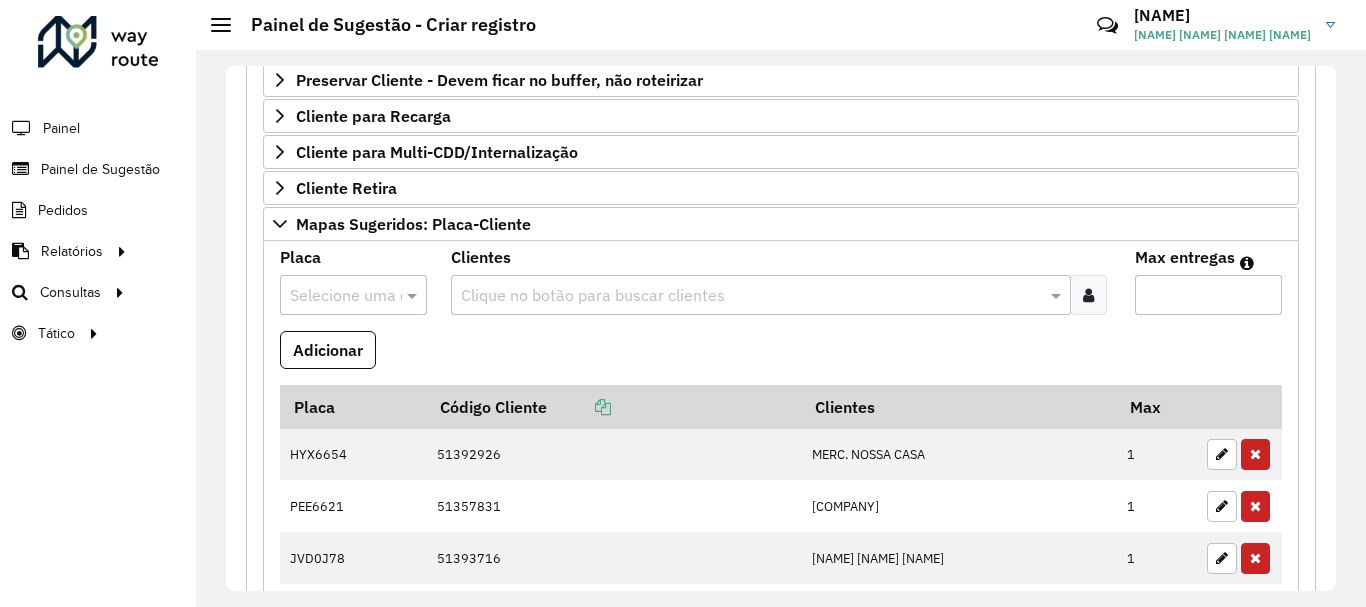 click at bounding box center [333, 296] 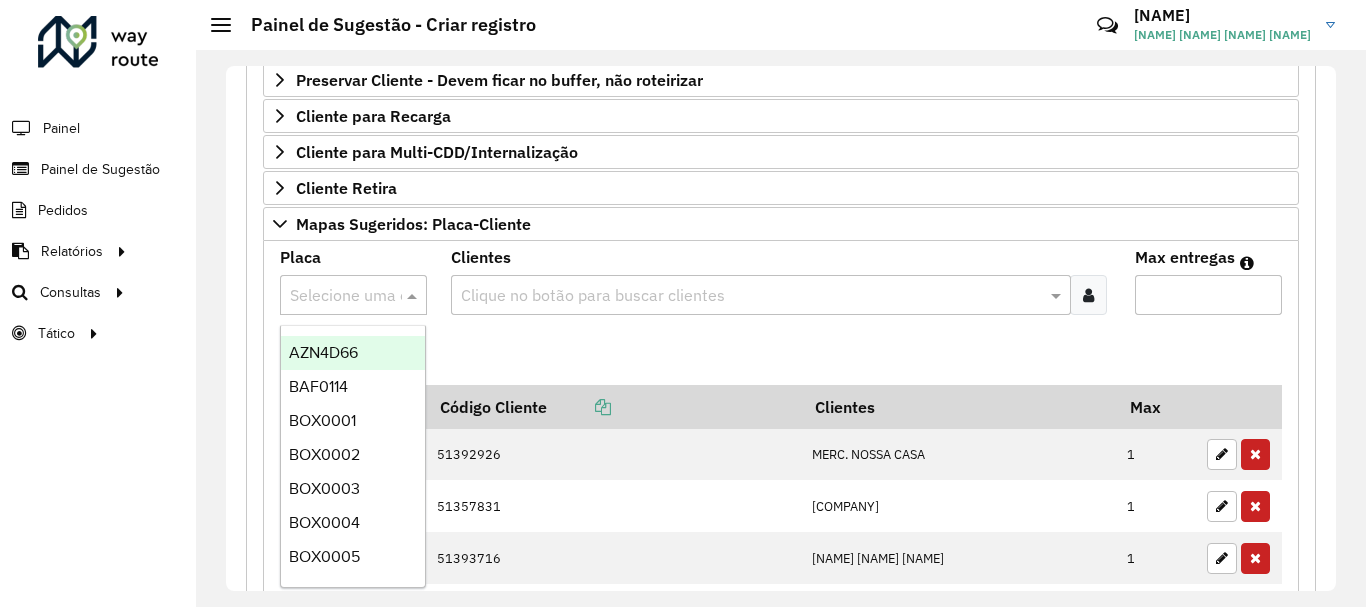 paste on "*******" 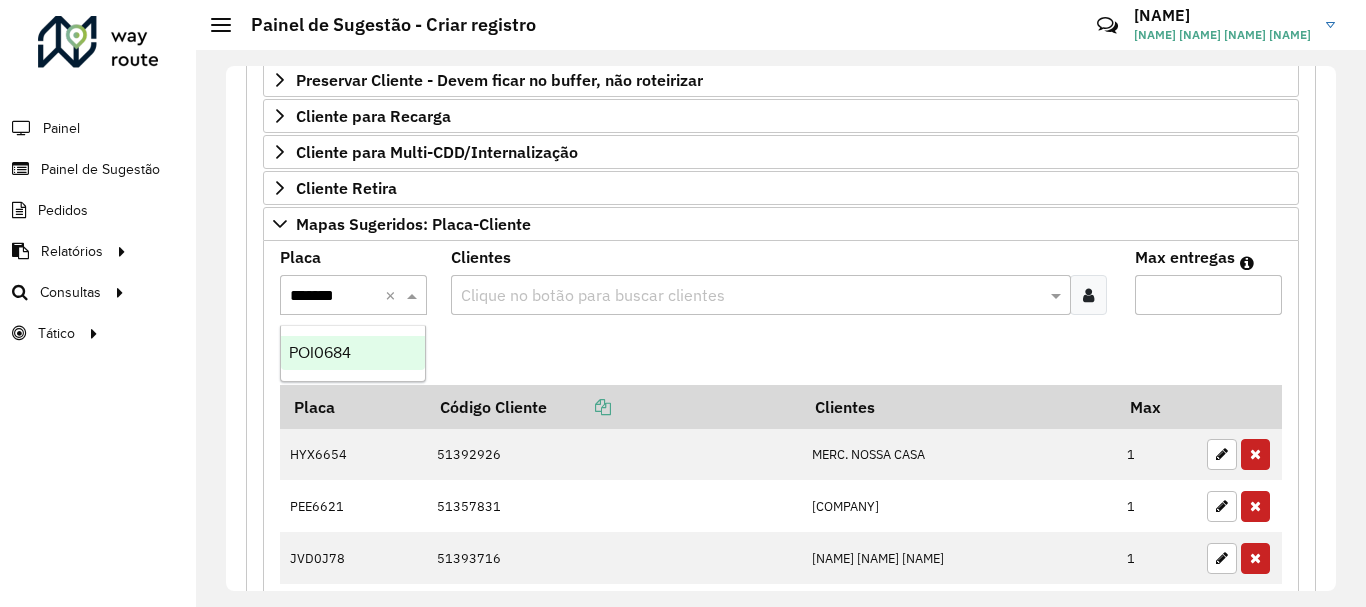 click on "POI0684" at bounding box center [353, 353] 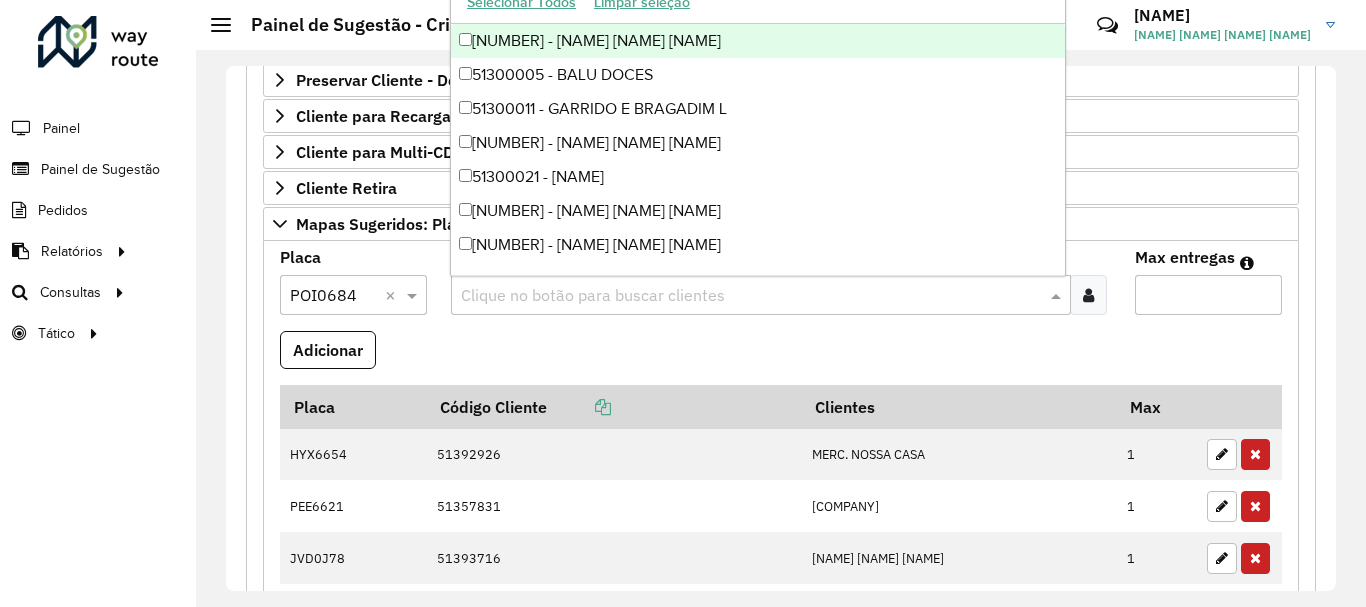 click at bounding box center (751, 296) 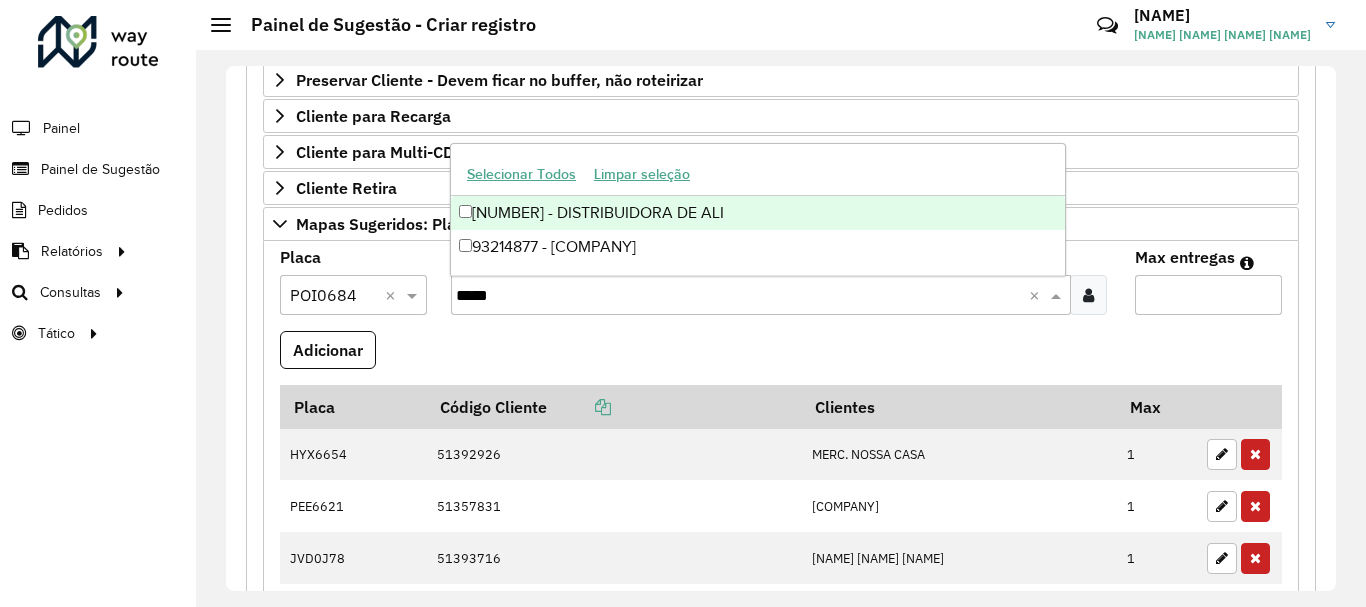 type 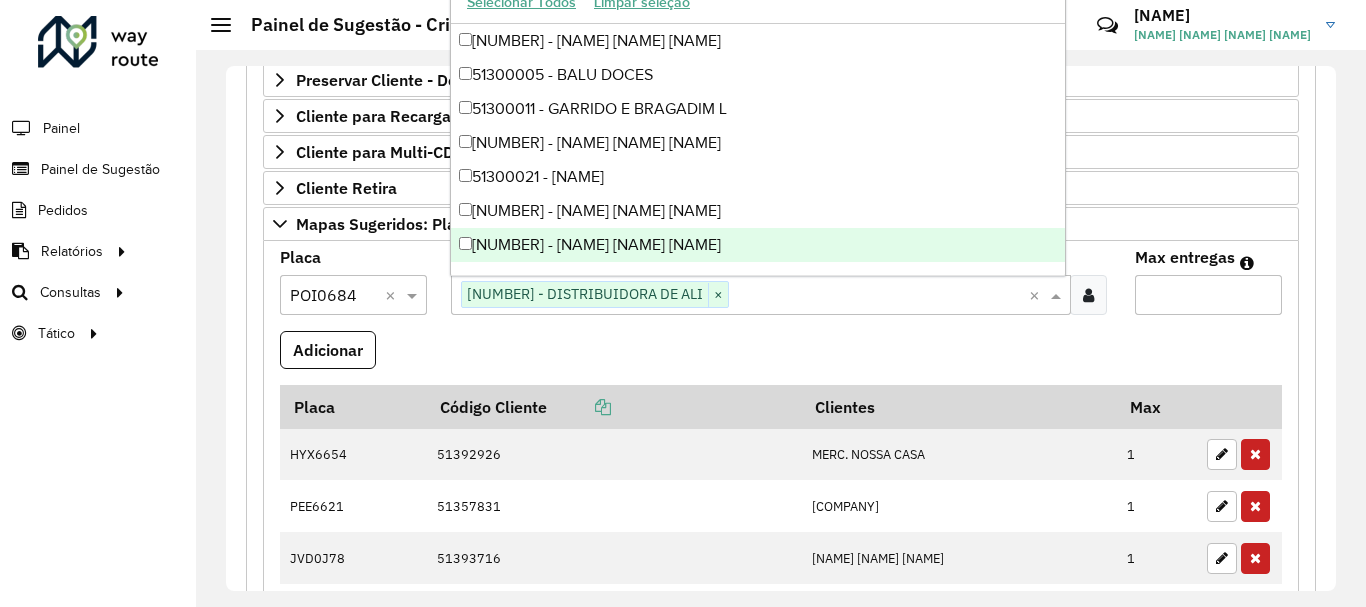 click on "Max entregas" at bounding box center [1208, 295] 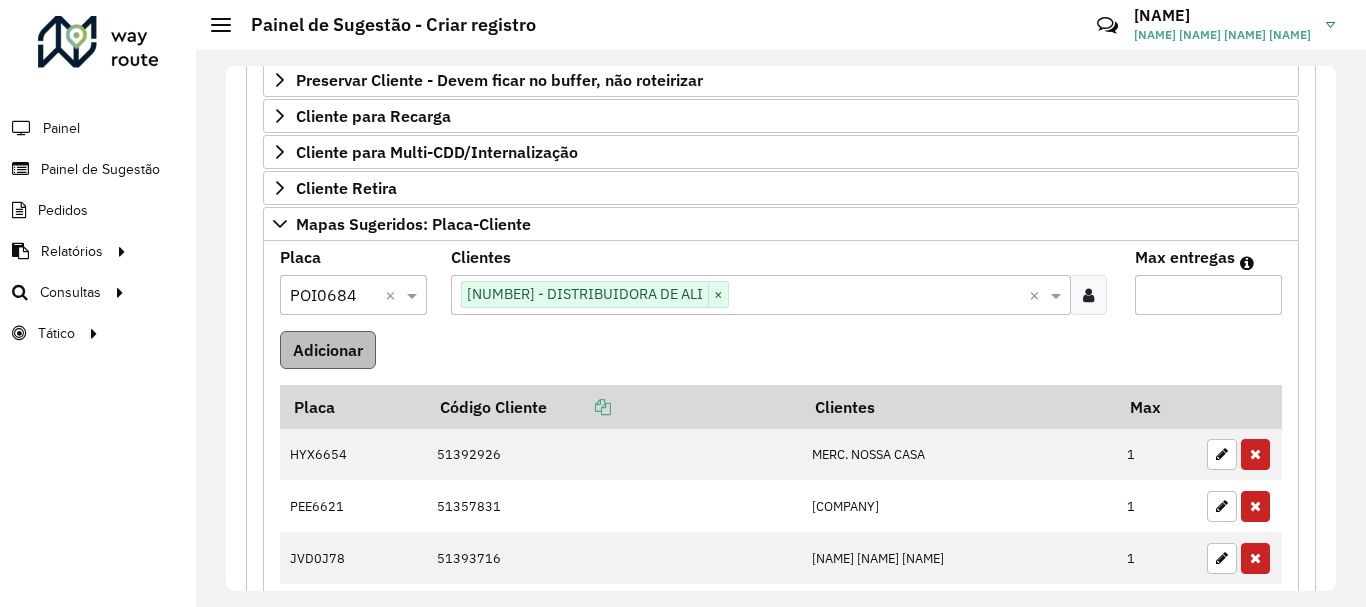 type on "*" 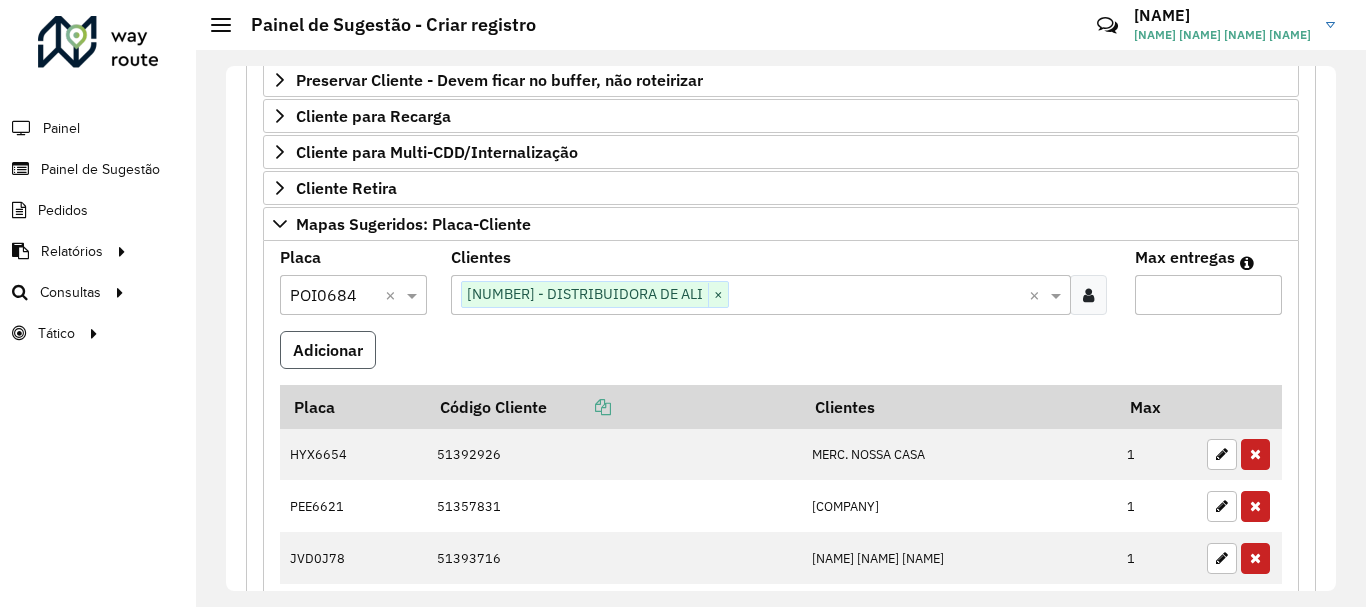 click on "Adicionar" at bounding box center (328, 350) 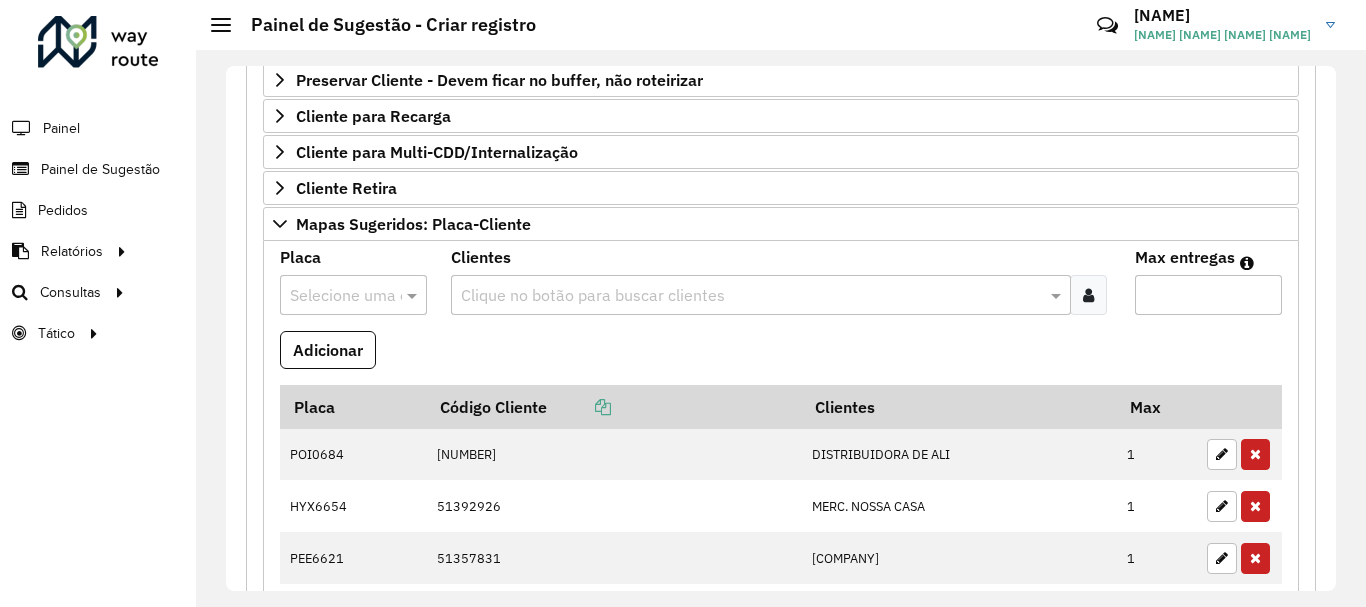 click on "Selecione uma opção" at bounding box center (353, 295) 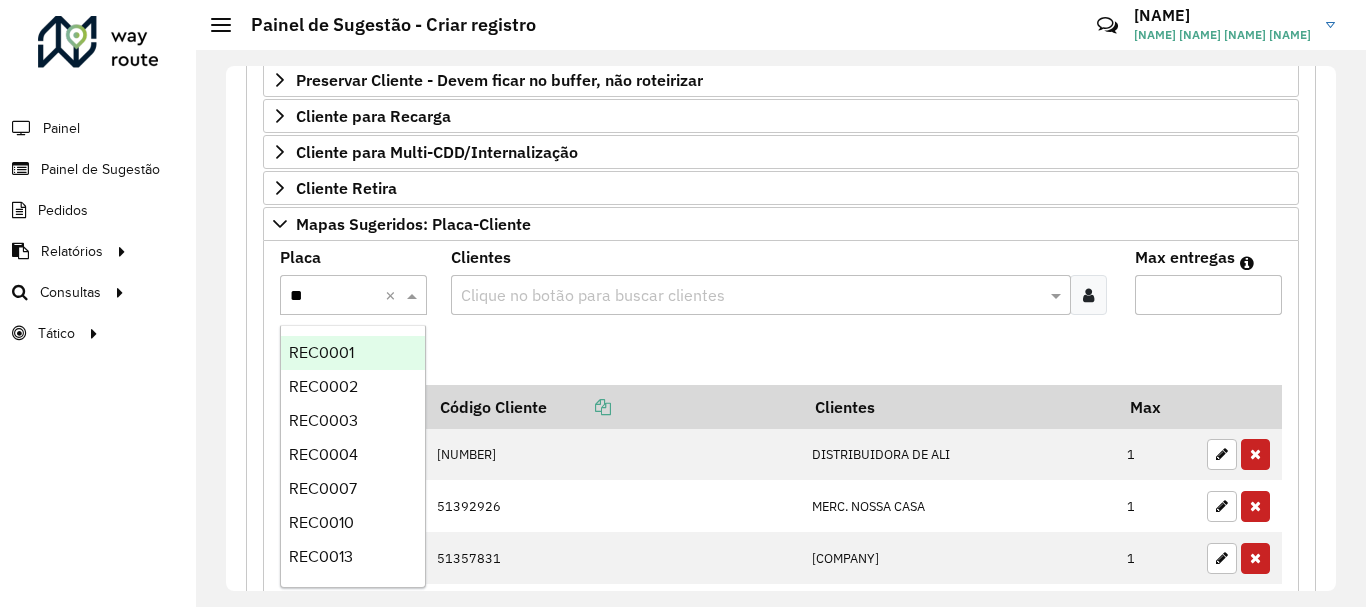 type on "***" 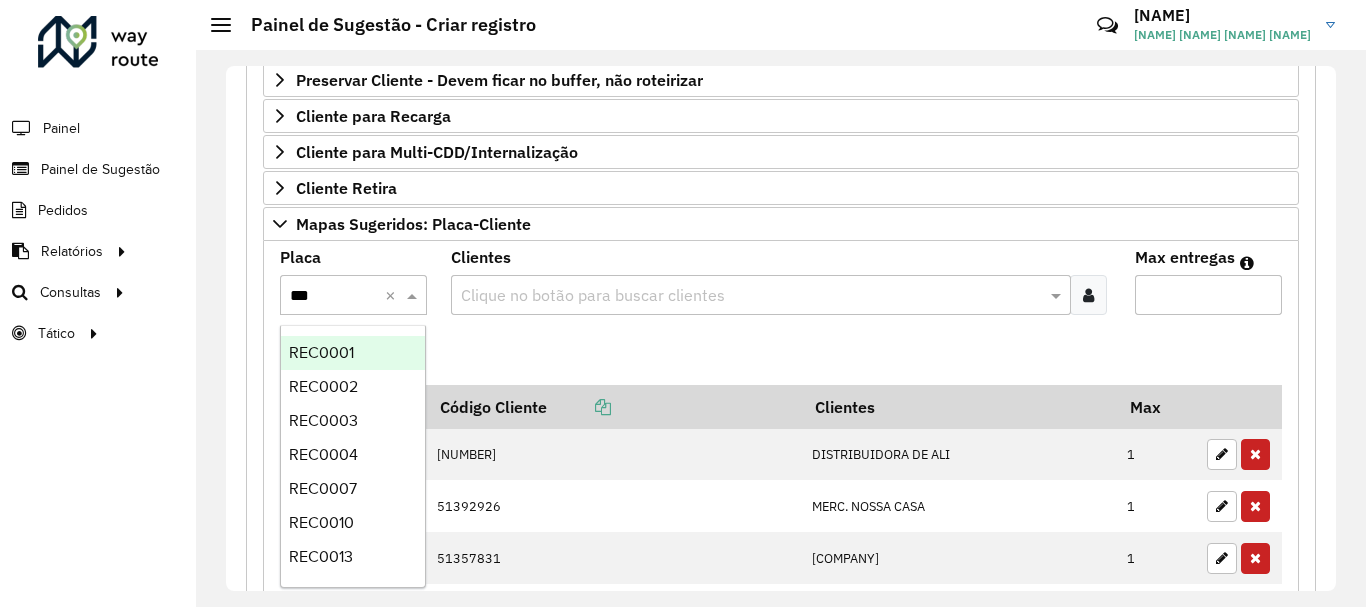 click on "REC0001" at bounding box center (353, 353) 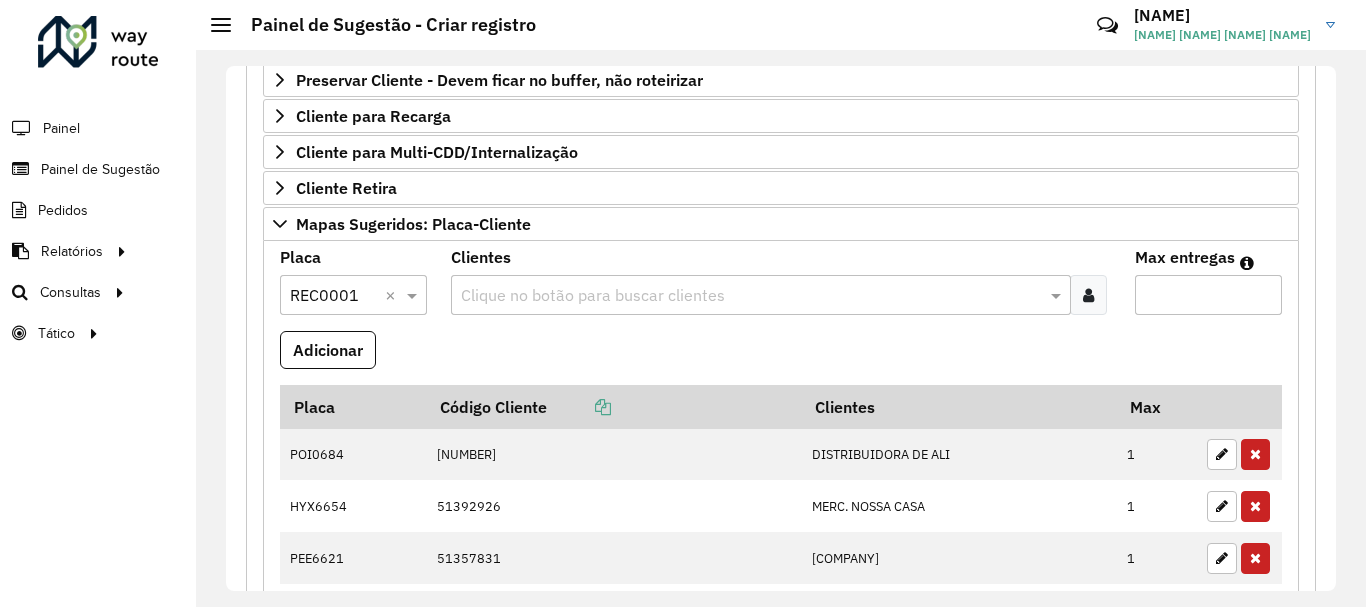 click at bounding box center [751, 296] 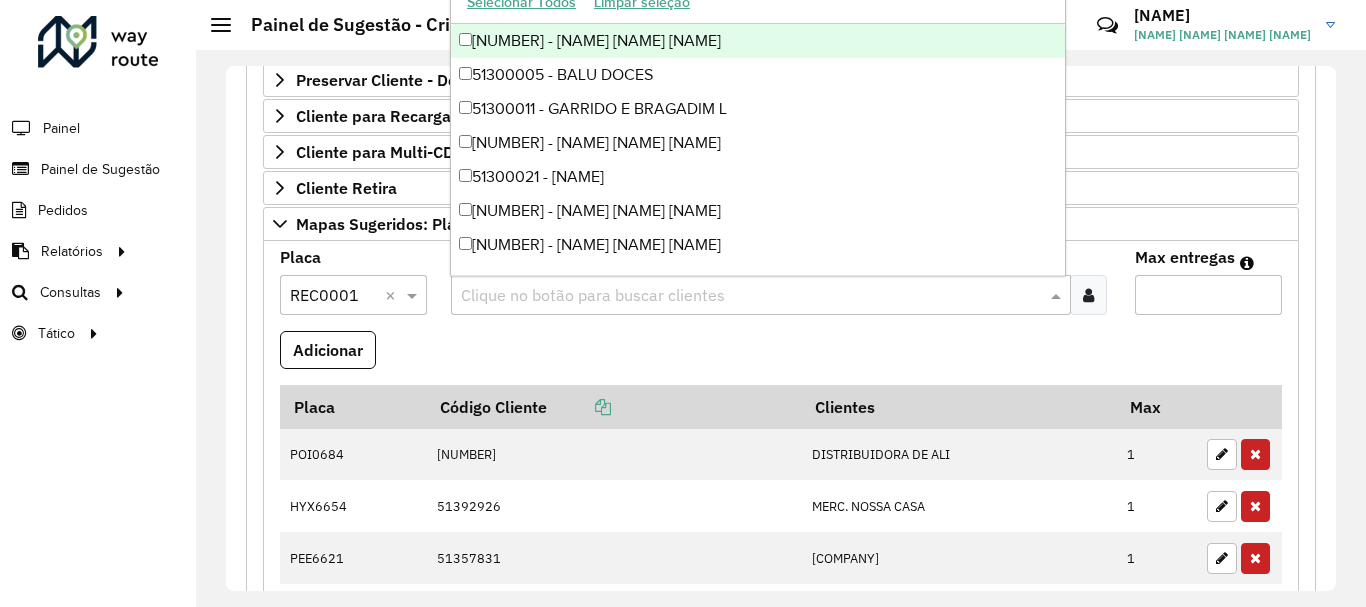 paste on "*****" 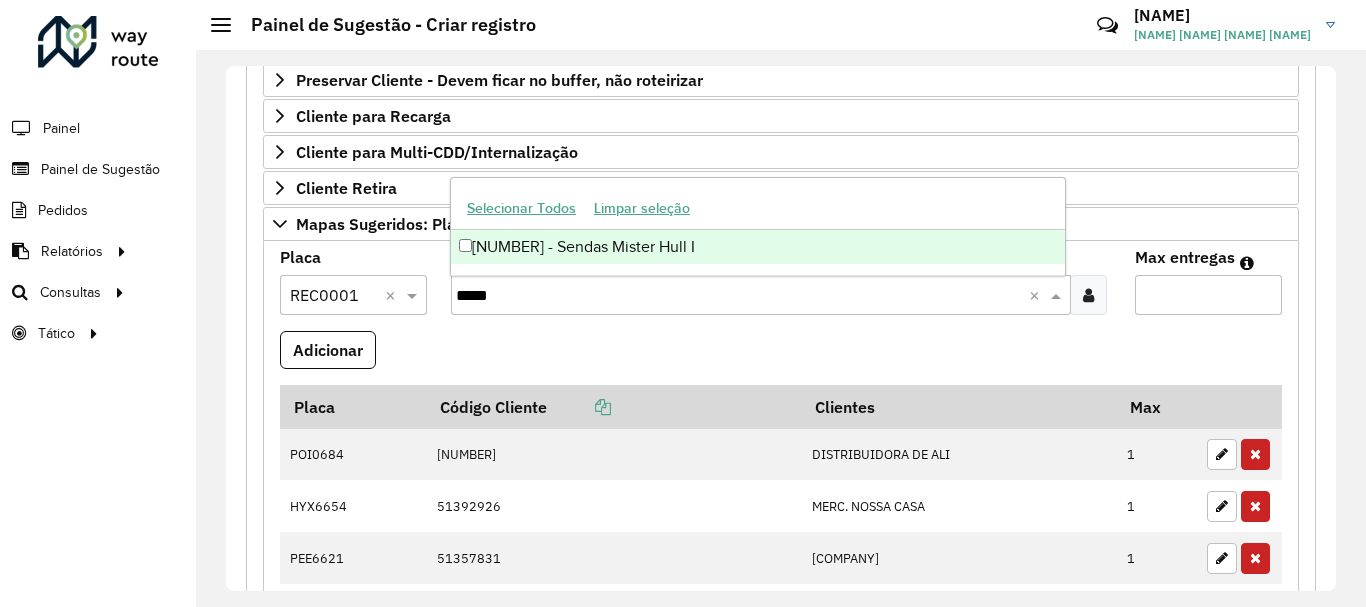 type 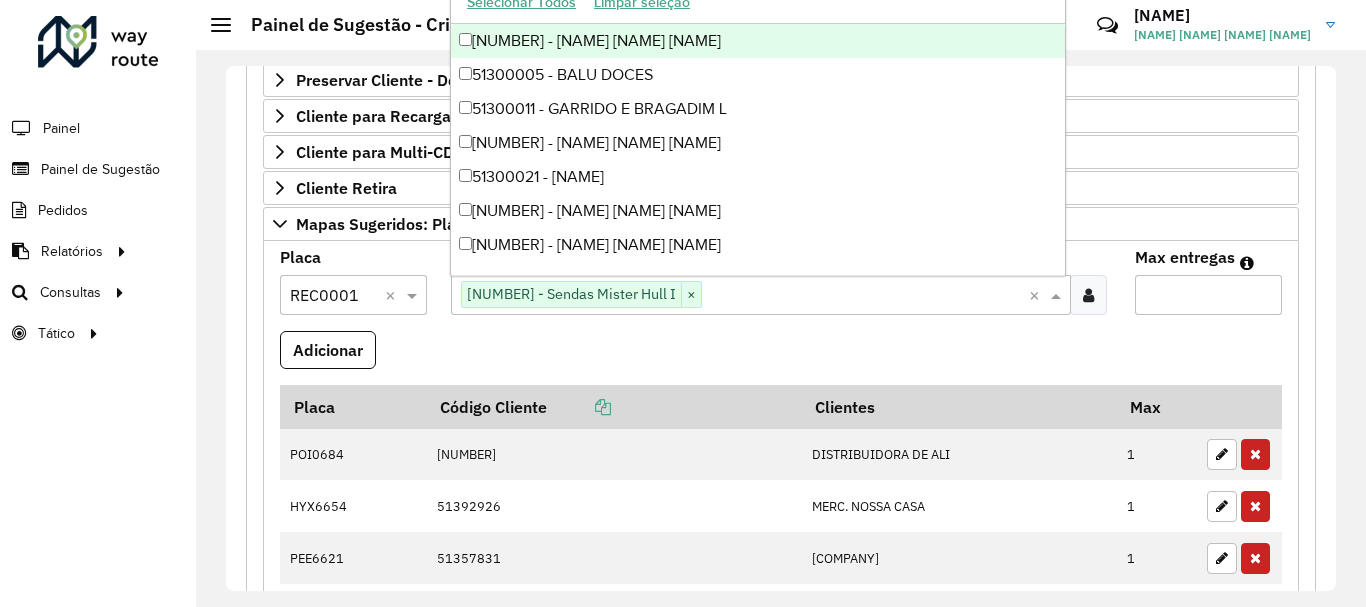 click on "Max entregas" at bounding box center (1208, 282) 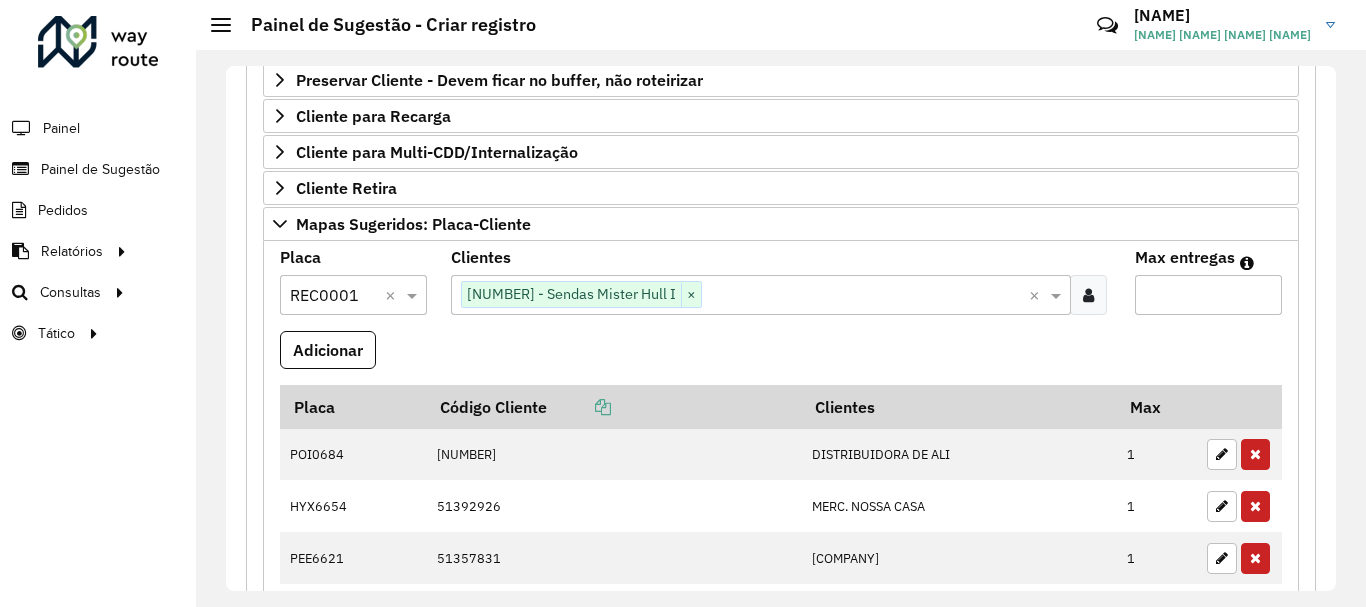 click on "Max entregas" at bounding box center (1208, 295) 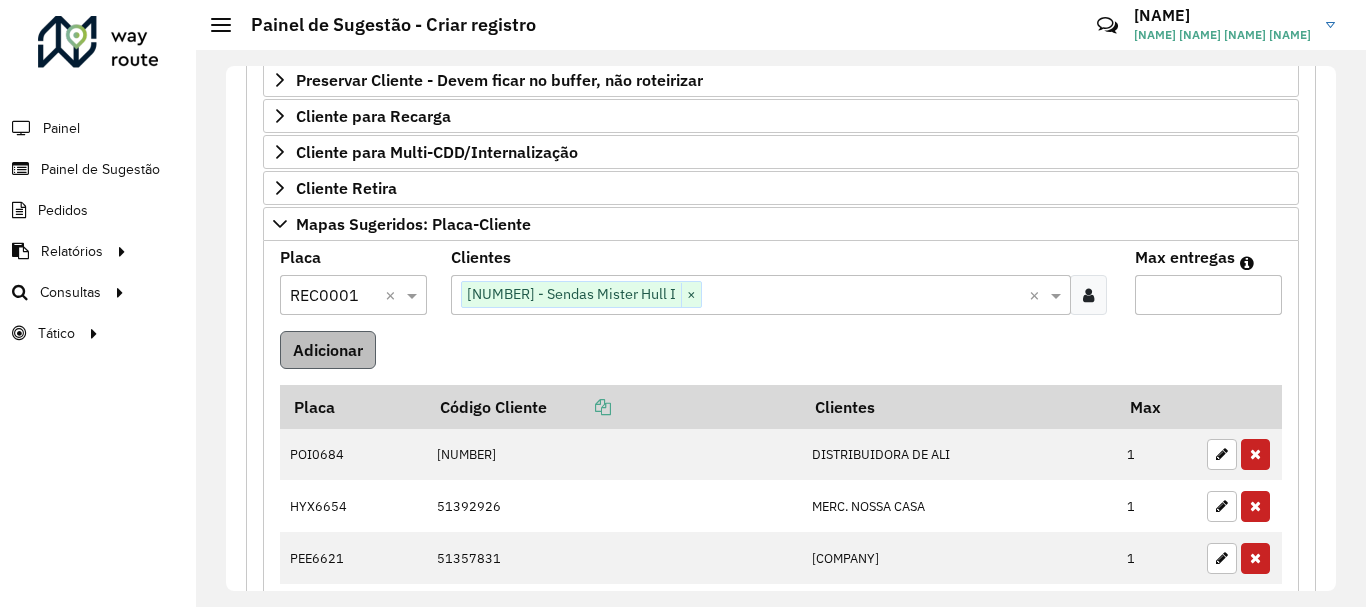 type on "*" 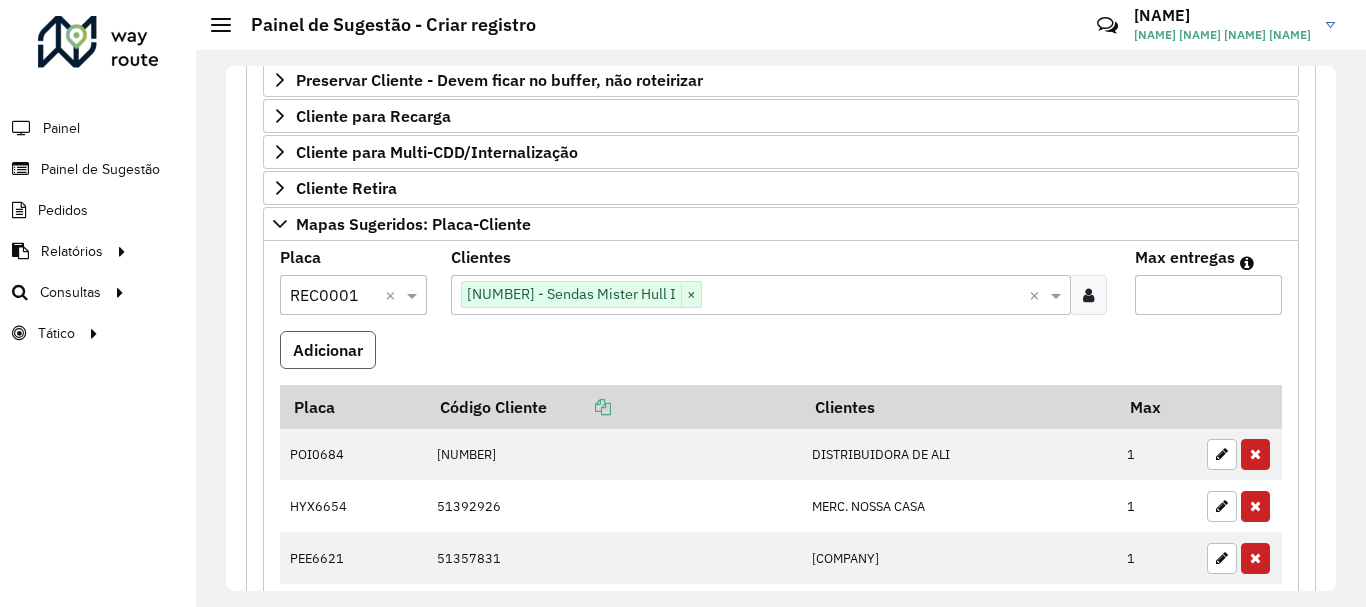 click on "Adicionar" at bounding box center (328, 350) 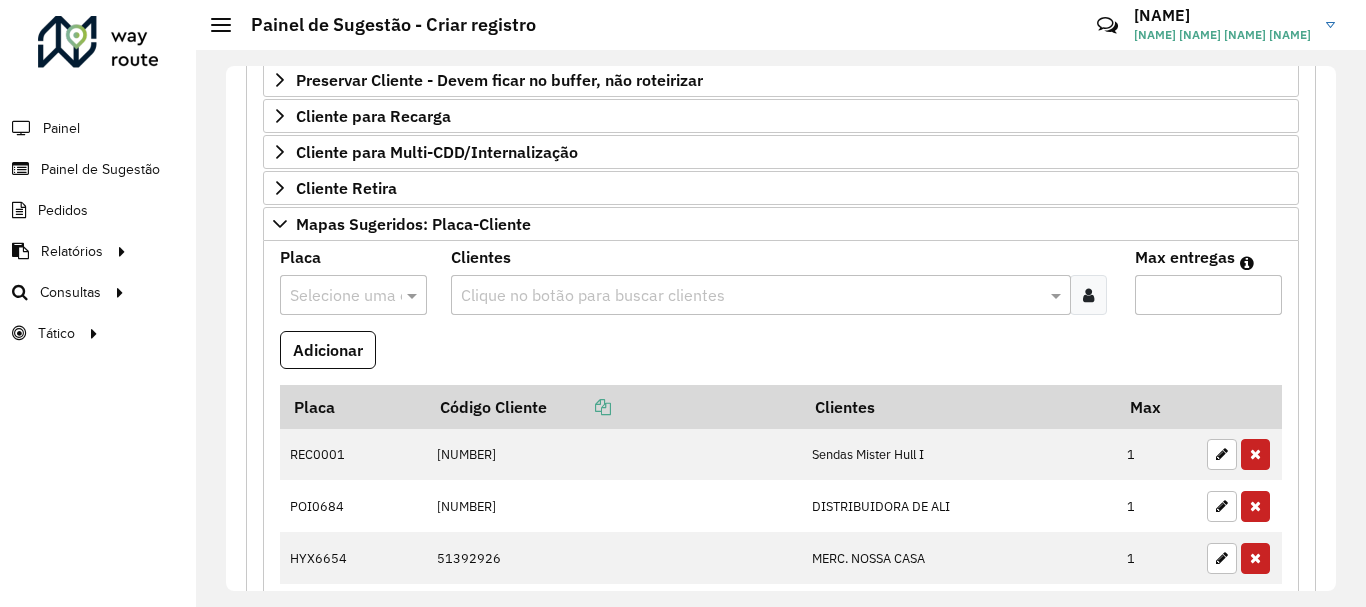 click at bounding box center [333, 296] 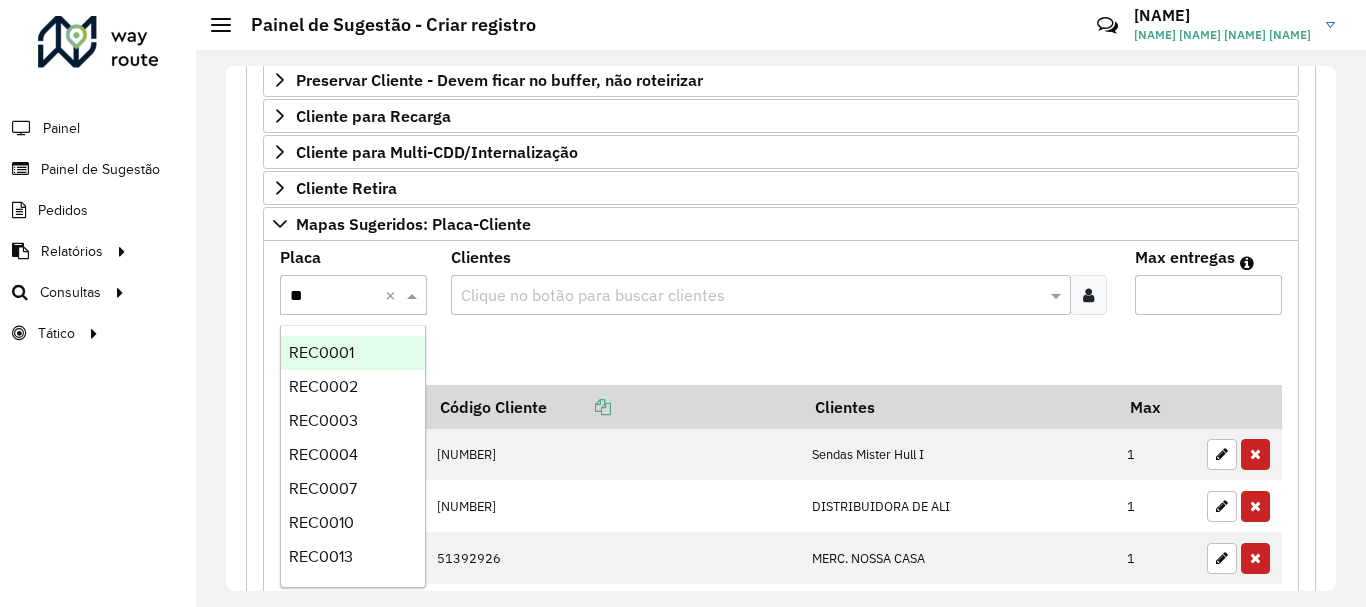 type on "***" 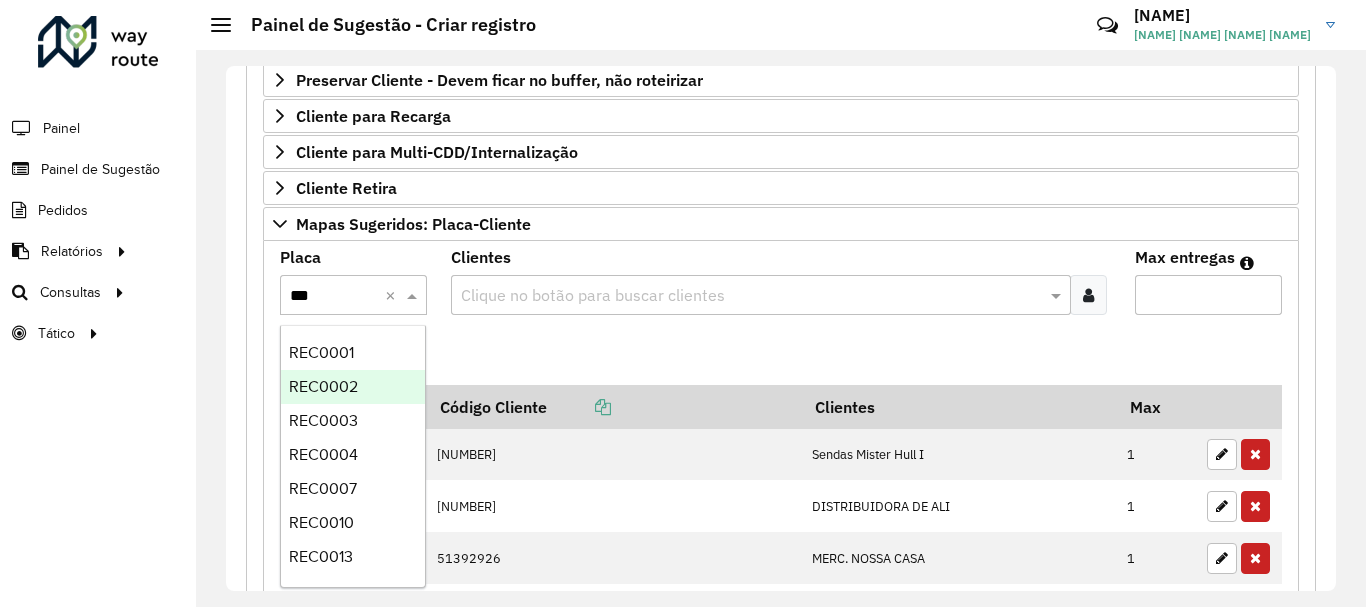 click on "REC0002" at bounding box center (353, 387) 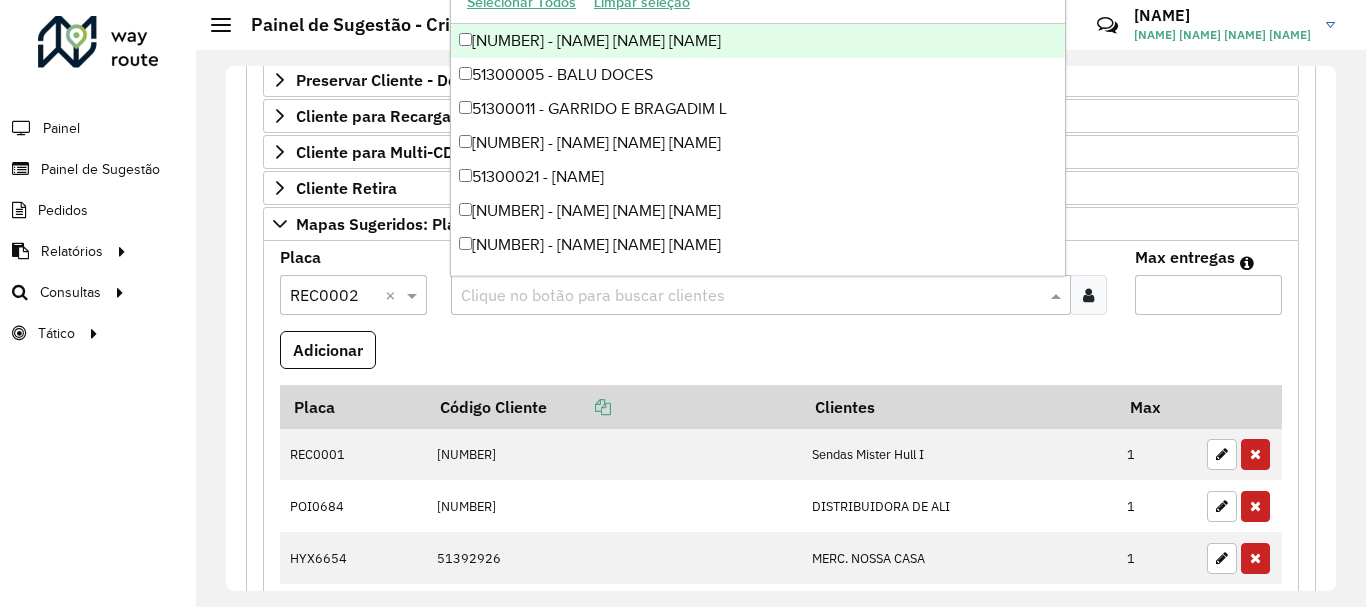 click at bounding box center [751, 296] 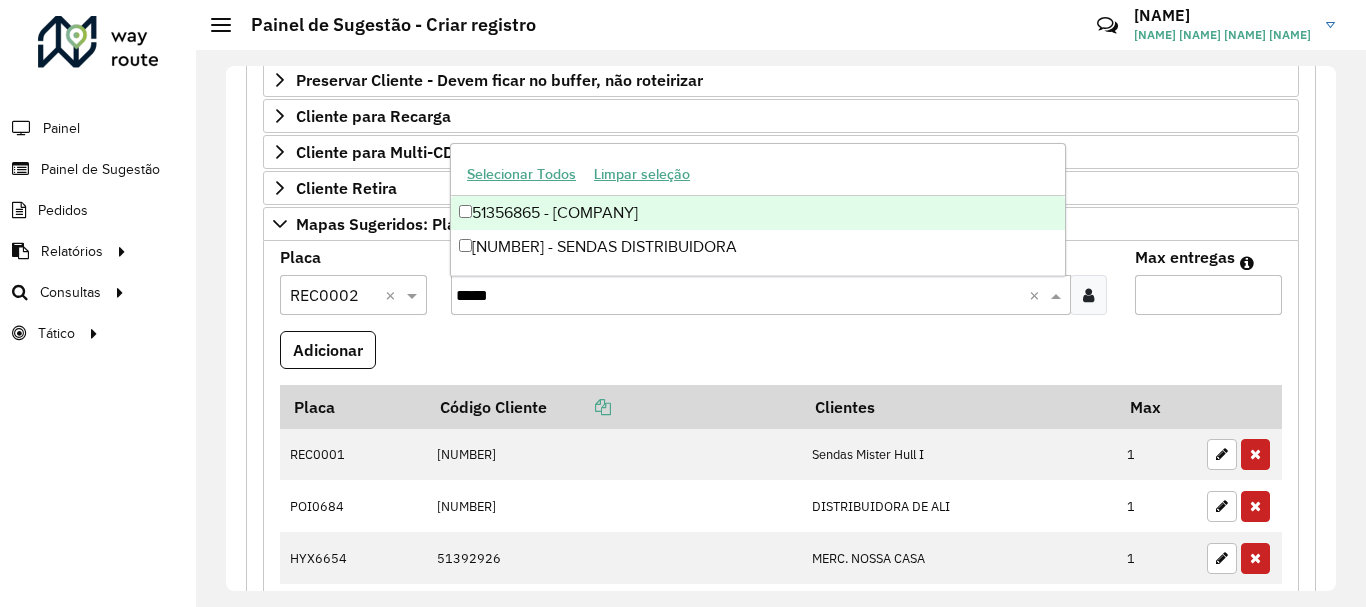 type 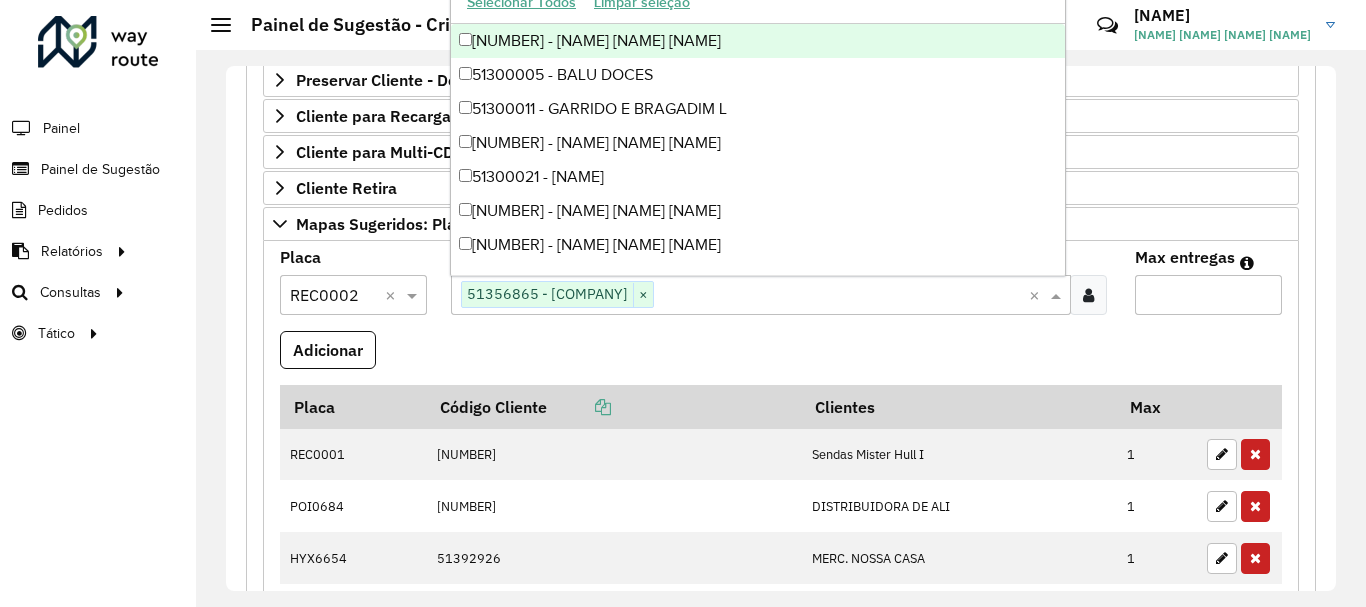 click on "Max entregas" at bounding box center [1208, 295] 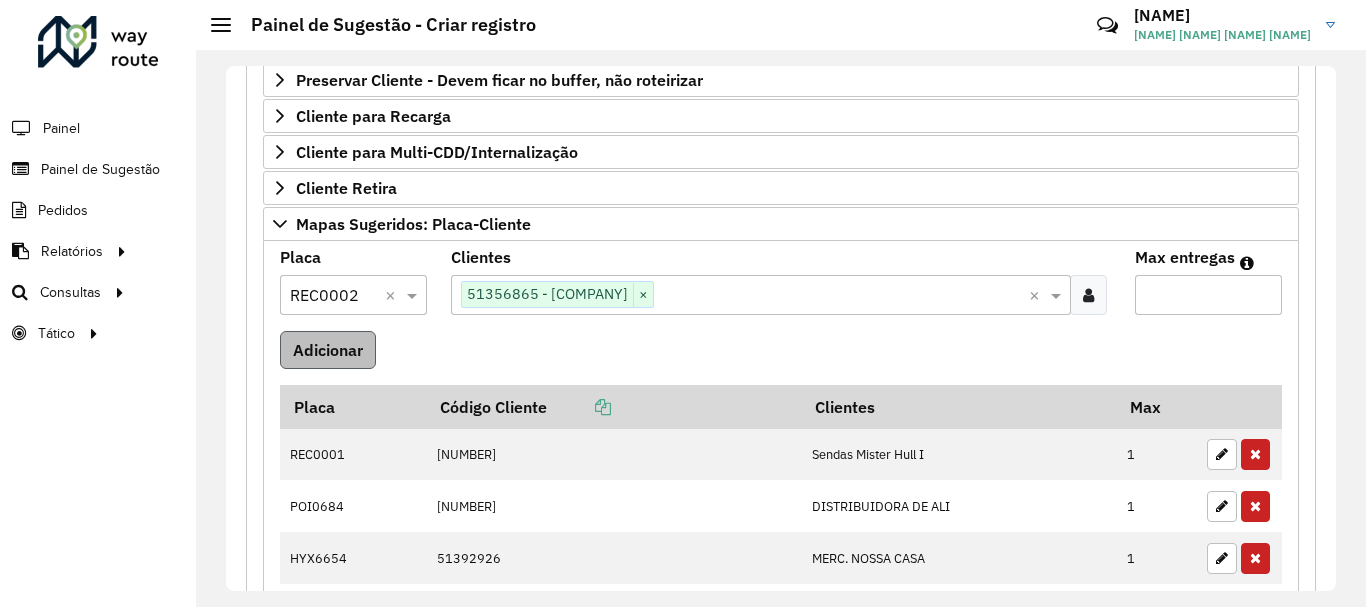 type on "*" 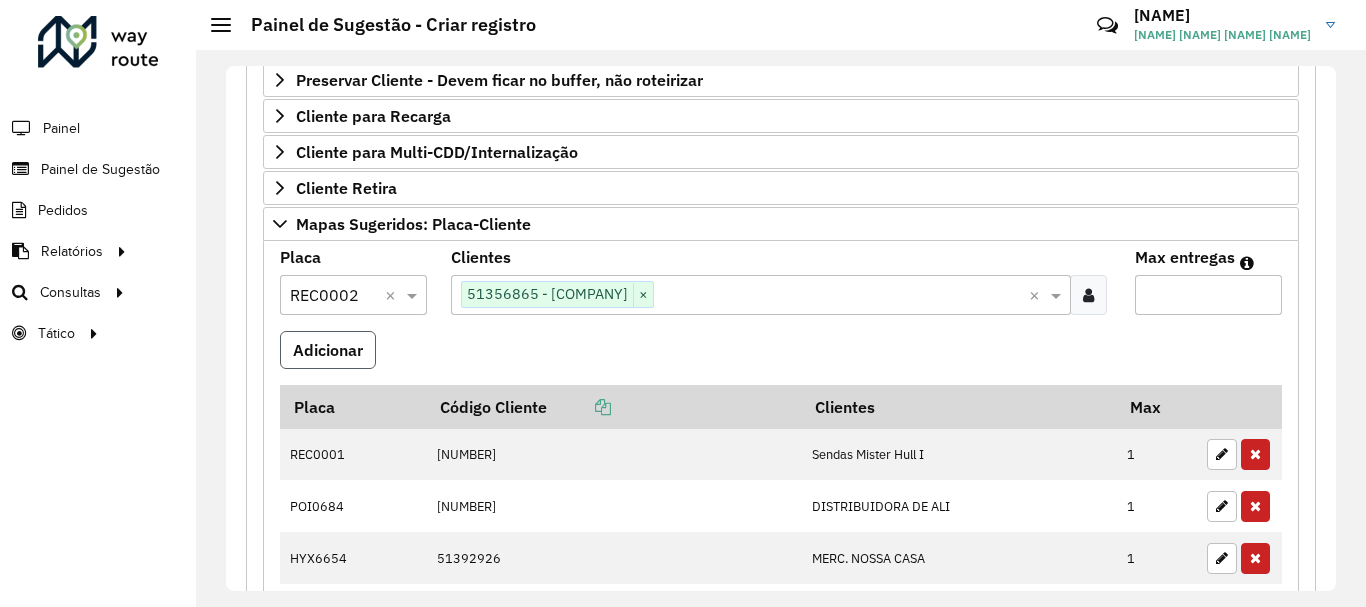 click on "Adicionar" at bounding box center (328, 350) 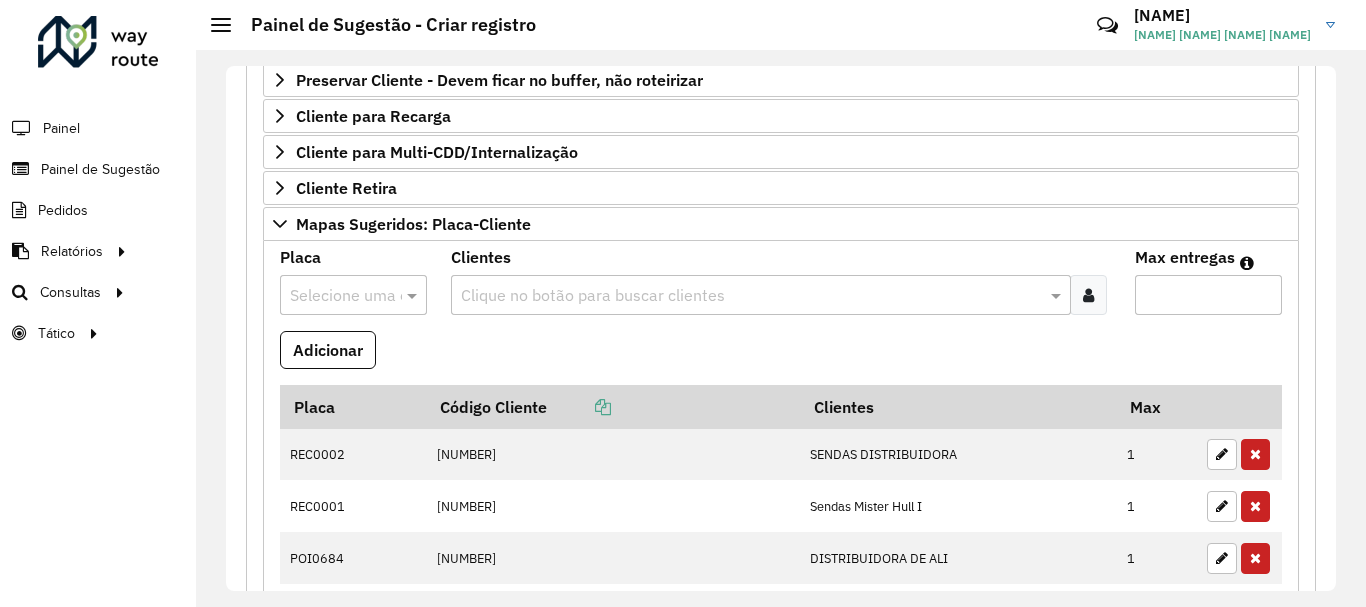click at bounding box center (333, 296) 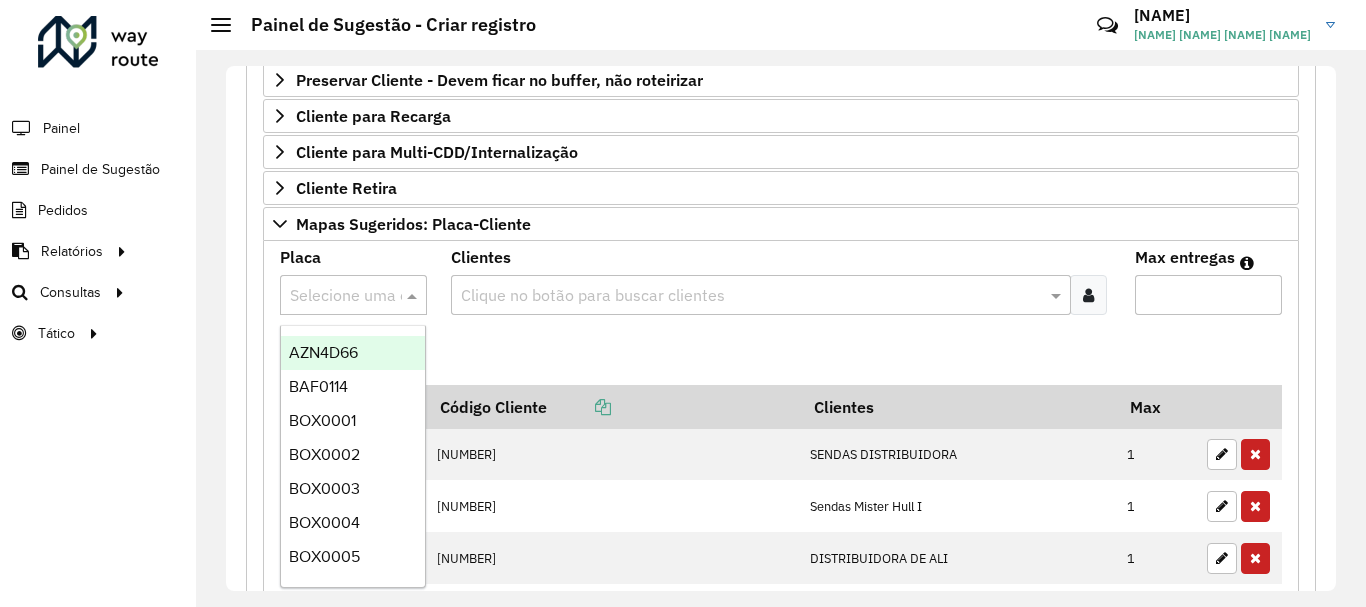 paste on "*******" 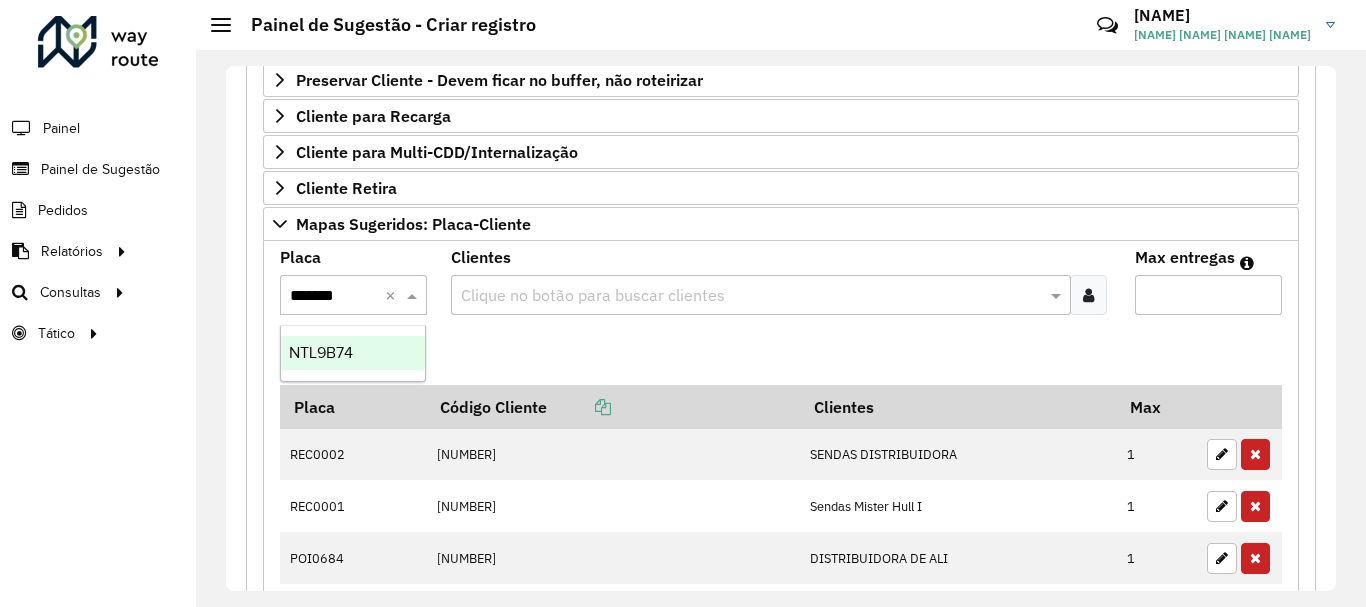 type 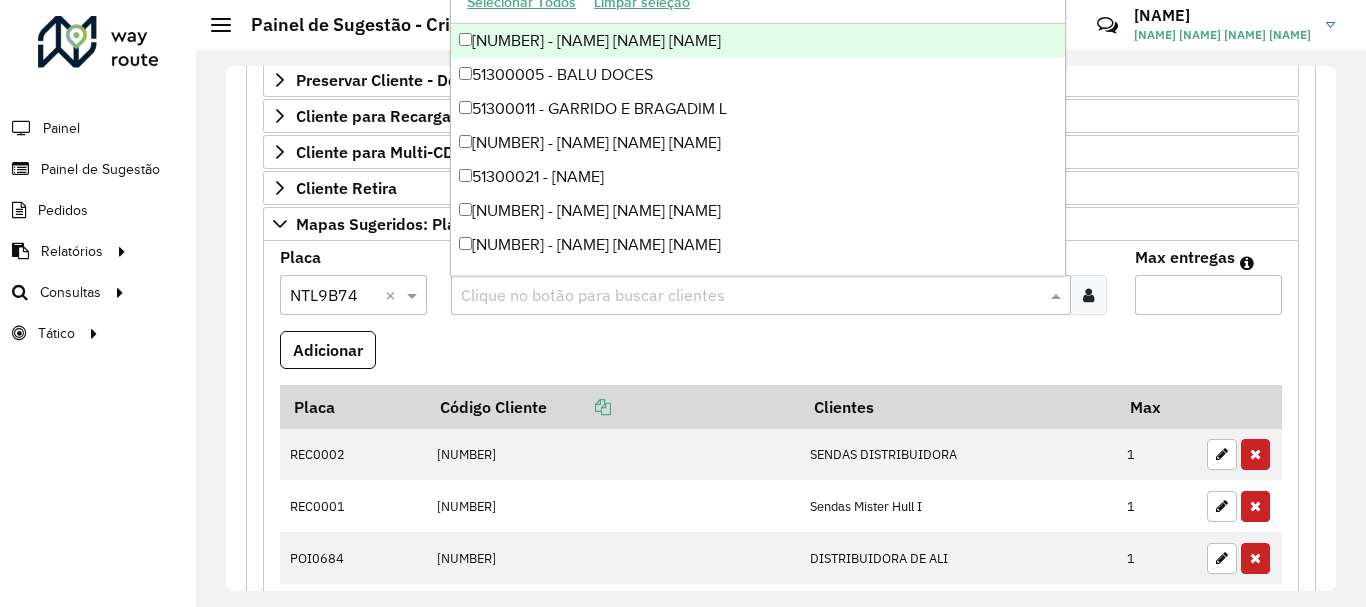 click at bounding box center (751, 296) 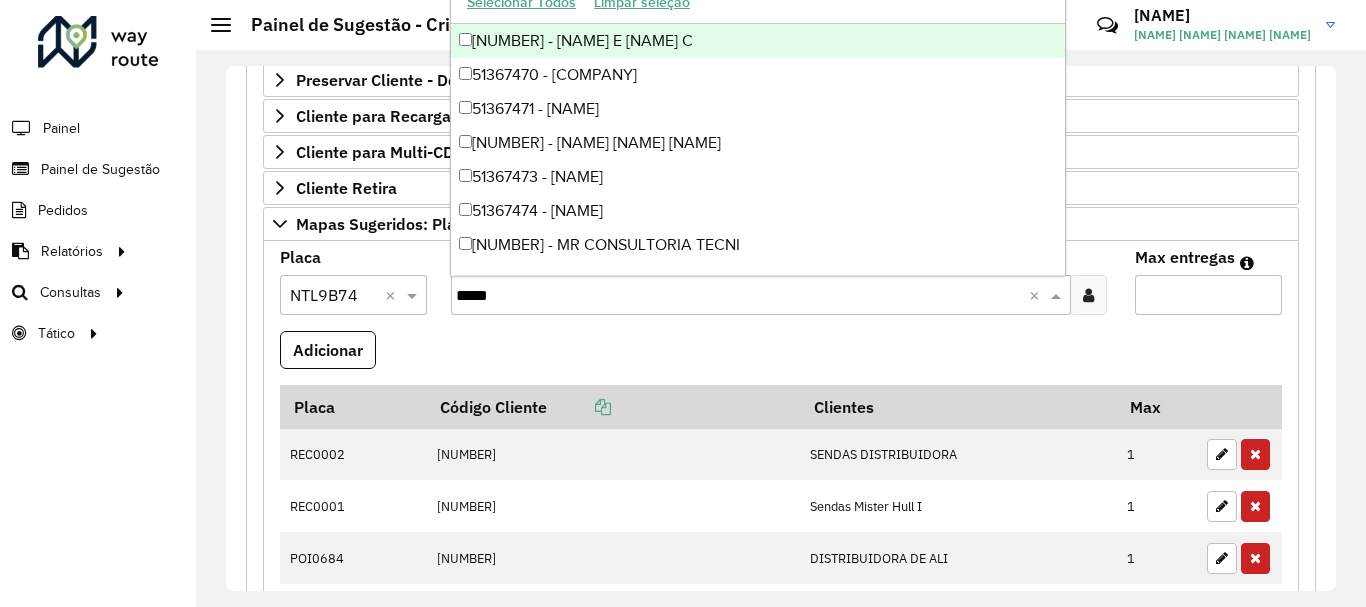 type 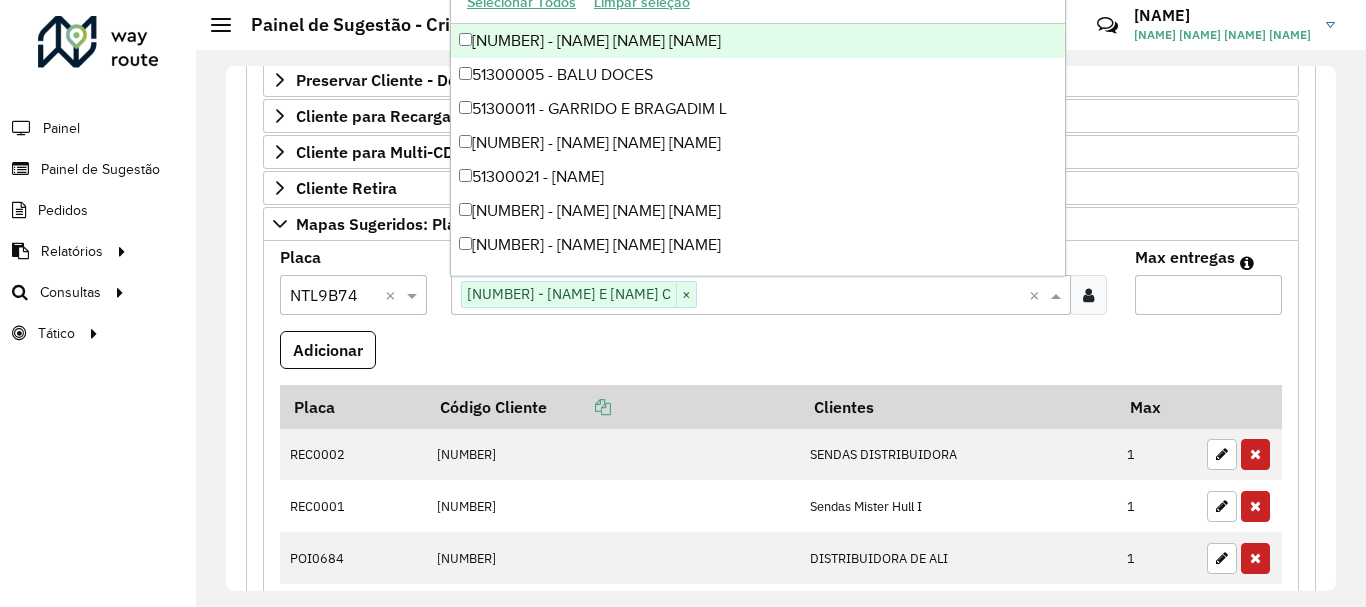 click on "Max entregas" at bounding box center (1208, 295) 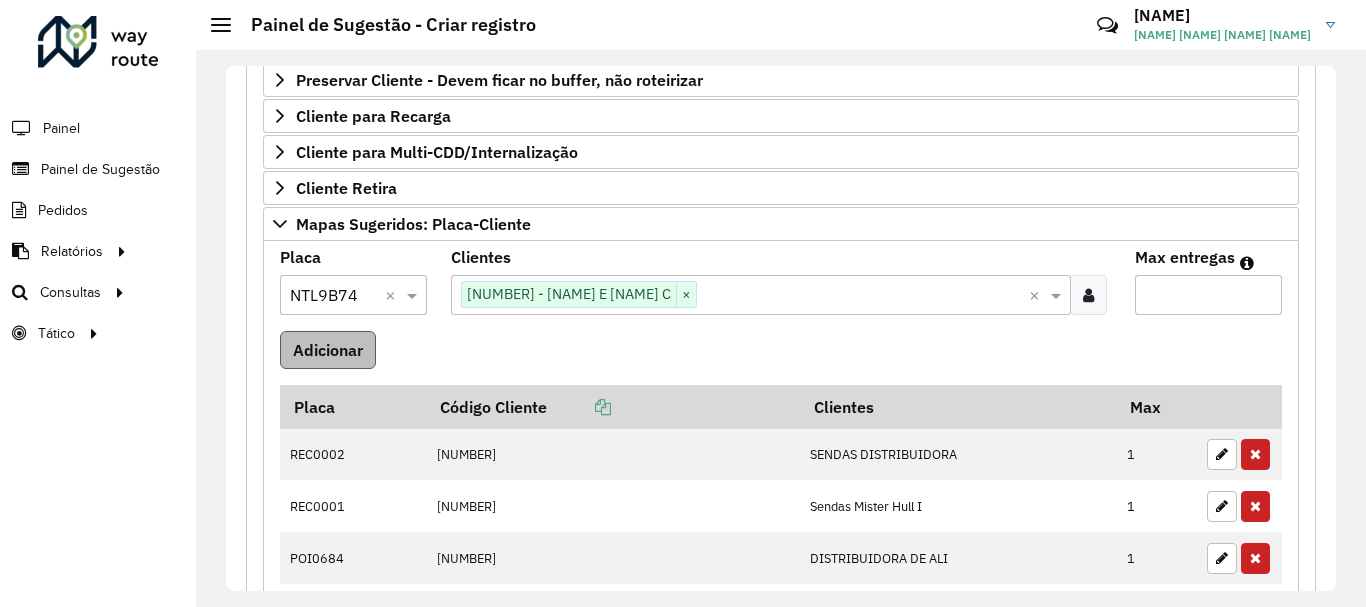 type on "*" 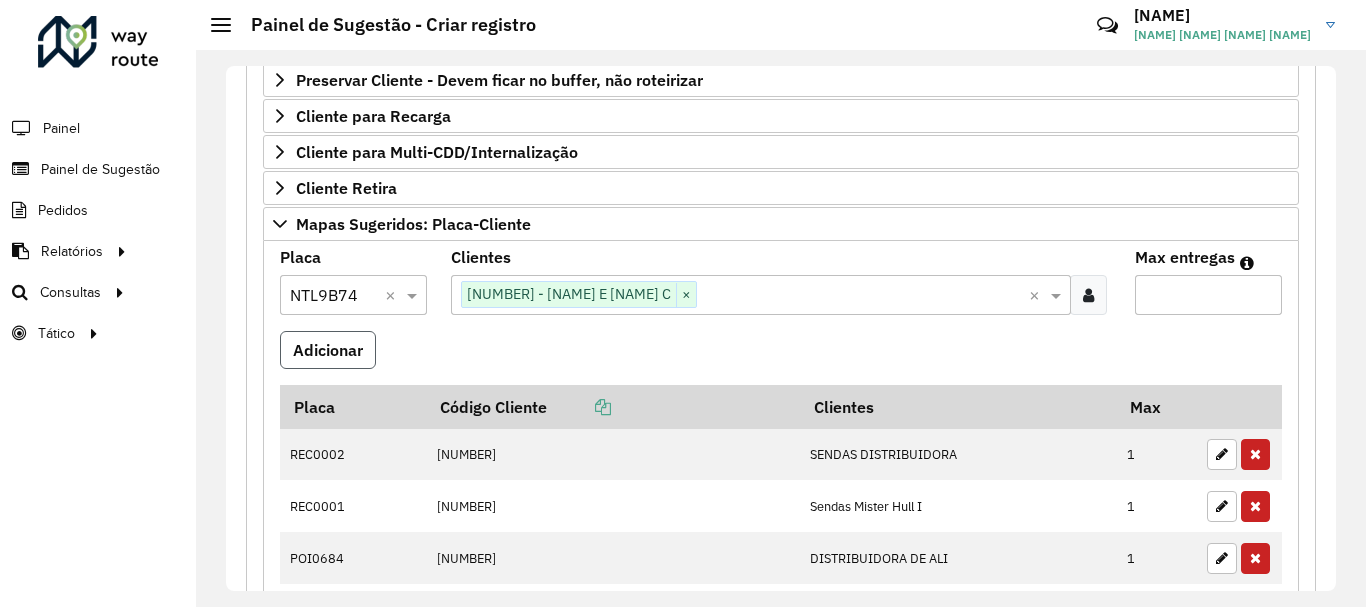 click on "Adicionar" at bounding box center [328, 350] 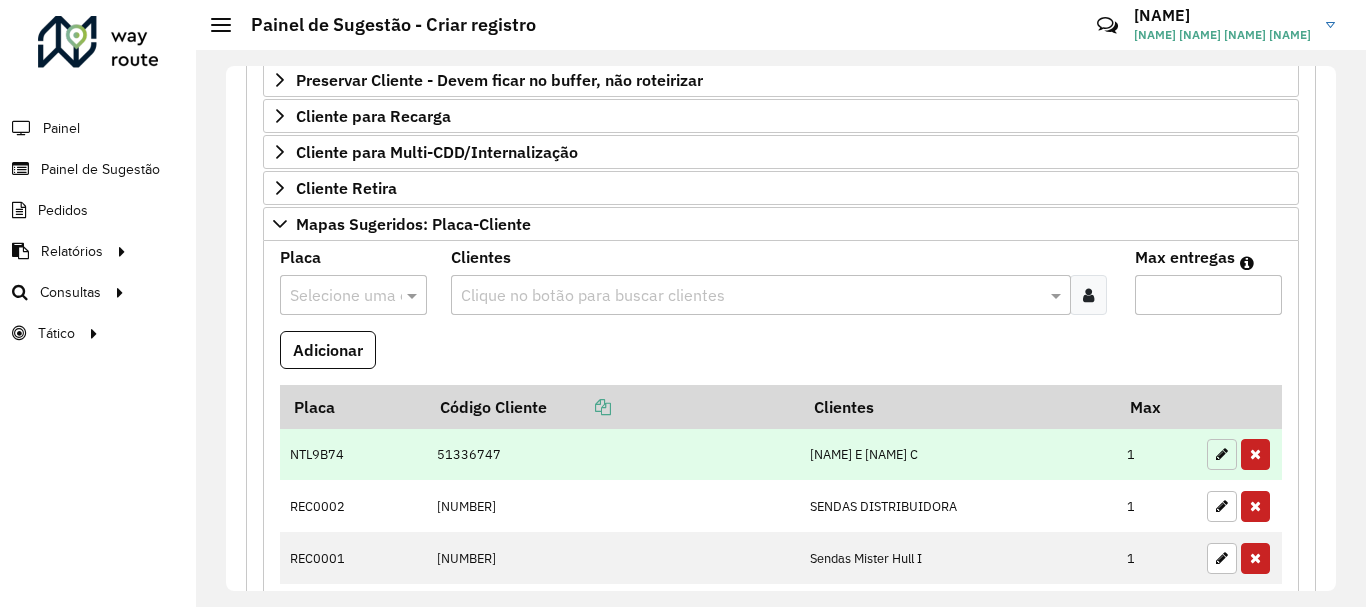 click at bounding box center (1222, 454) 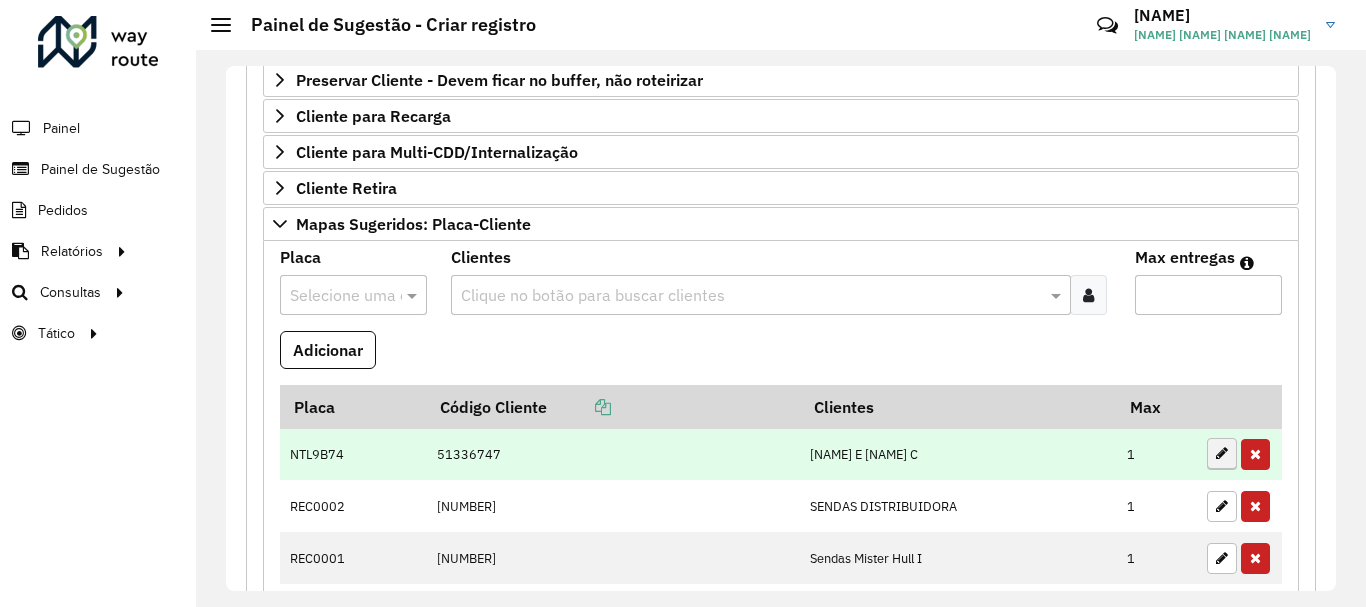 type on "*" 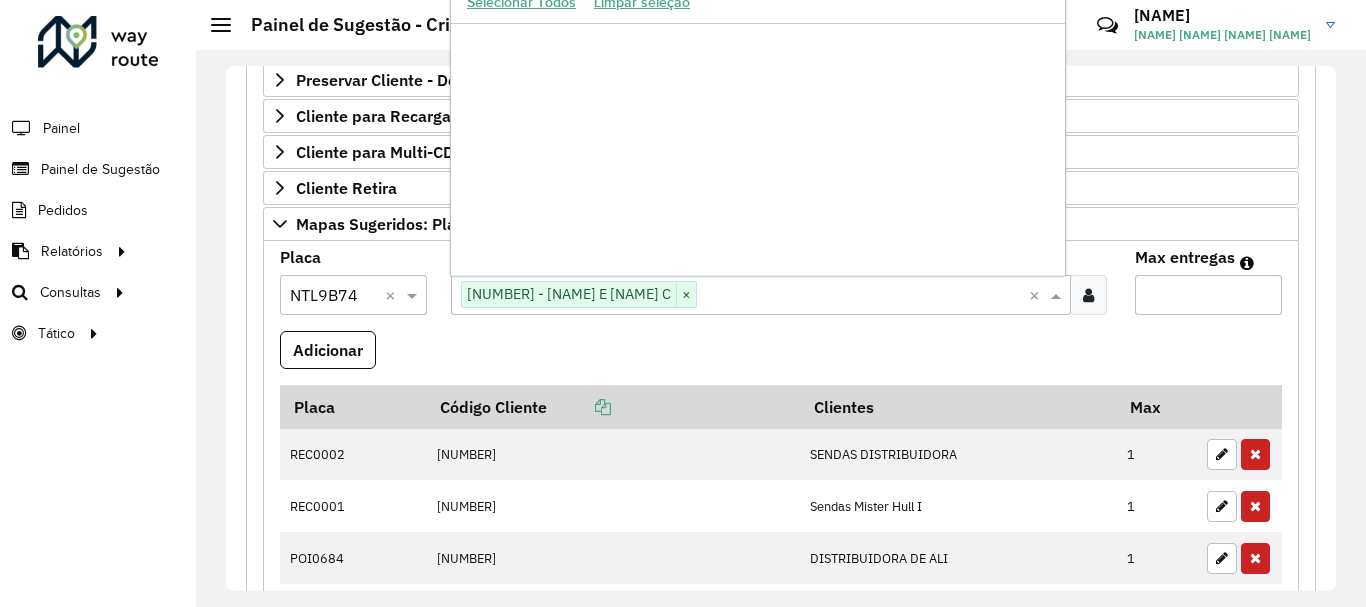 click at bounding box center [863, 296] 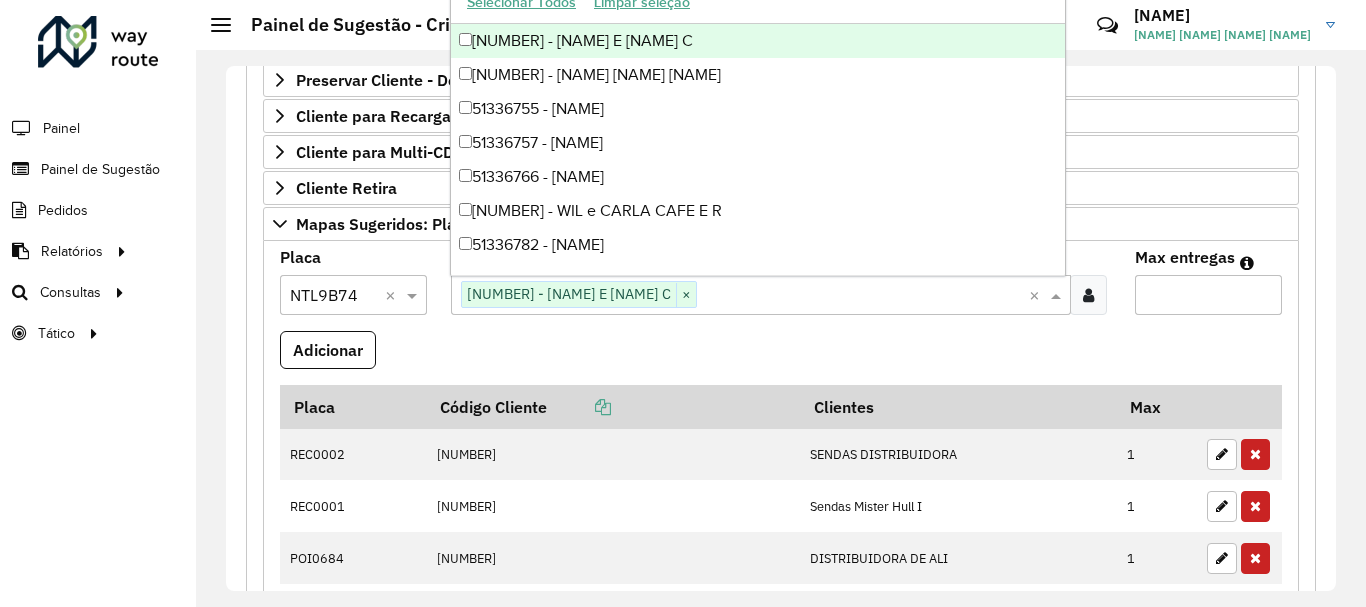 paste on "*****" 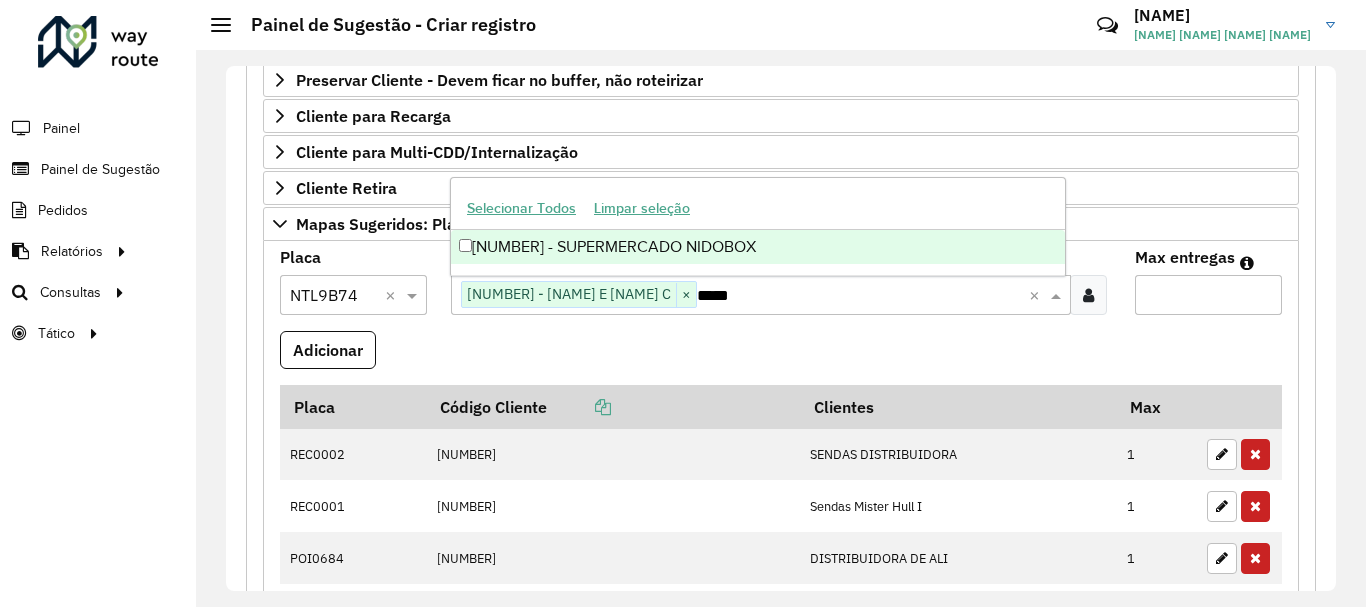 scroll, scrollTop: 0, scrollLeft: 0, axis: both 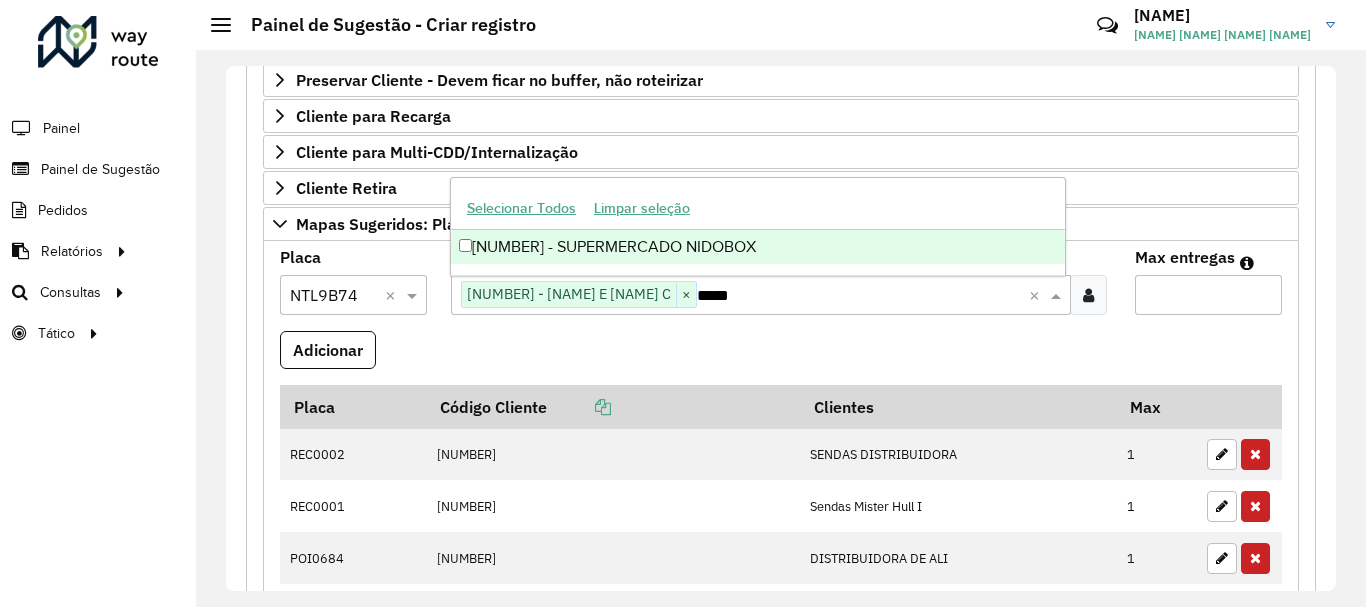 type on "*****" 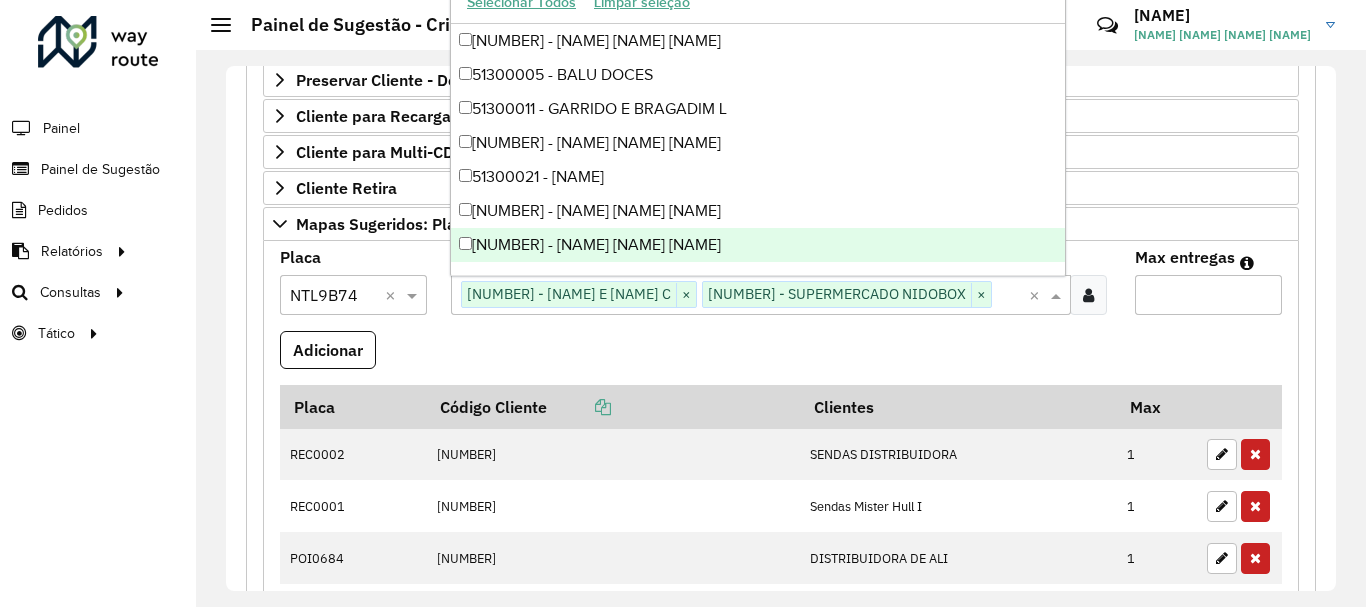 drag, startPoint x: 1170, startPoint y: 303, endPoint x: 1140, endPoint y: 305, distance: 30.066593 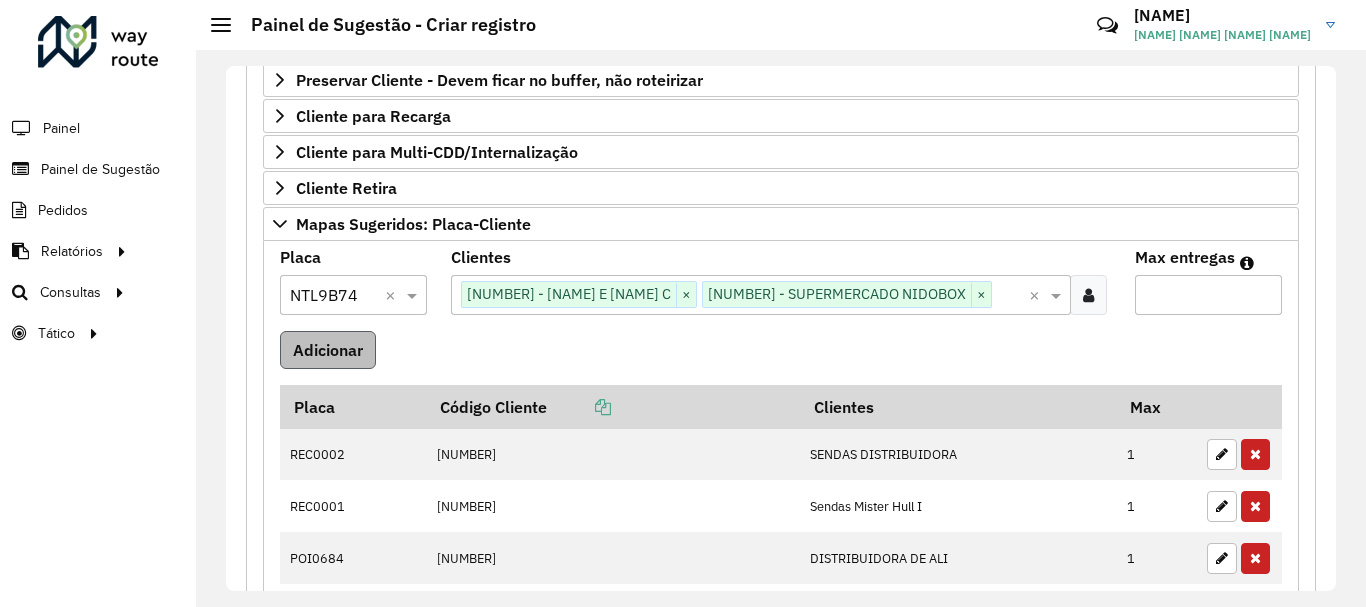 type on "*" 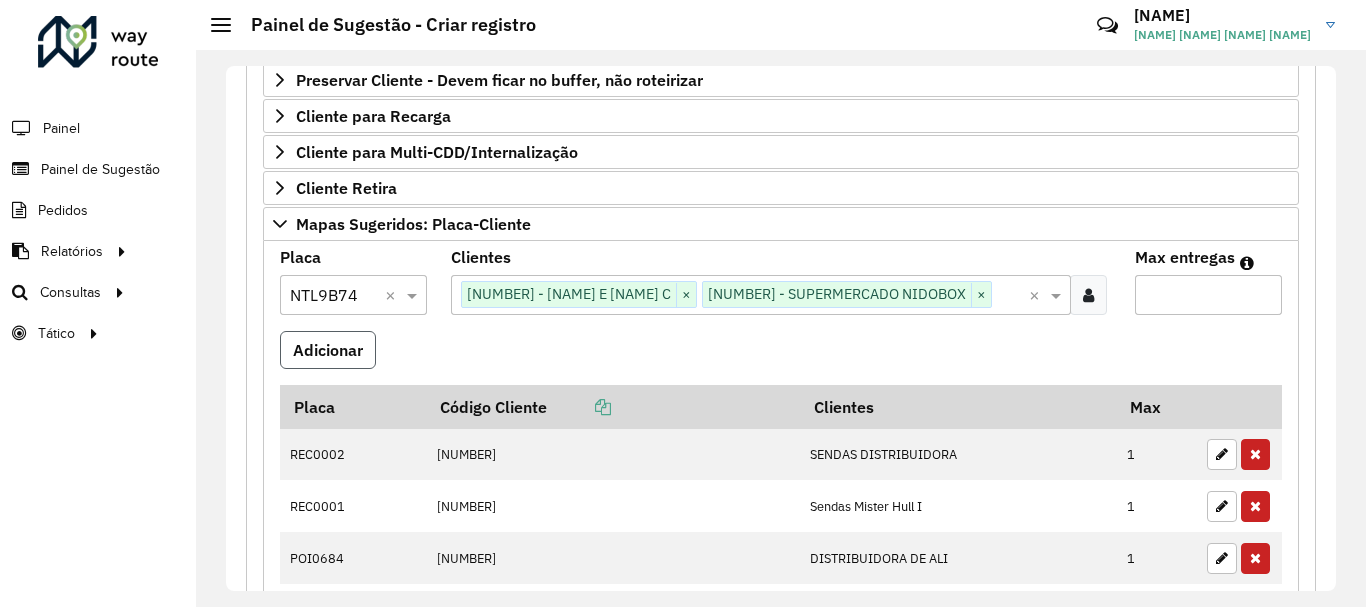 click on "Adicionar" at bounding box center (328, 350) 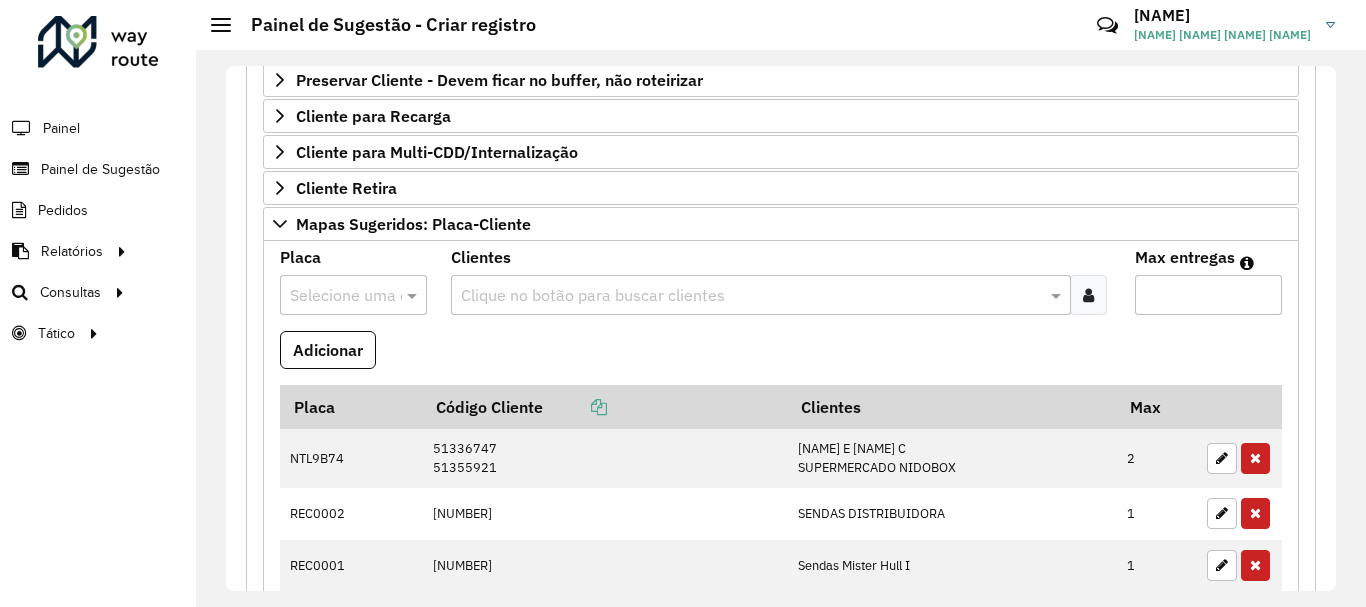click at bounding box center (333, 296) 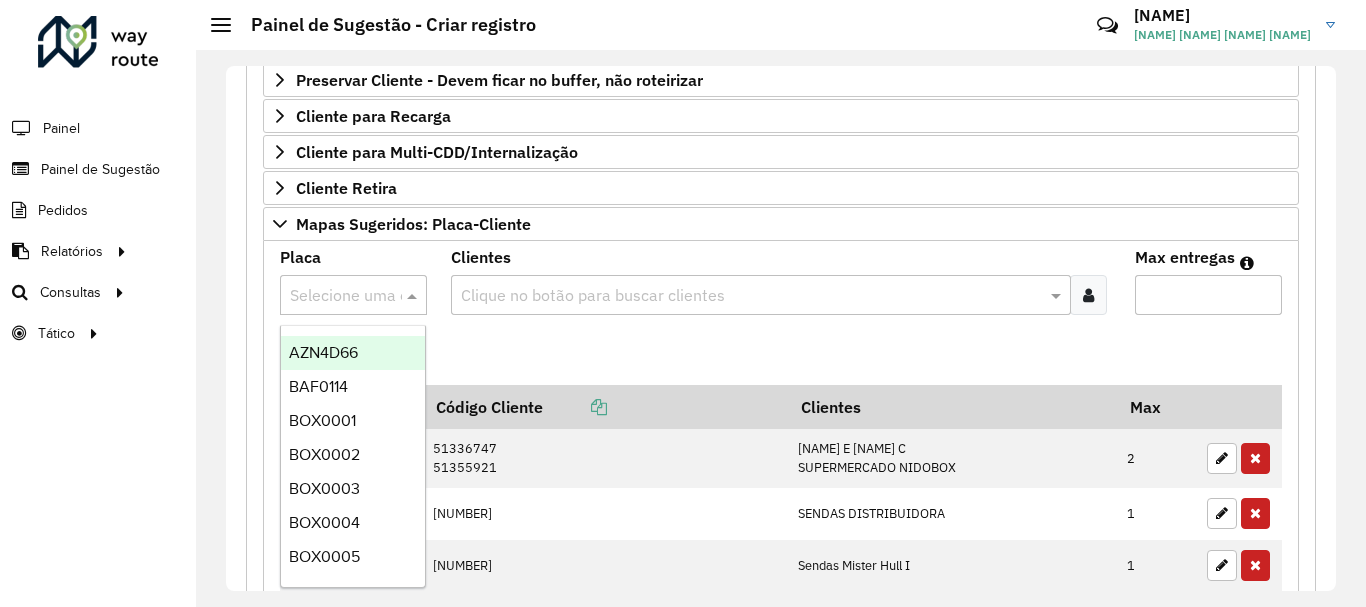 paste on "*******" 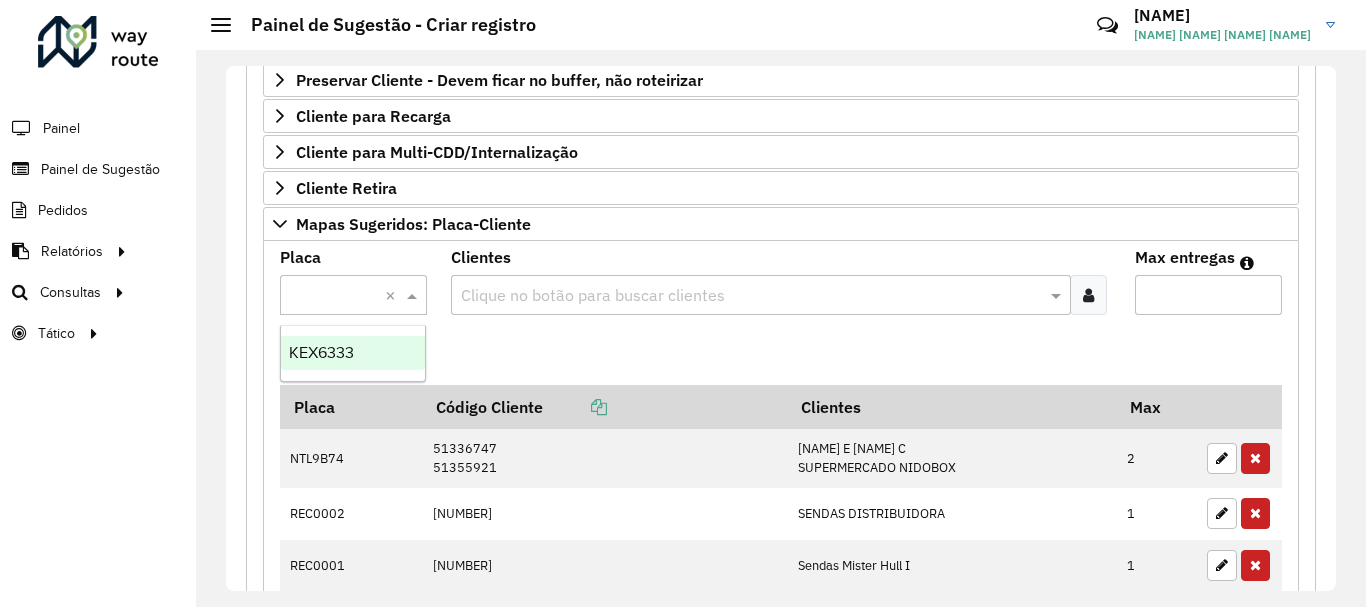 type on "*" 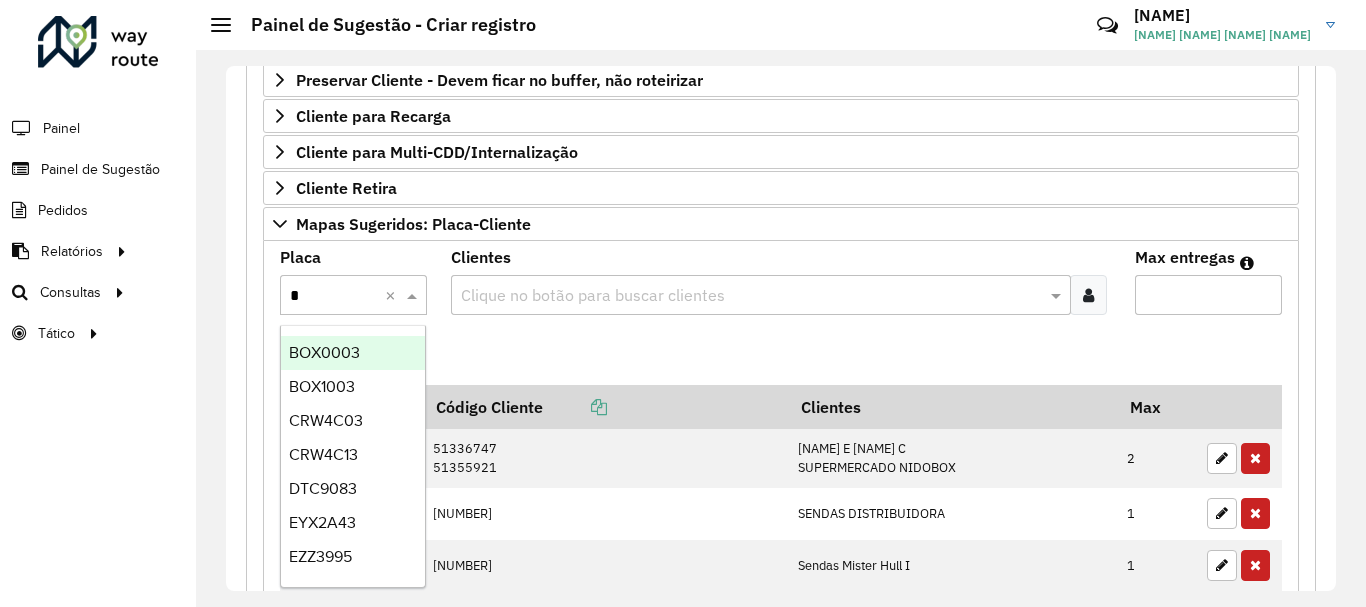 type 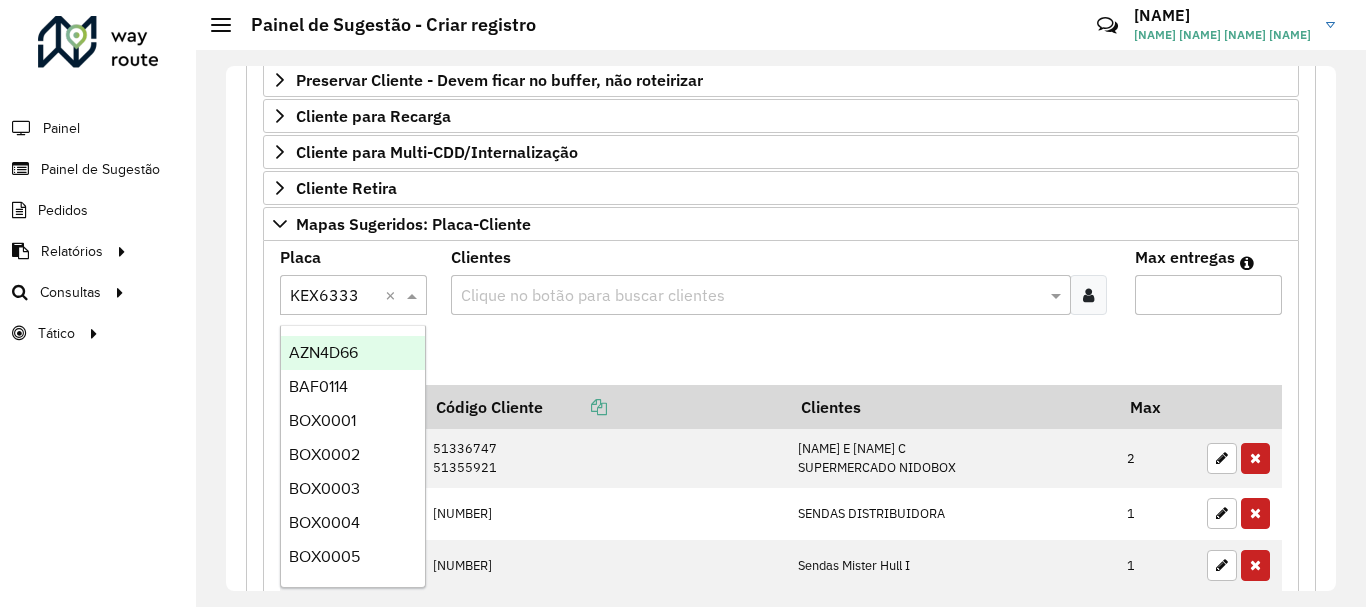 click at bounding box center (751, 296) 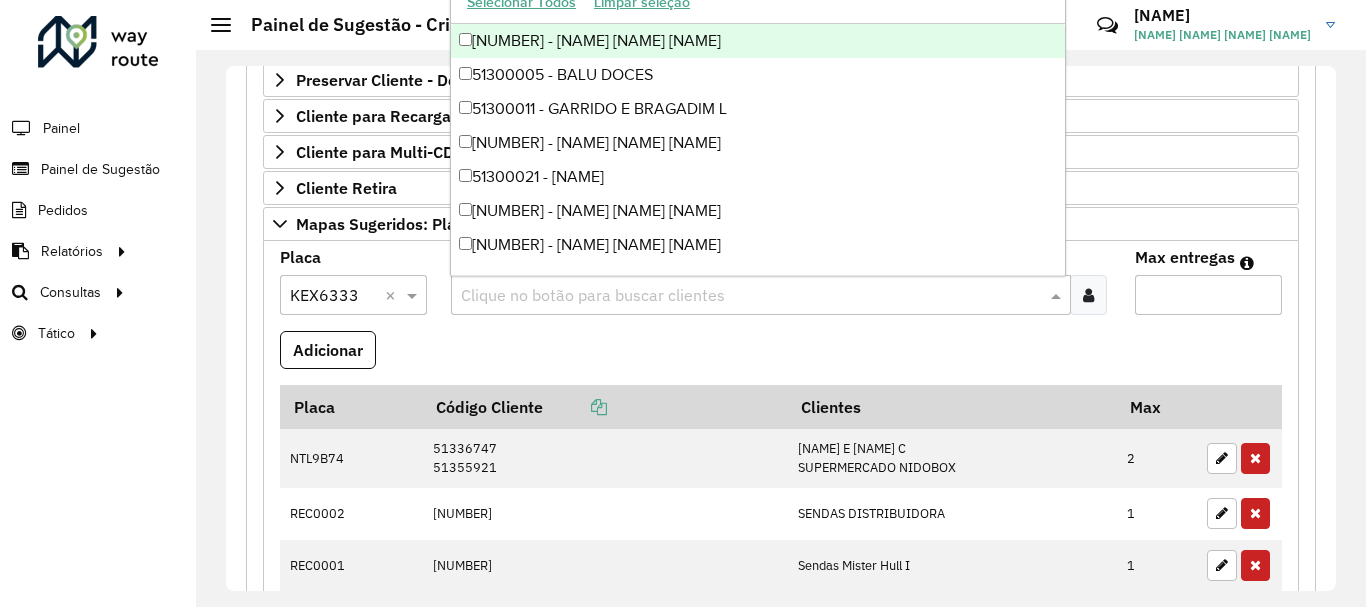 click at bounding box center [751, 296] 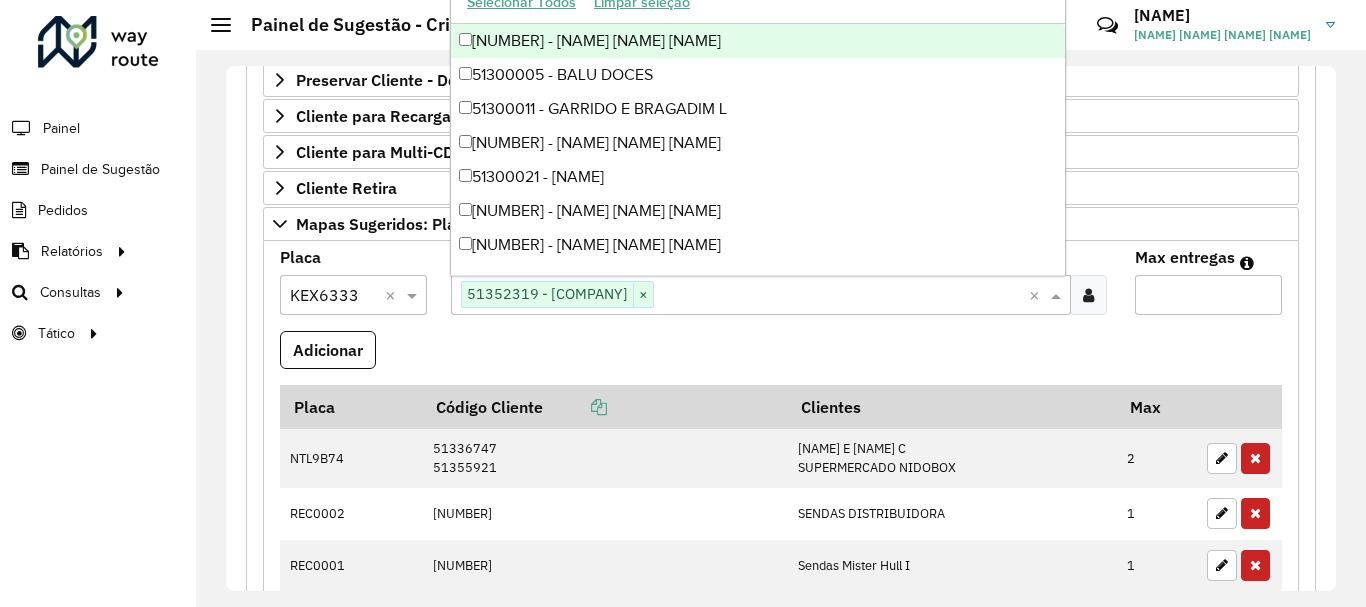 click at bounding box center [841, 296] 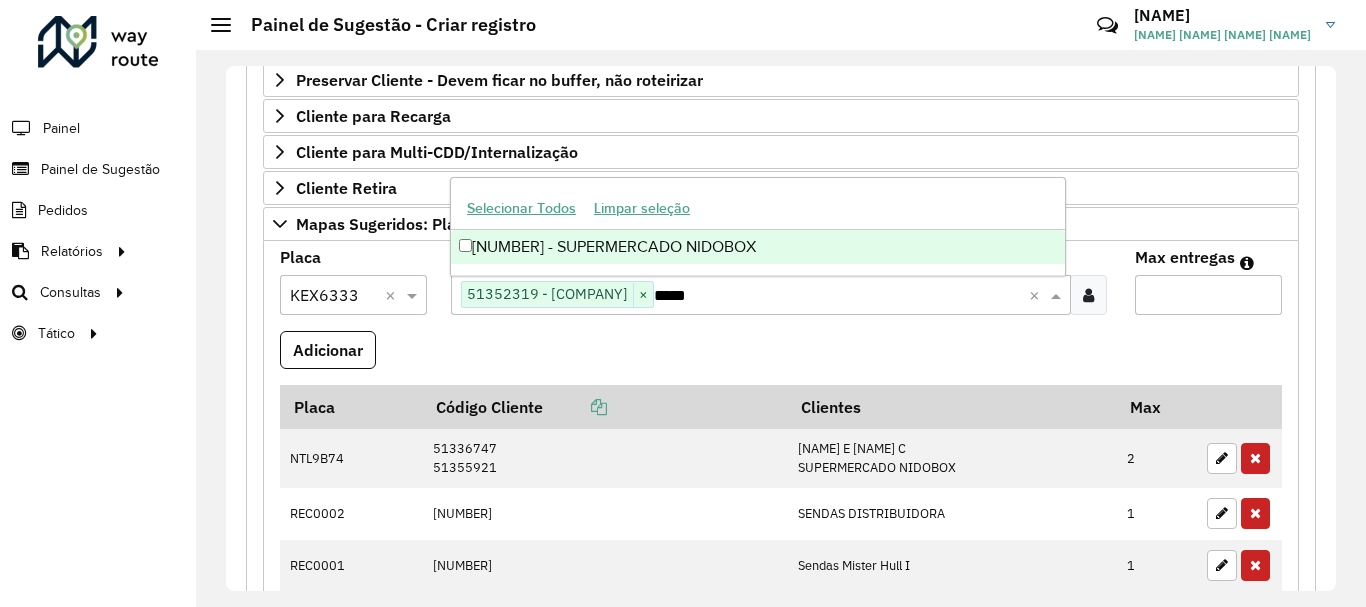 type 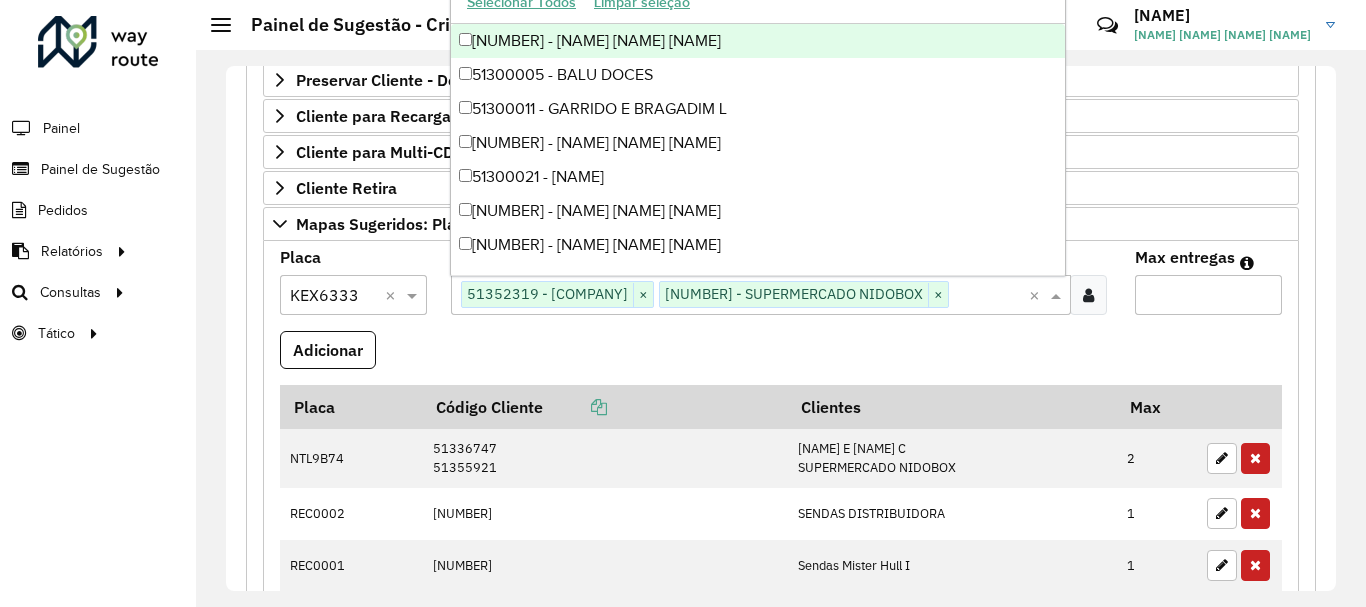 click on "Max entregas" at bounding box center [1208, 295] 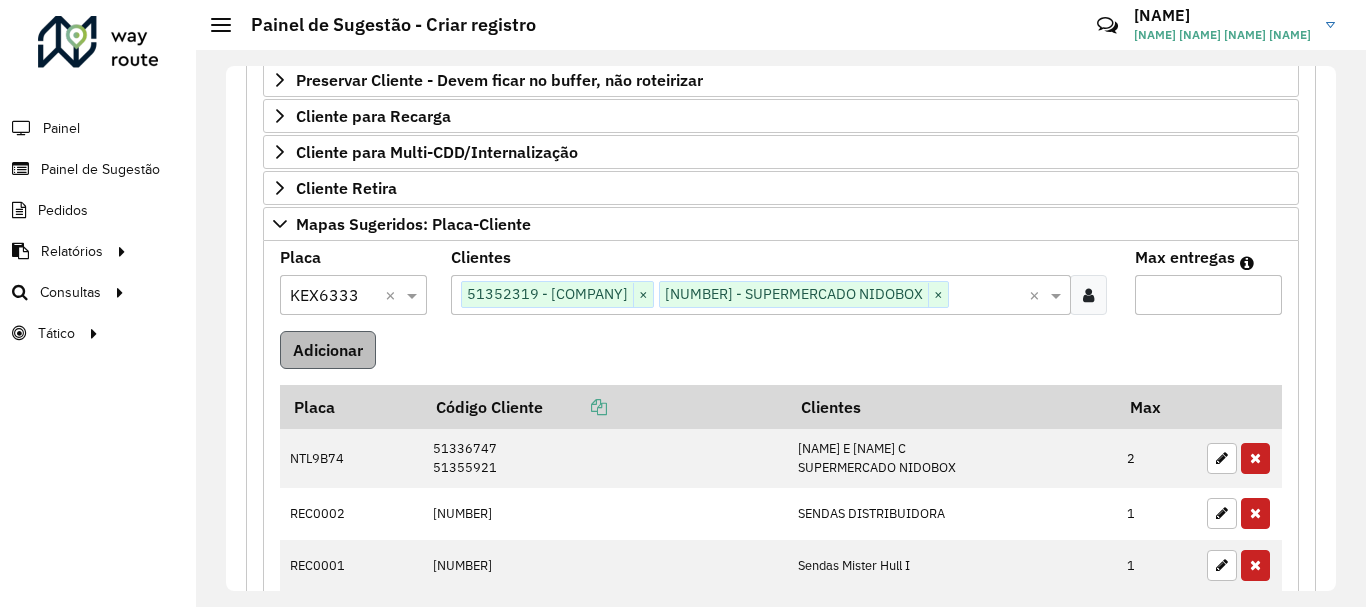 type on "*" 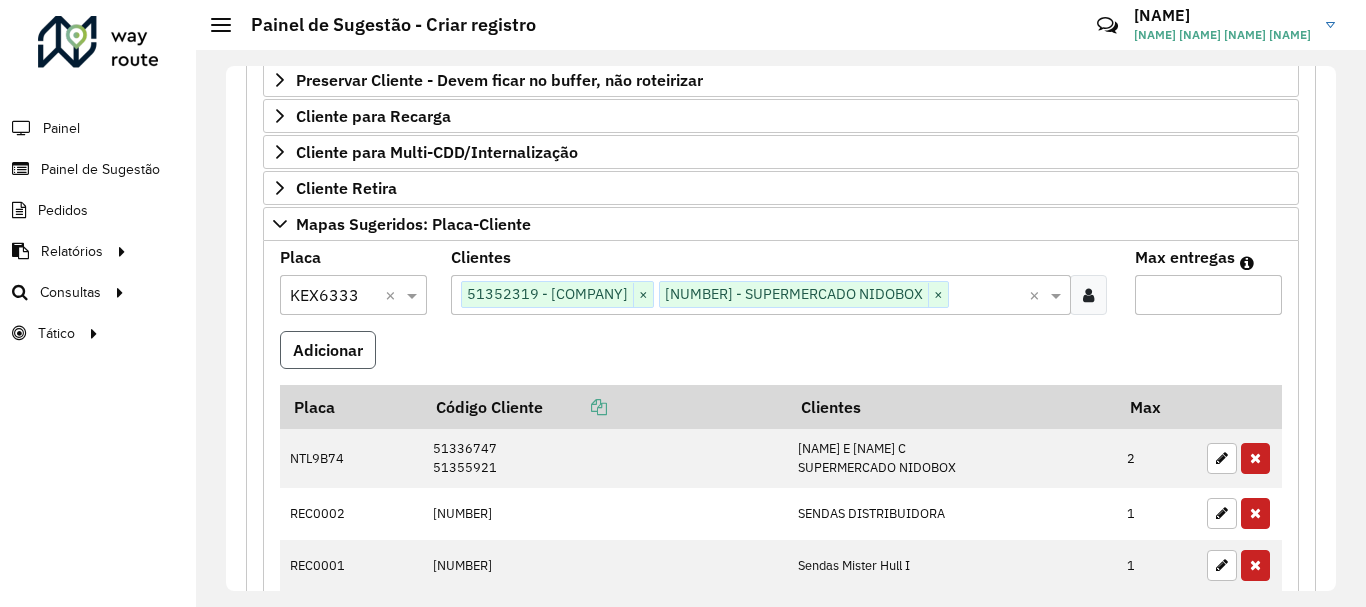click on "Adicionar" at bounding box center (328, 350) 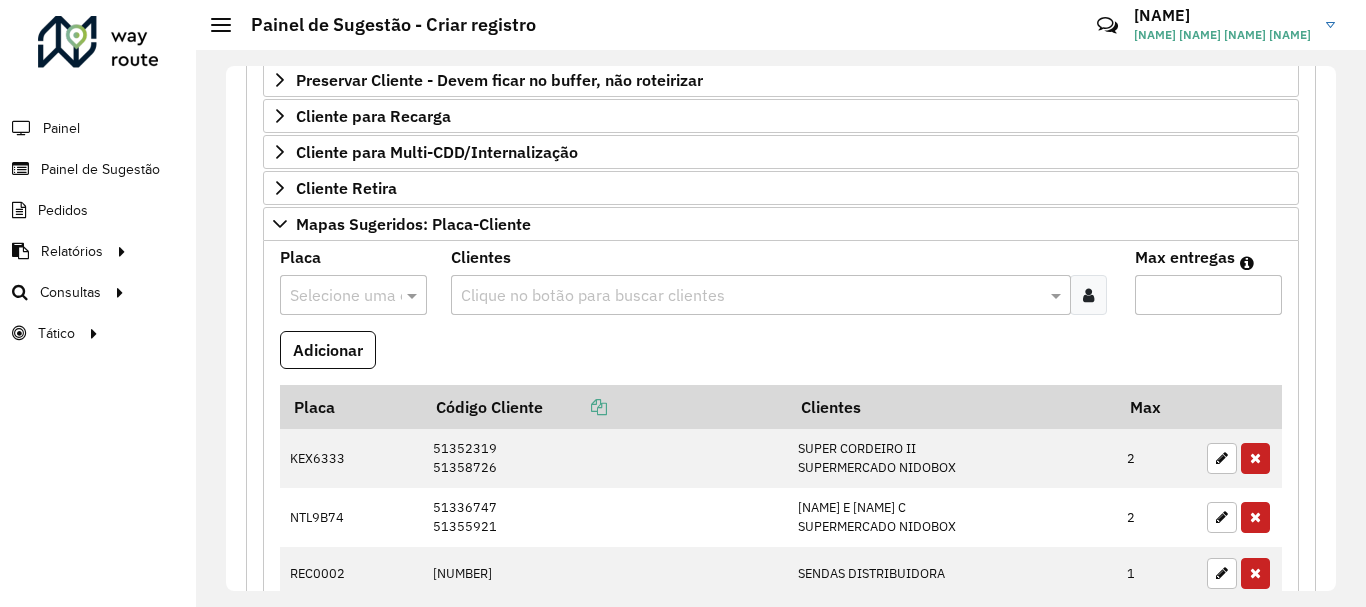 click at bounding box center [333, 296] 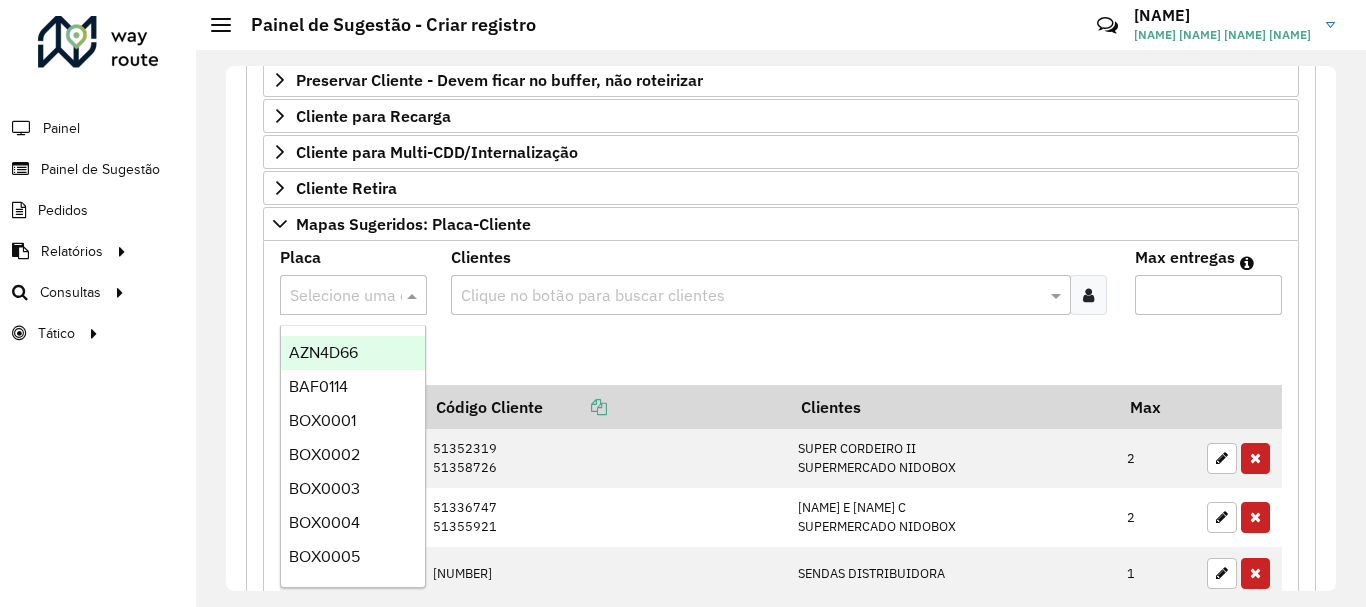 paste on "*******" 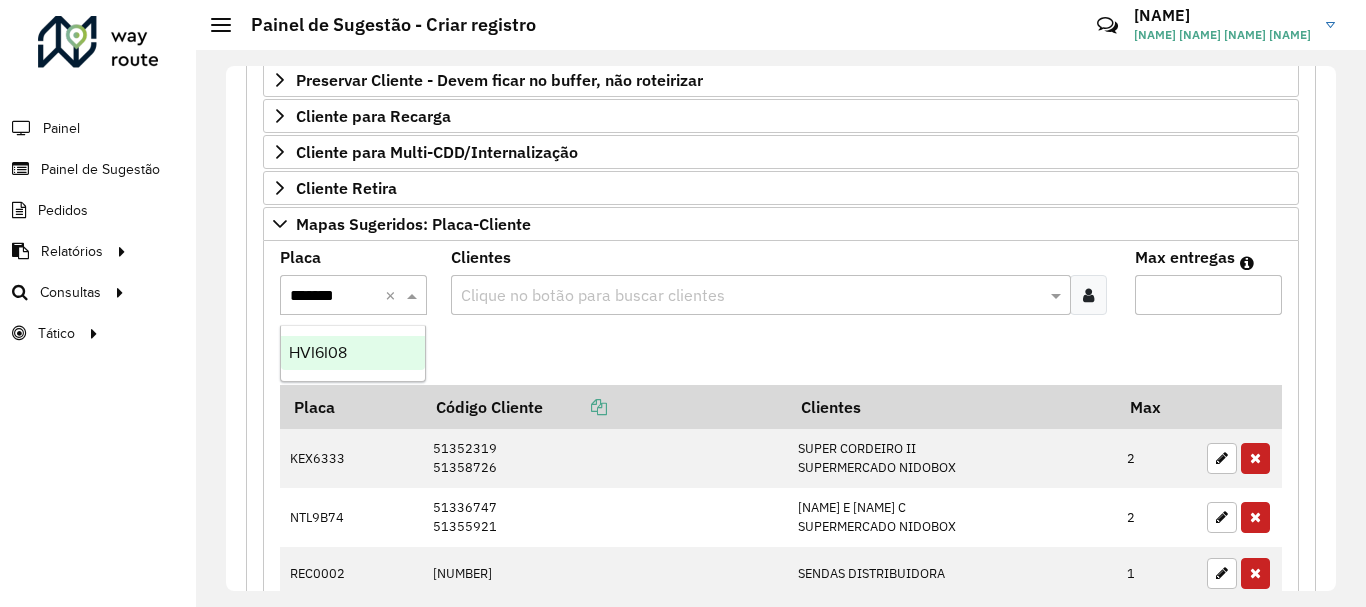 click on "HVI6I08" at bounding box center (353, 353) 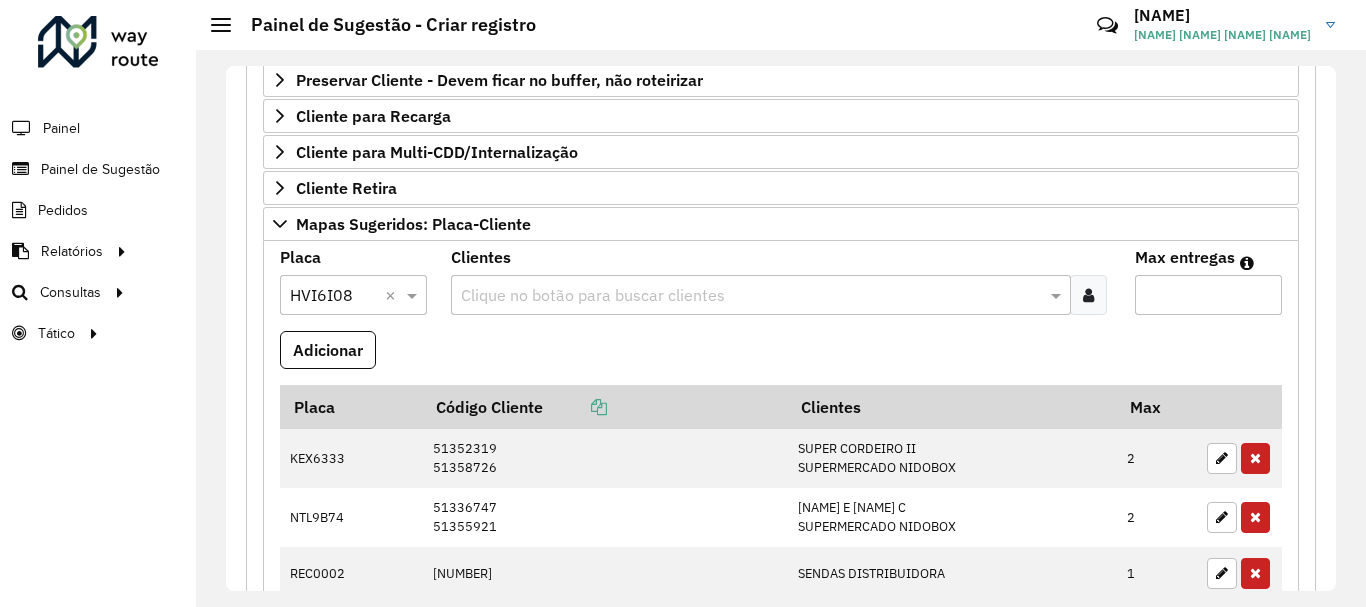 click at bounding box center (751, 296) 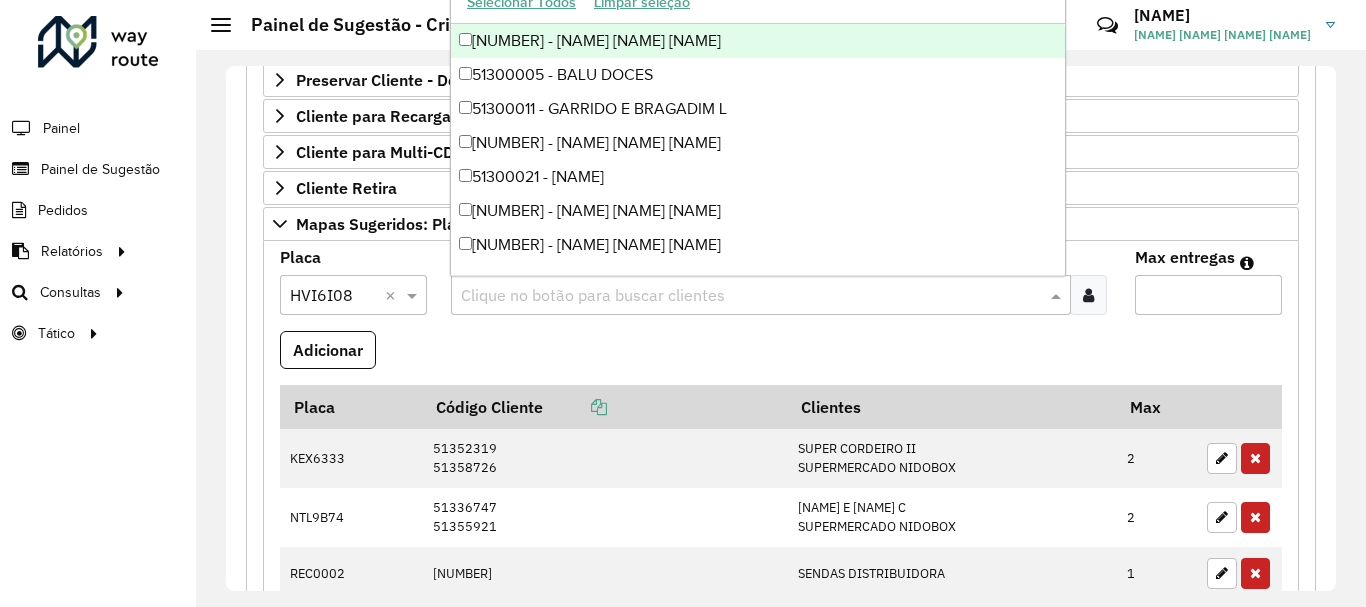 paste on "*****" 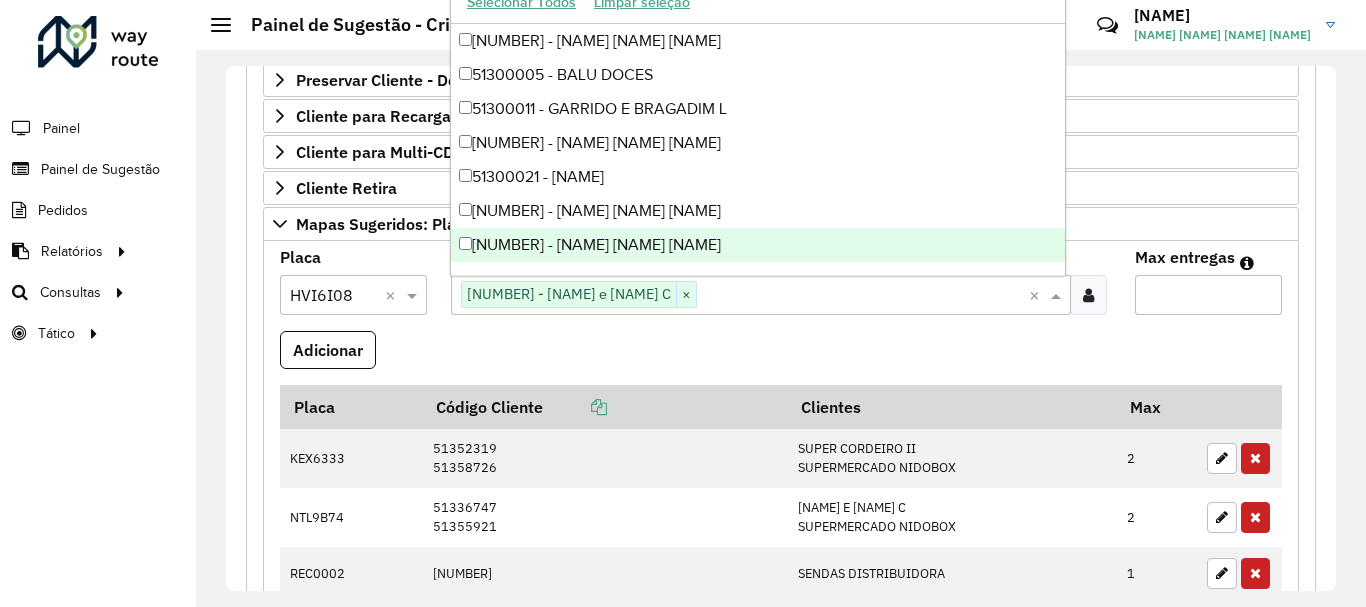 click at bounding box center (863, 296) 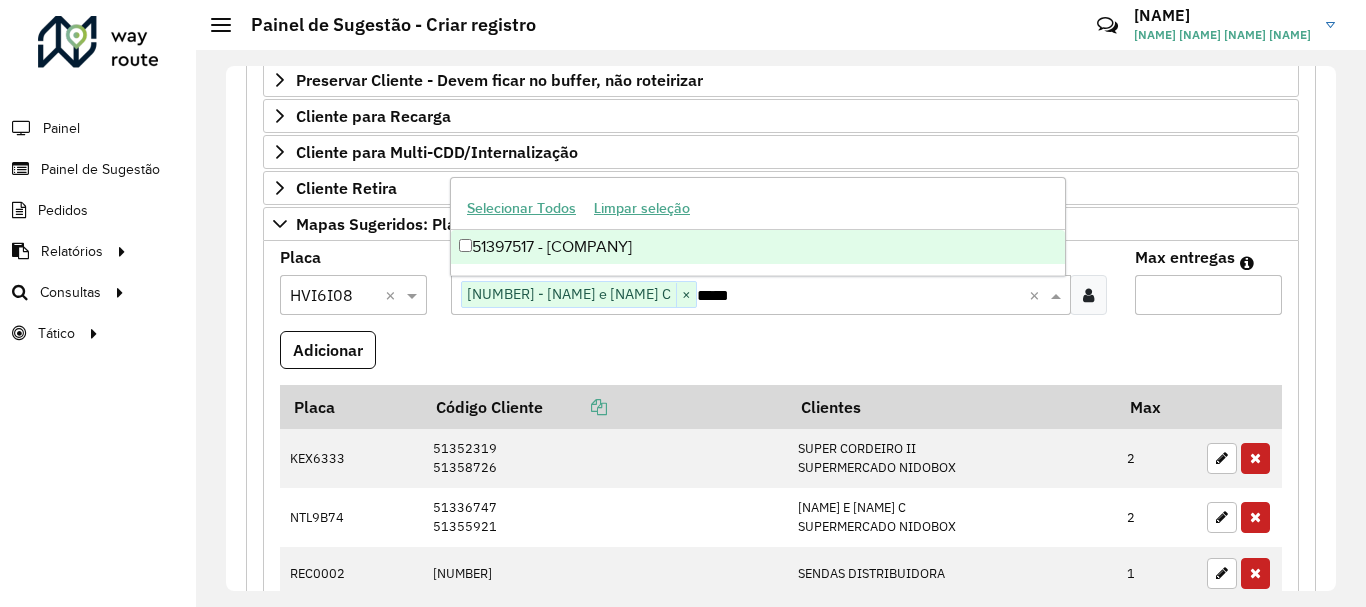 type 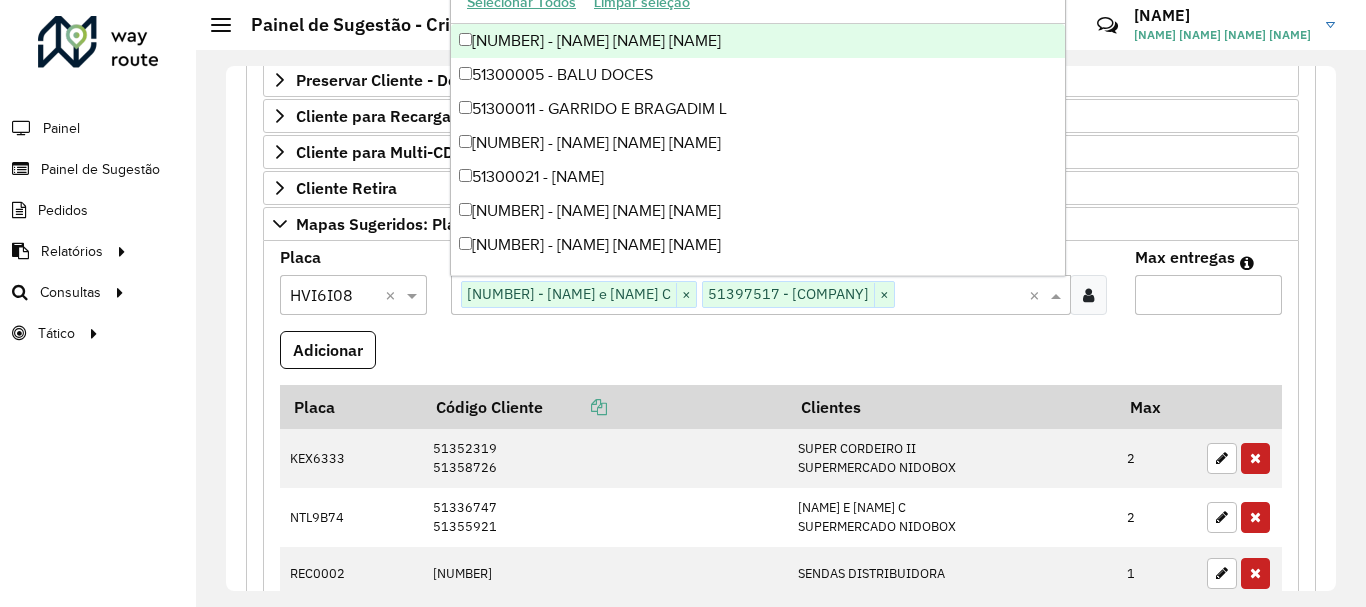 click on "Max entregas" at bounding box center [1208, 295] 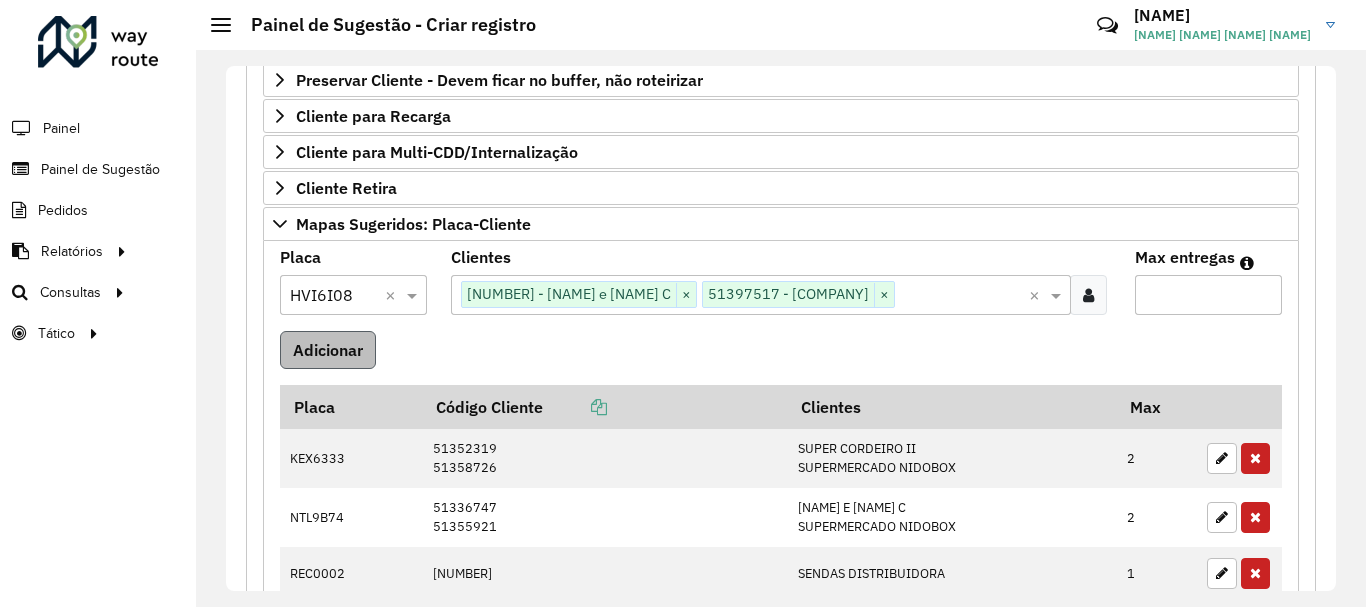 type on "*" 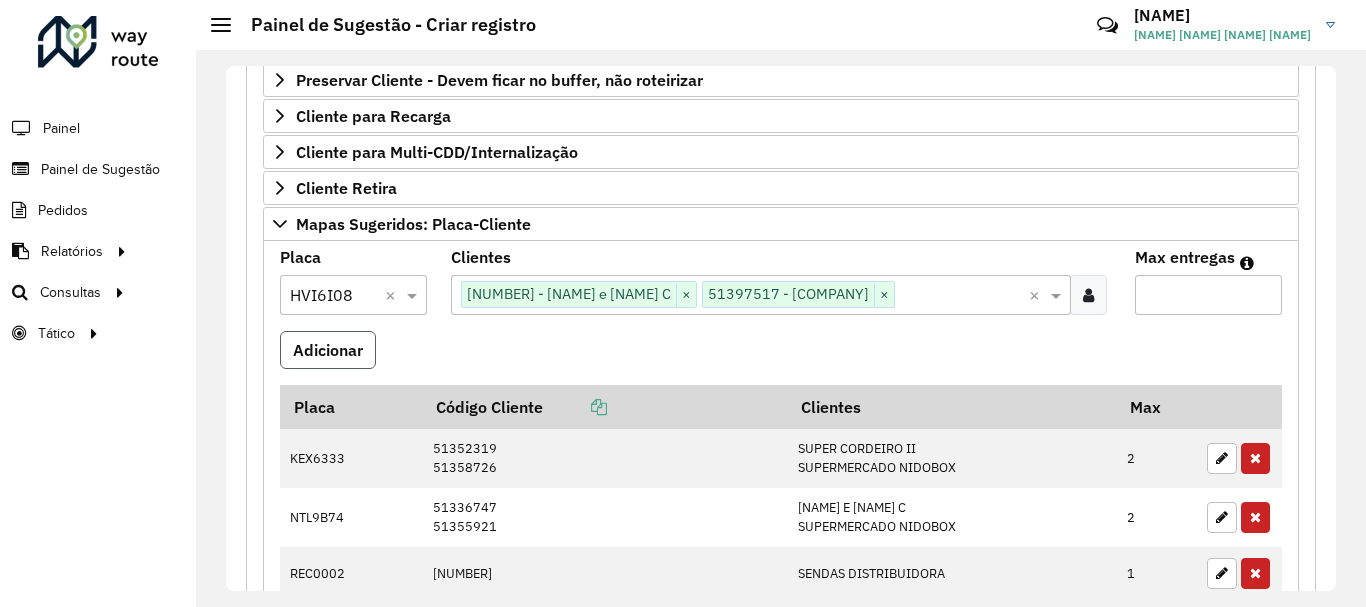 click on "Adicionar" at bounding box center [328, 350] 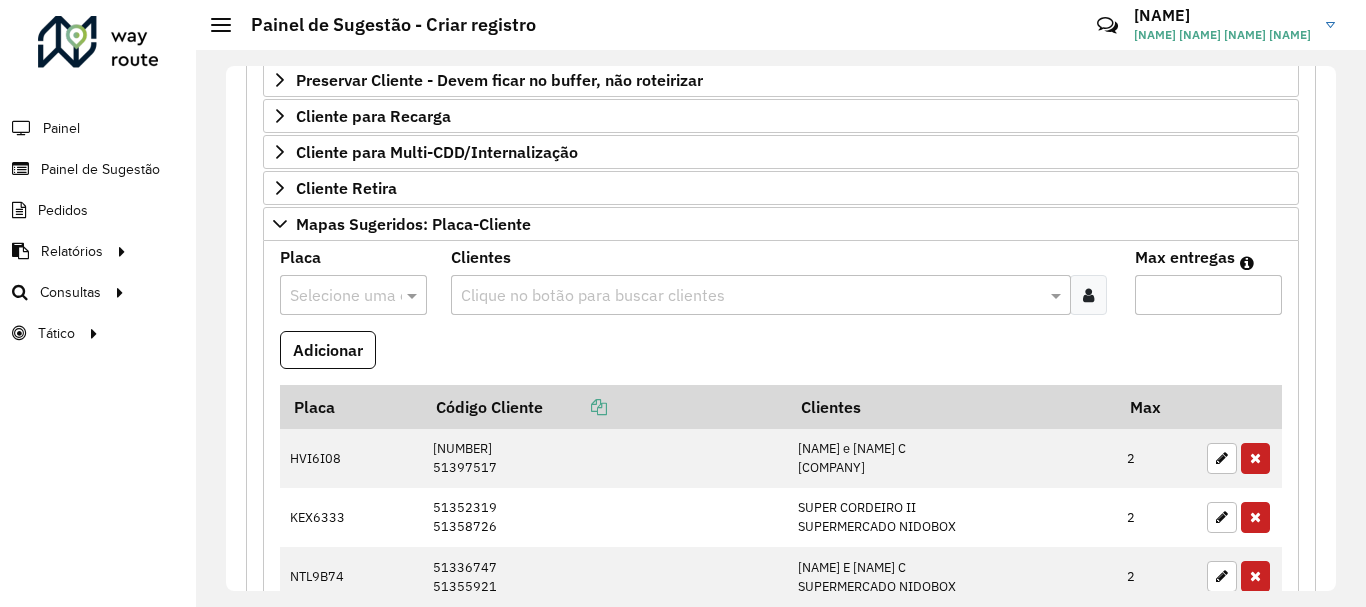 click on "Selecione uma opção" at bounding box center (353, 295) 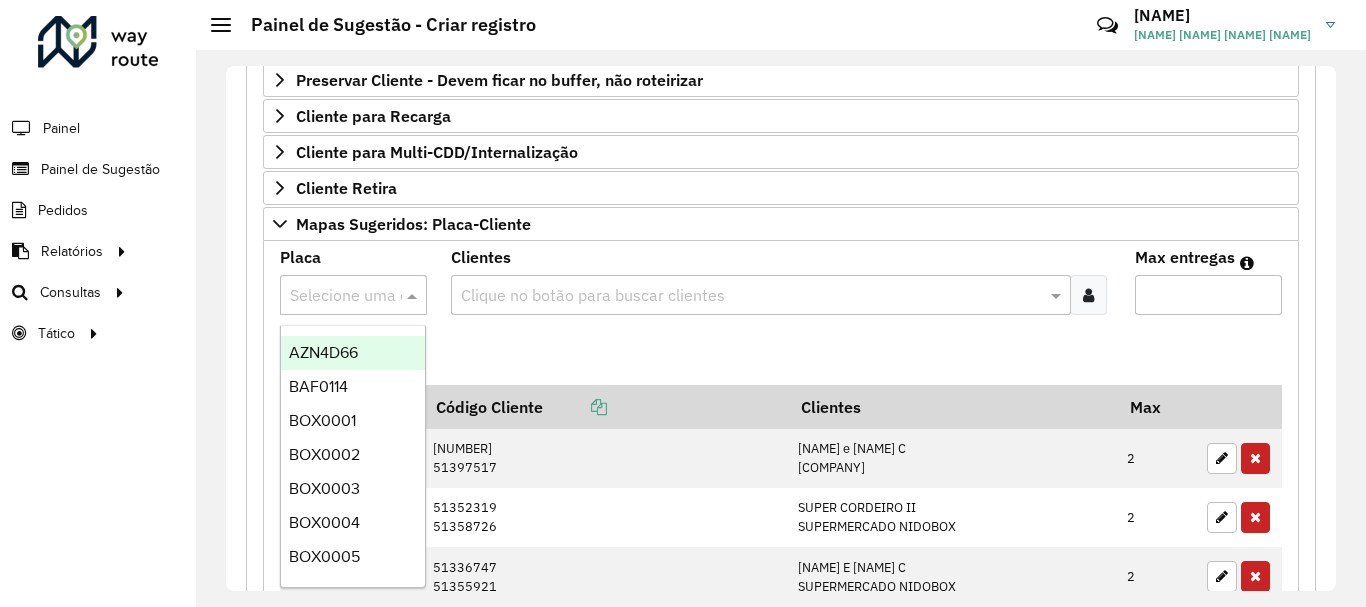paste on "*******" 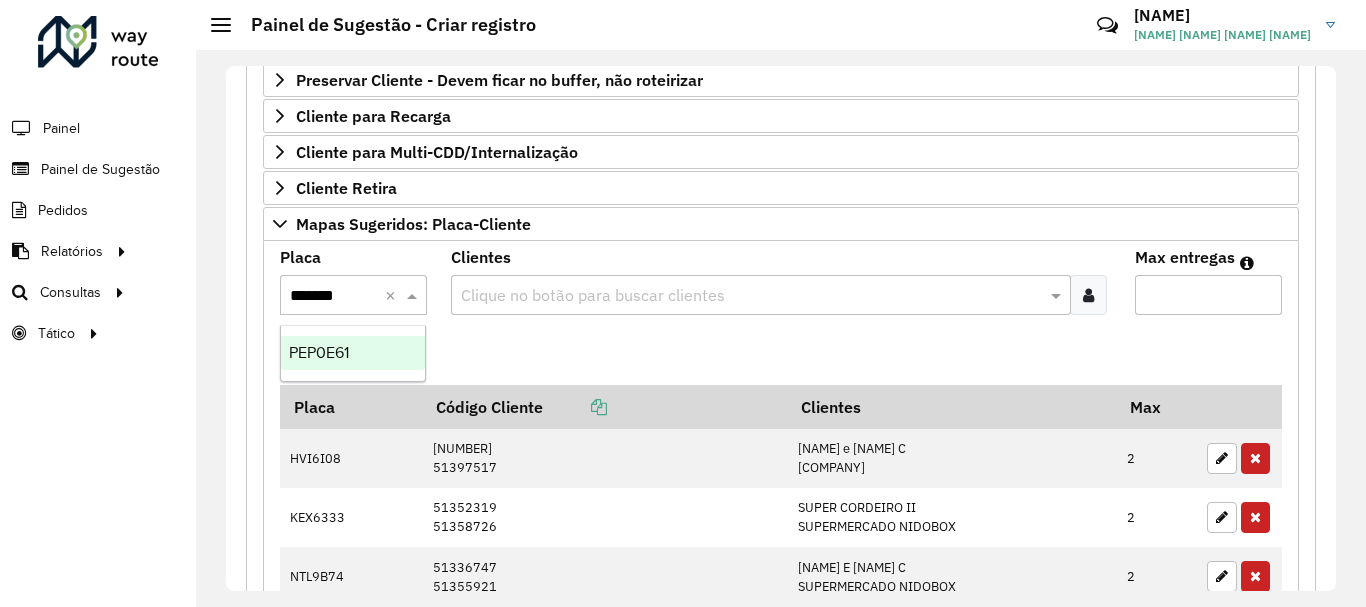 click on "PEP0E61" at bounding box center (353, 353) 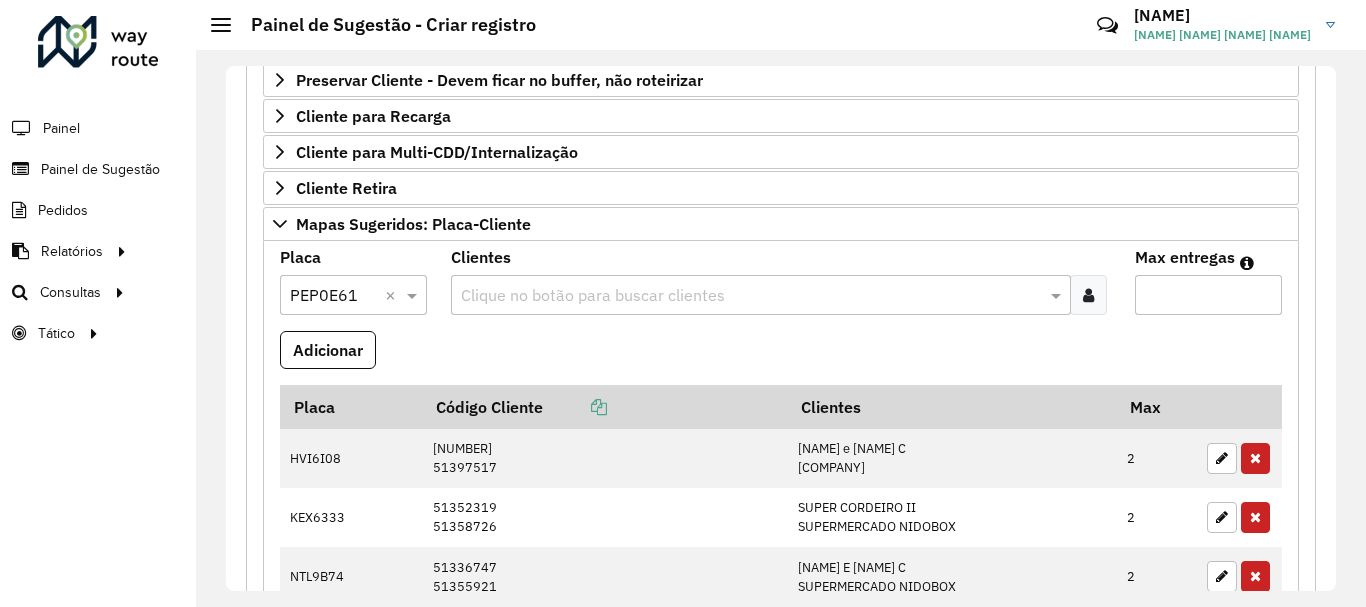 click at bounding box center [751, 296] 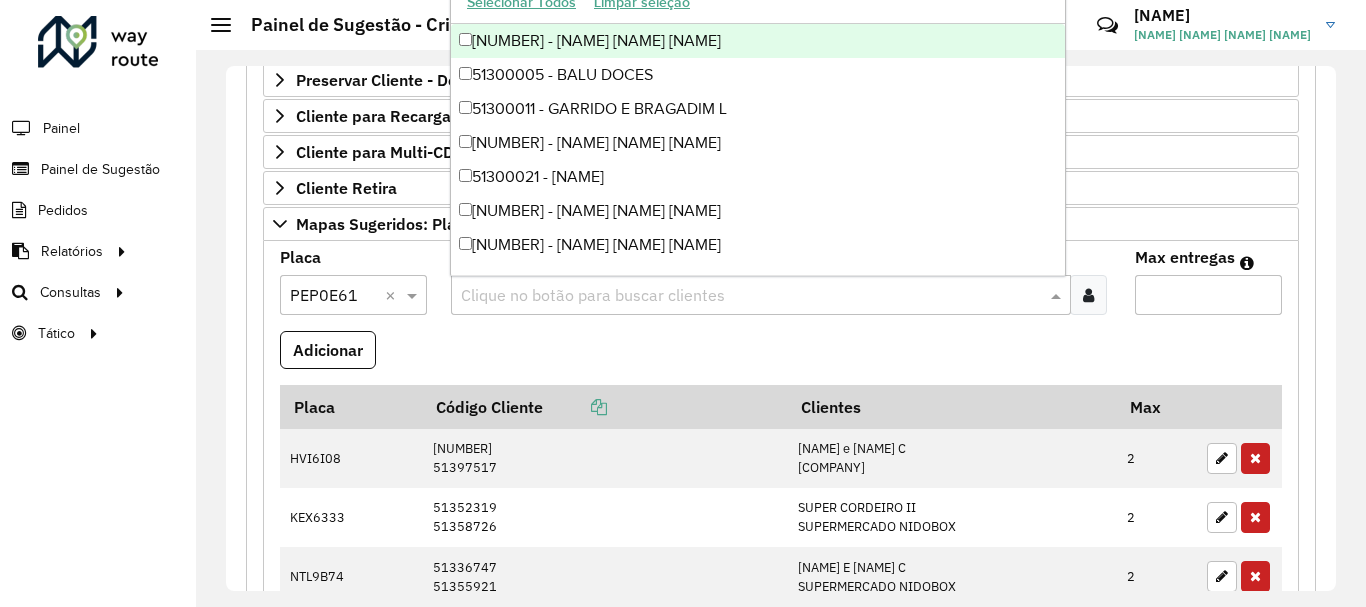 paste on "*****" 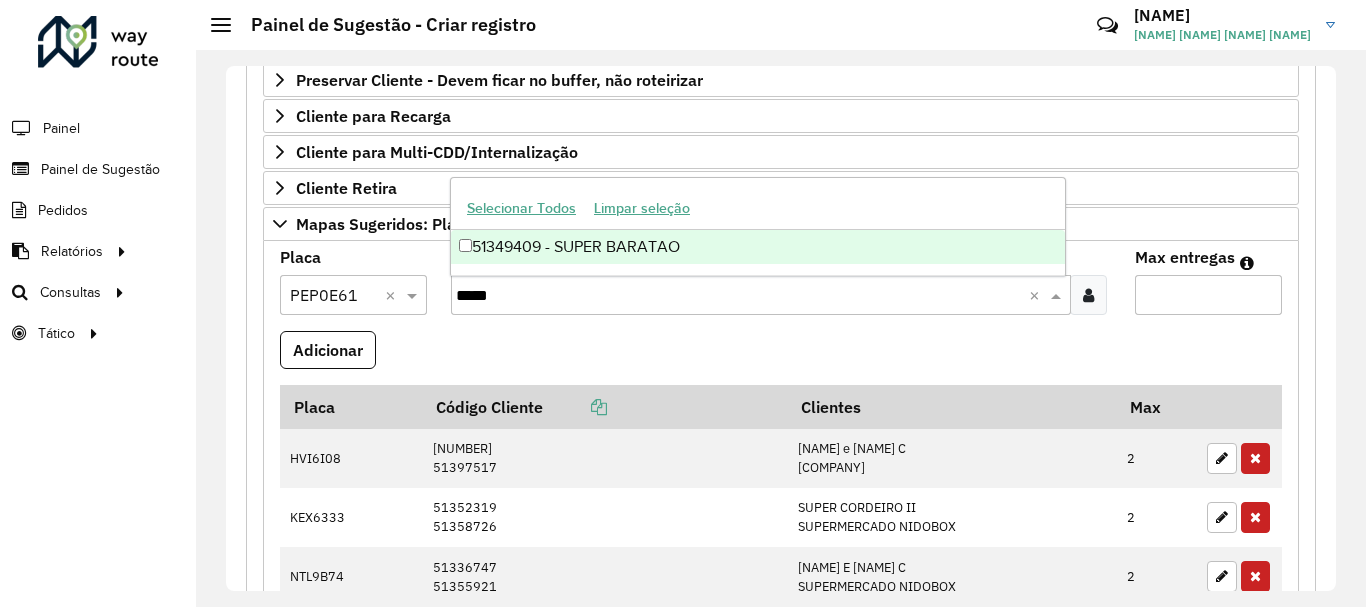 type on "*****" 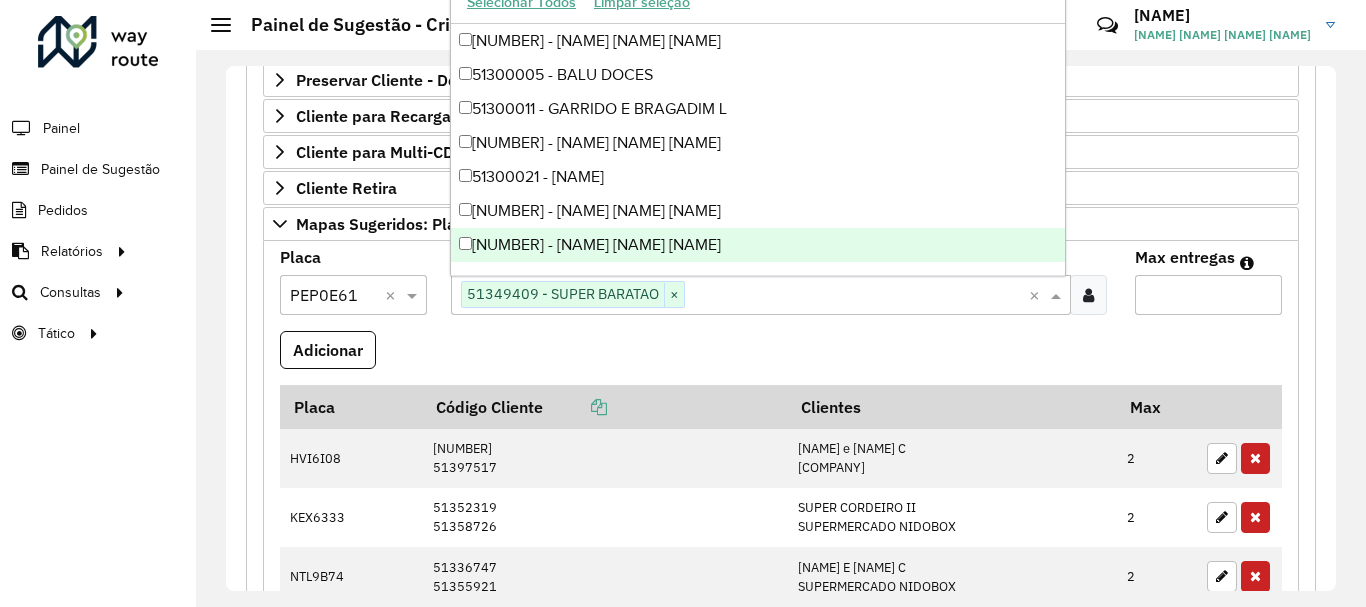click on "Max entregas" at bounding box center [1208, 295] 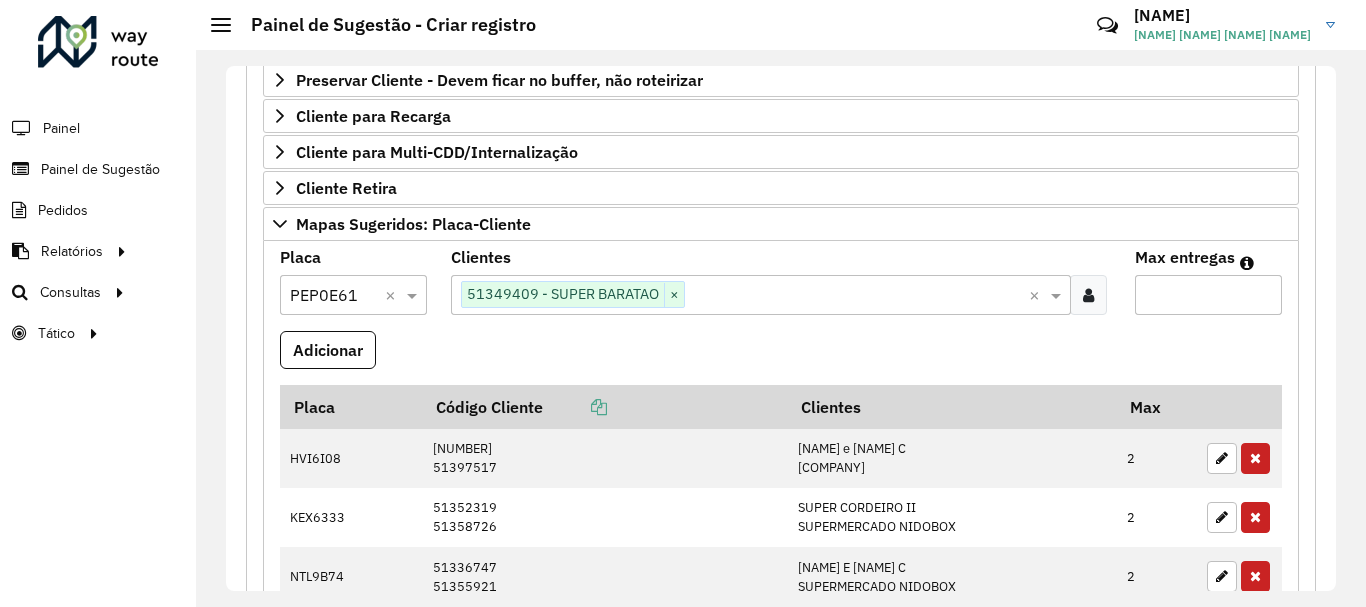 type on "*" 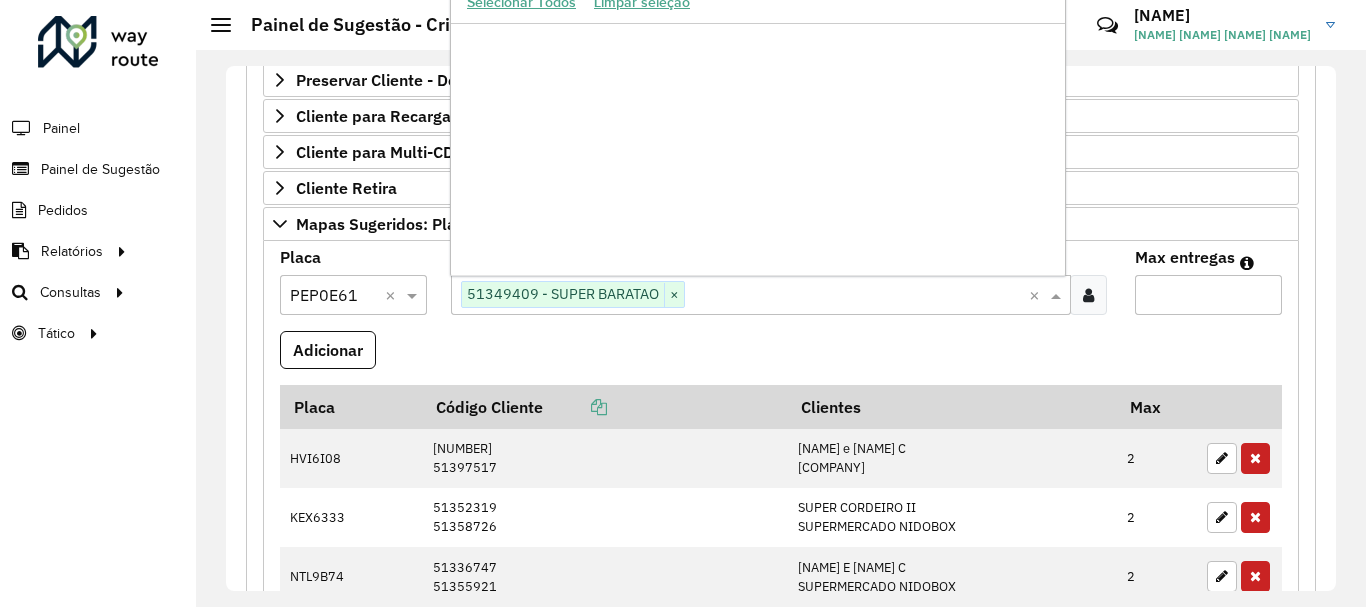 scroll, scrollTop: 240890, scrollLeft: 0, axis: vertical 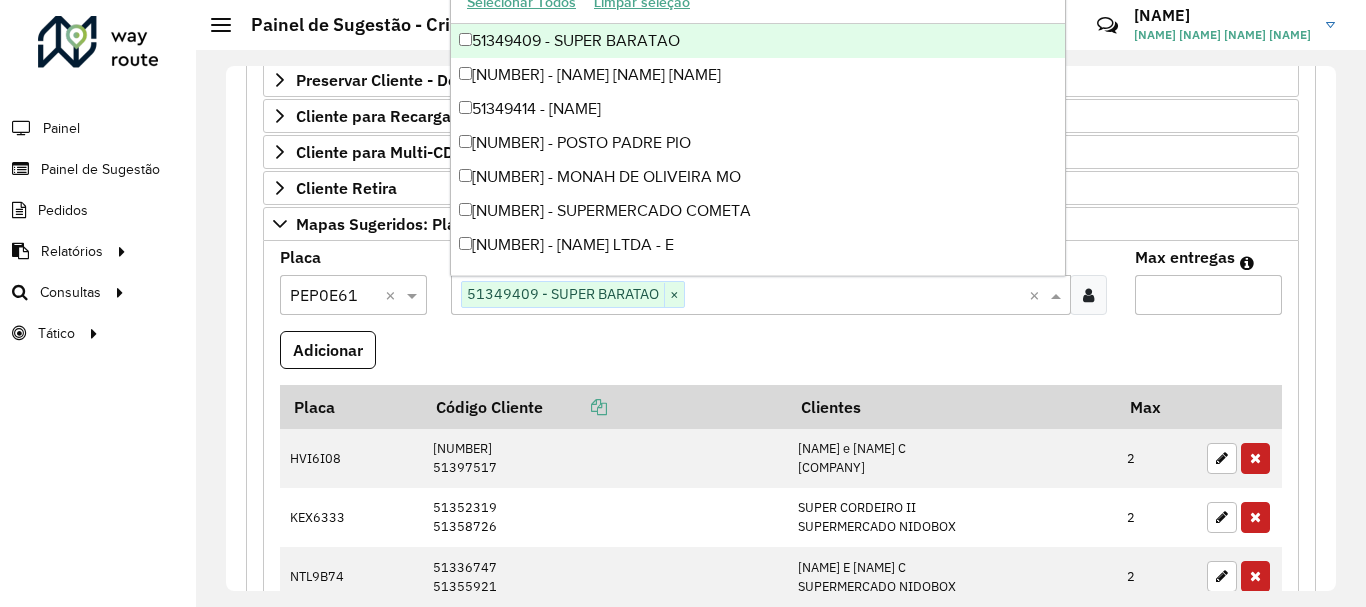 paste on "****" 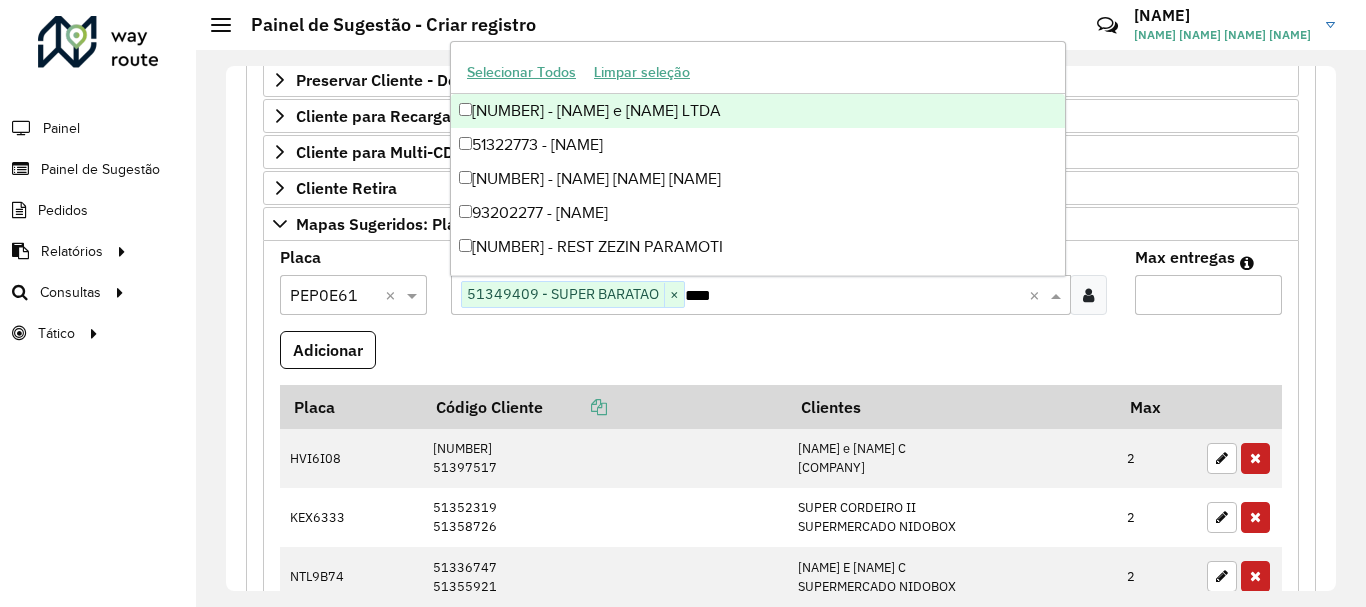 scroll, scrollTop: 0, scrollLeft: 0, axis: both 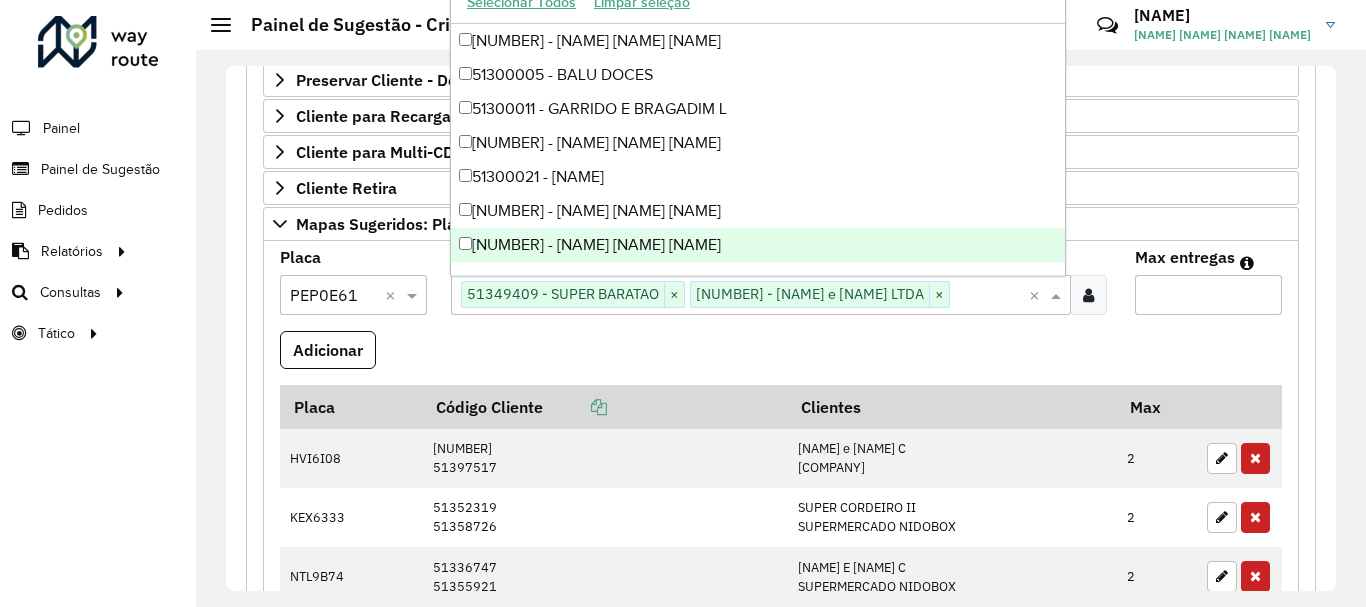 click on "*" at bounding box center [1208, 295] 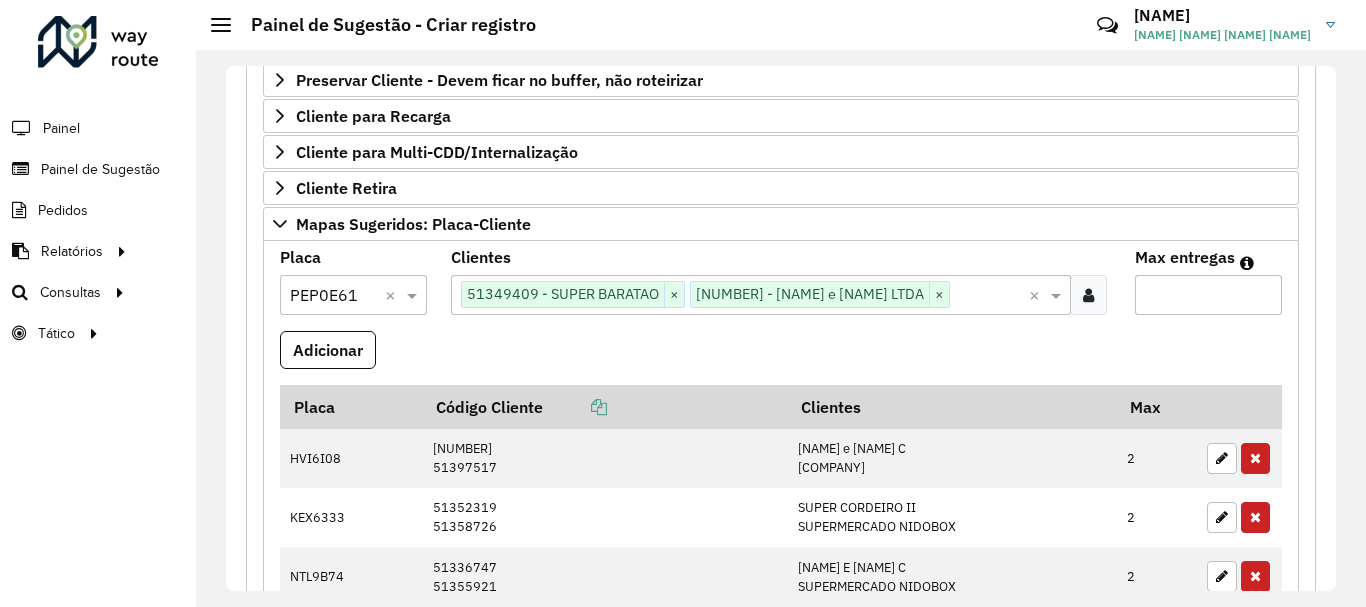 type on "*" 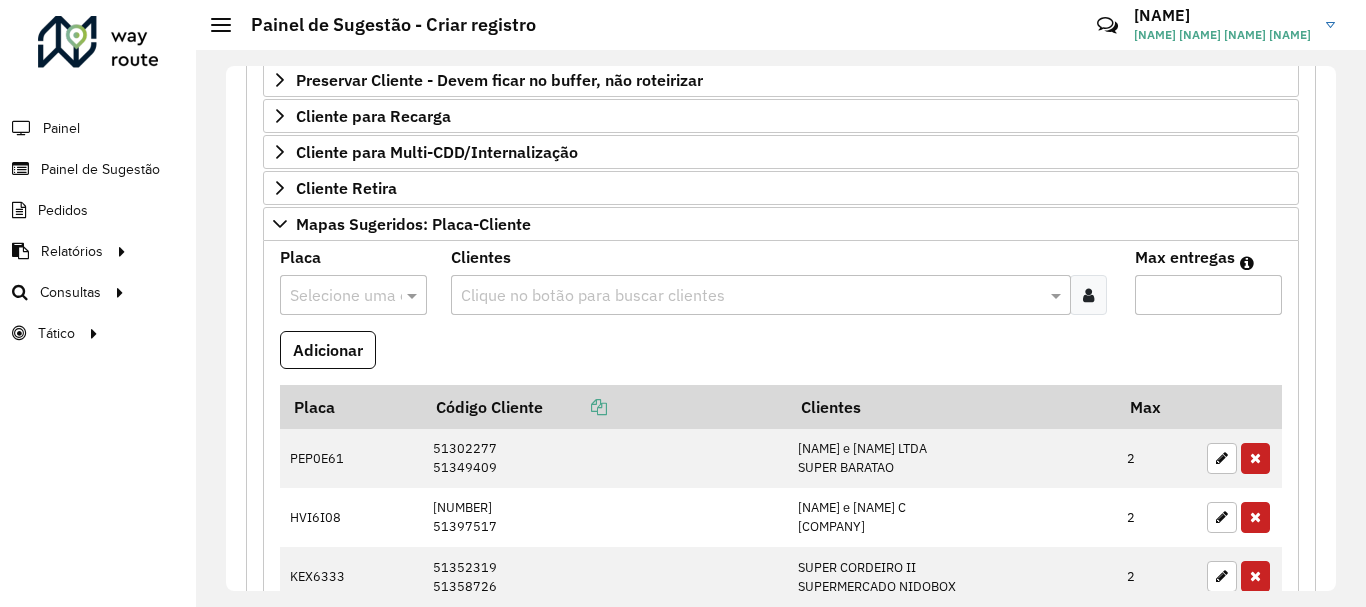 click at bounding box center [333, 296] 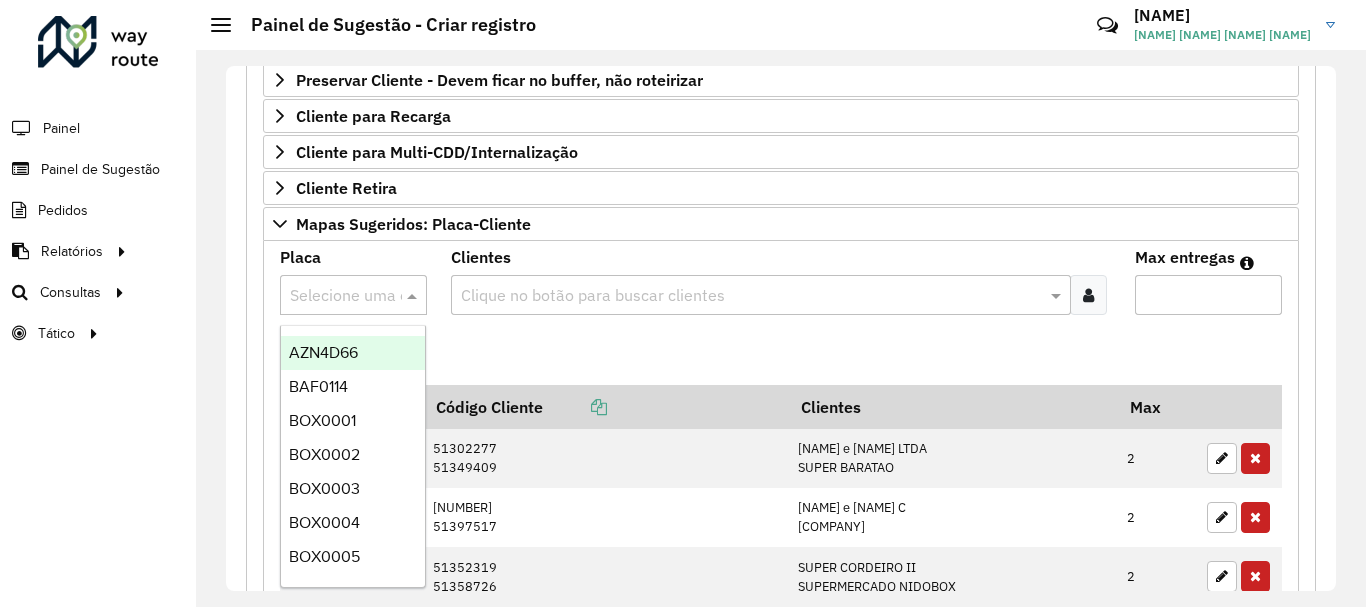 paste on "*******" 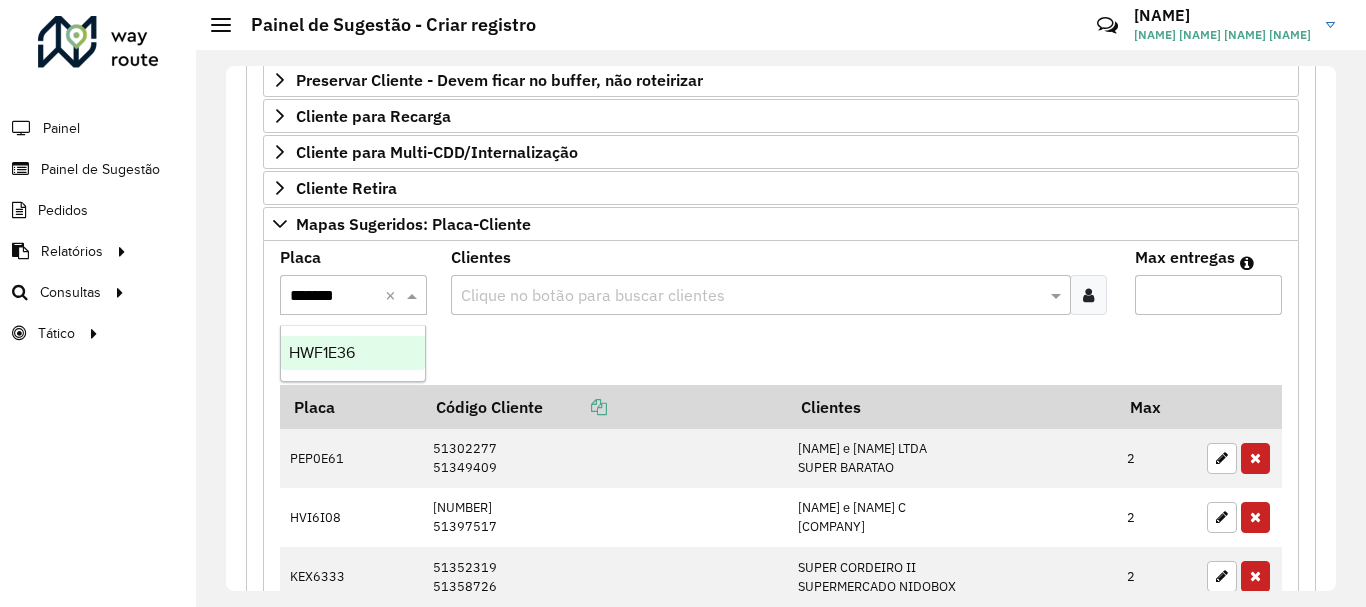 click on "HWF1E36" at bounding box center [322, 352] 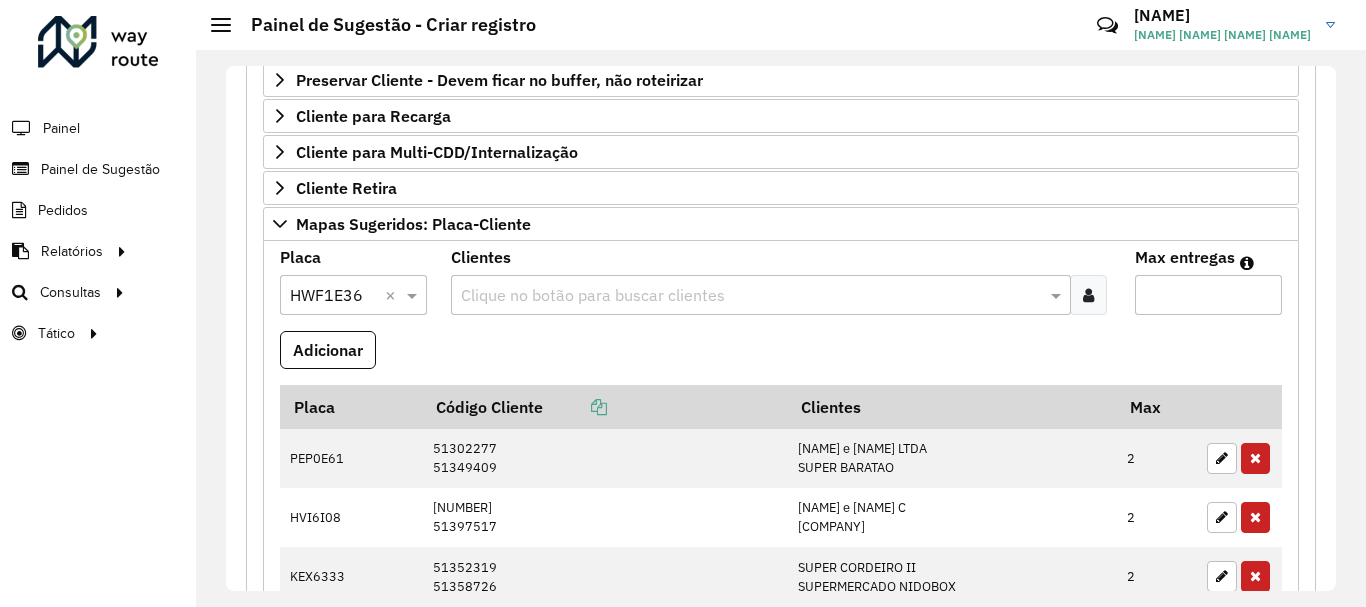 click at bounding box center [751, 296] 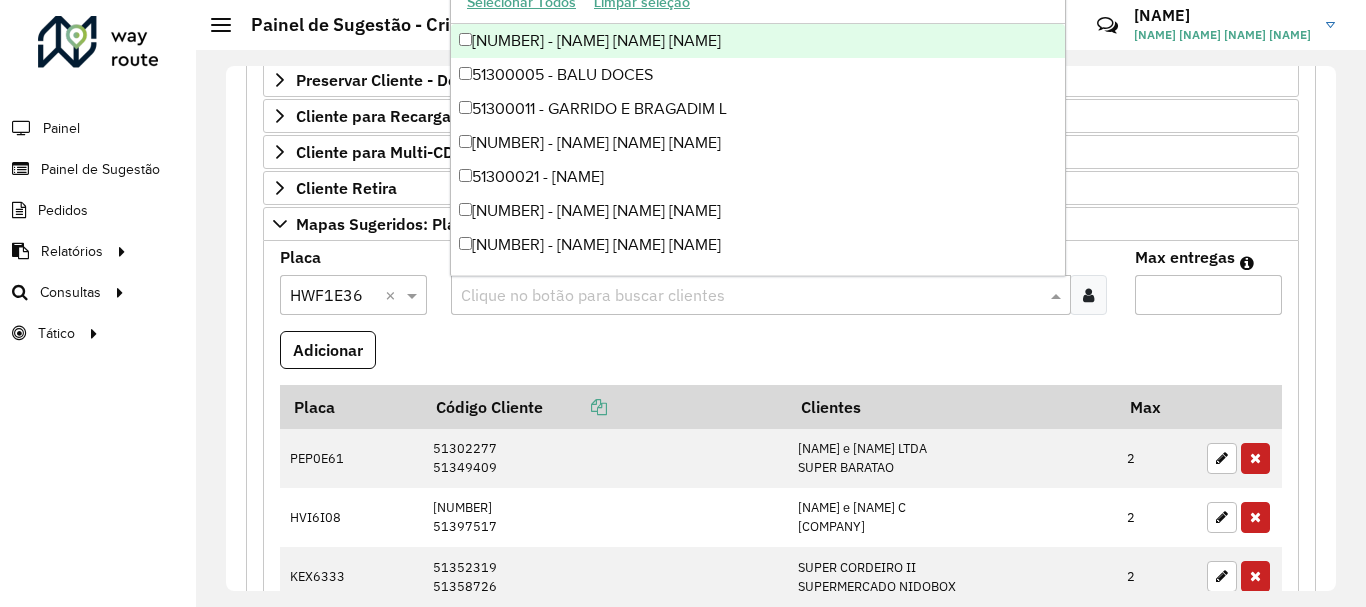 paste on "*****" 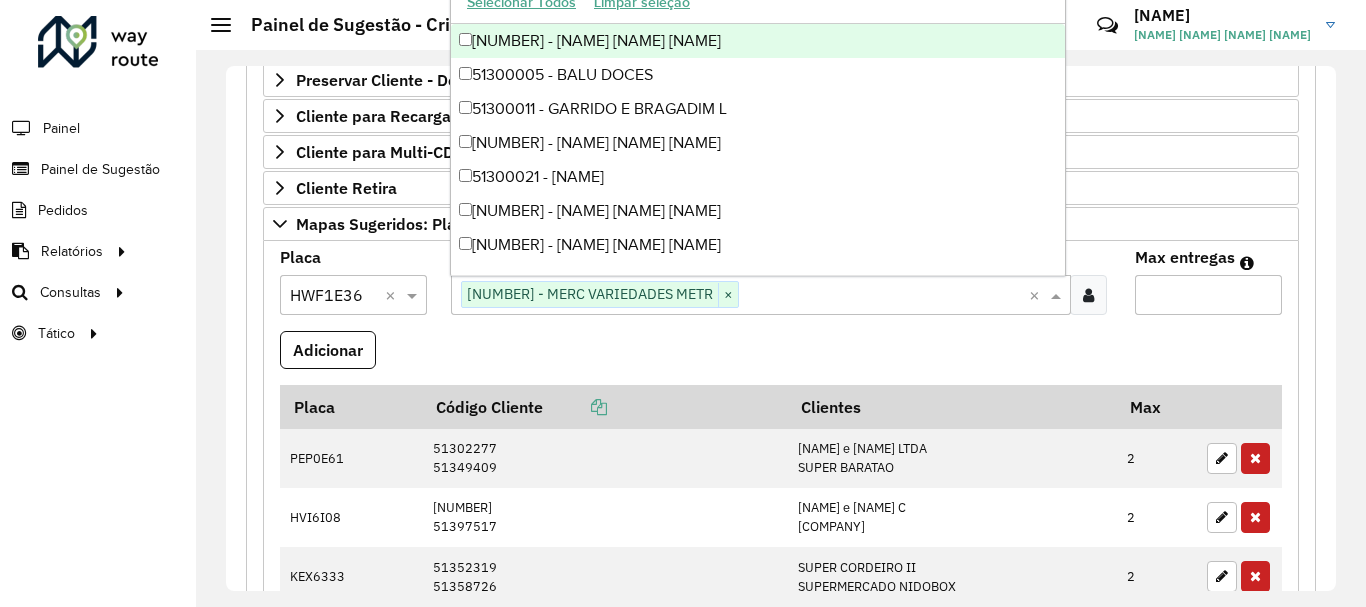 click on "Clique no botão para buscar clientes [NUMBER] - MERC VARIEDADES METR ×" at bounding box center [740, 294] 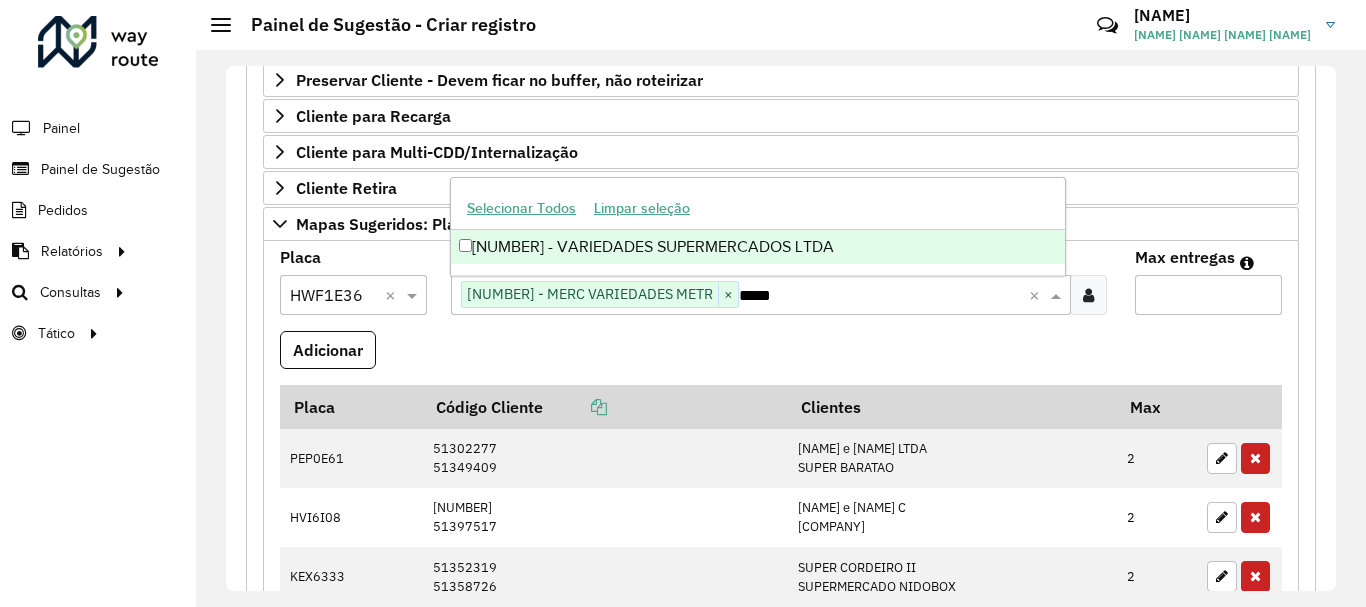 type 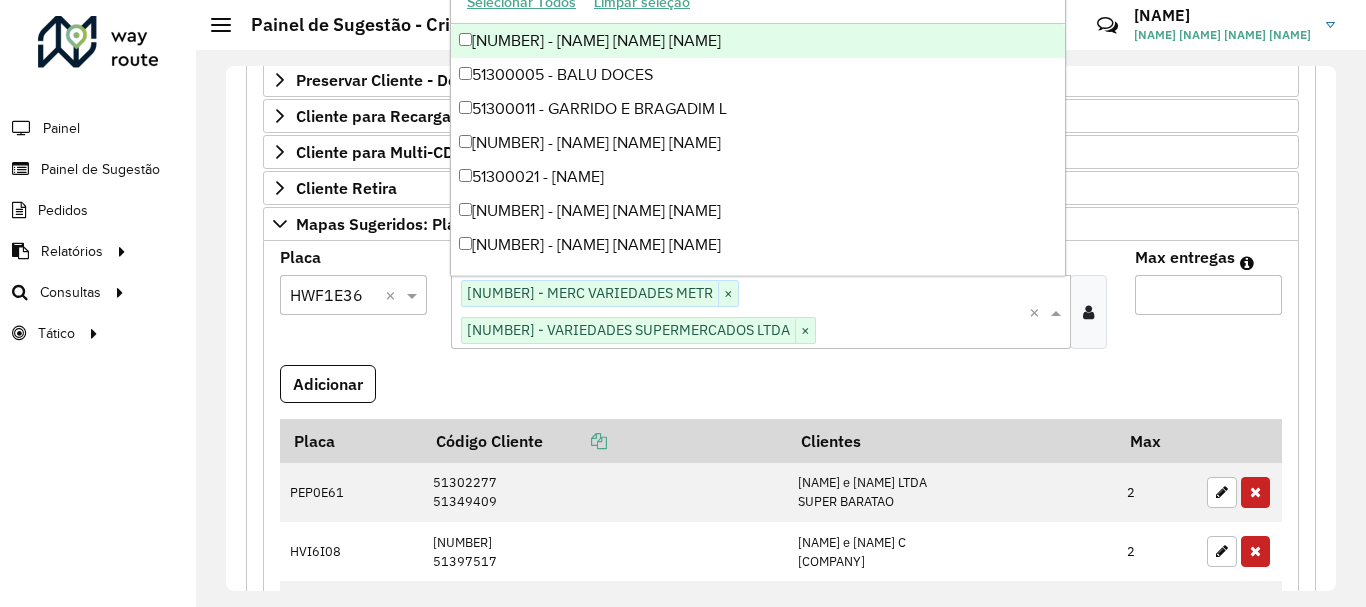 click on "Max entregas" at bounding box center (1208, 295) 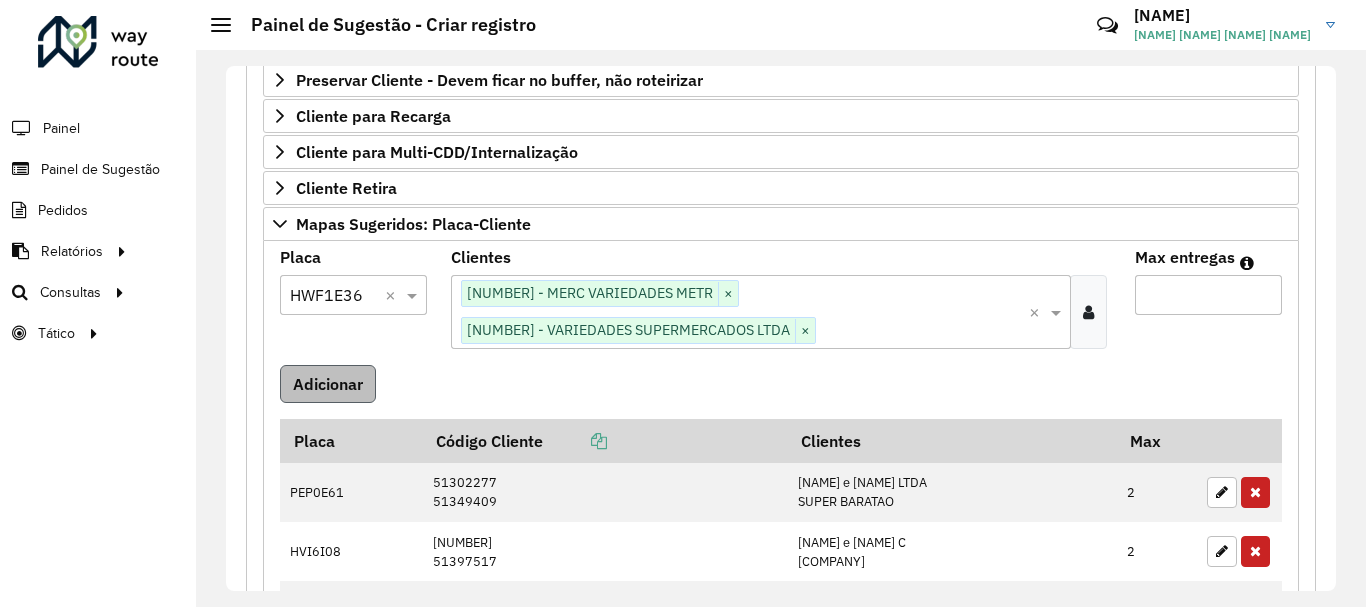 type on "*" 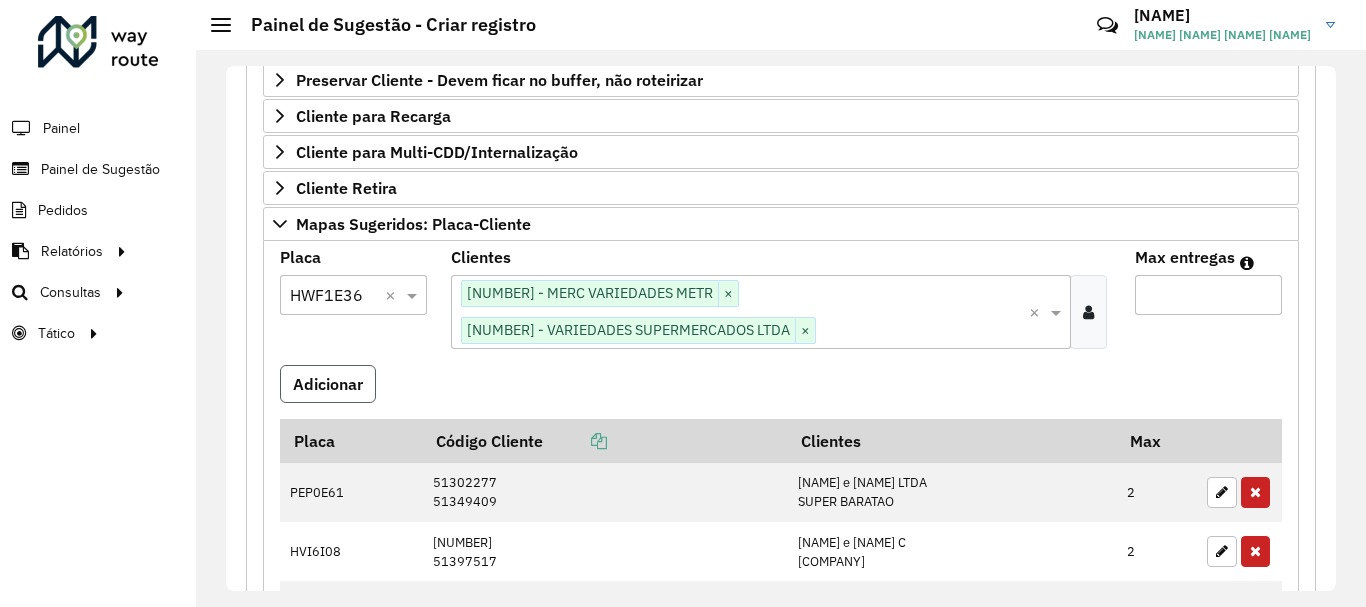 click on "Adicionar" at bounding box center [328, 384] 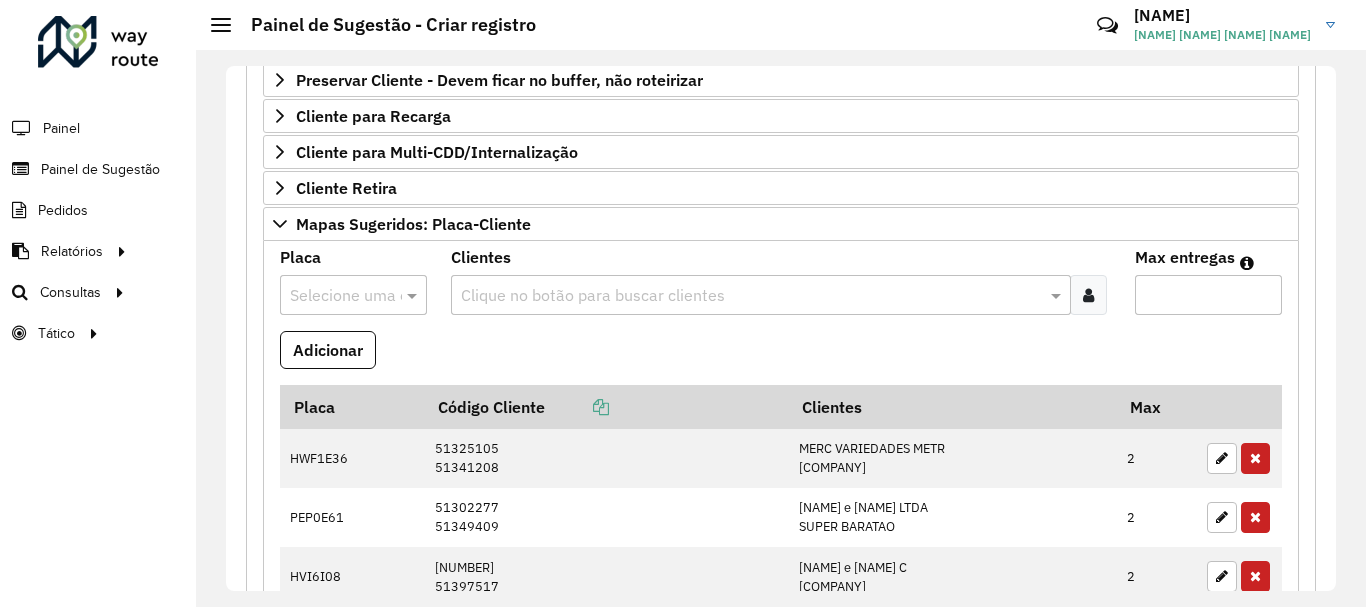 click on "Clientes  Clique no botão para buscar clientes" at bounding box center [781, 290] 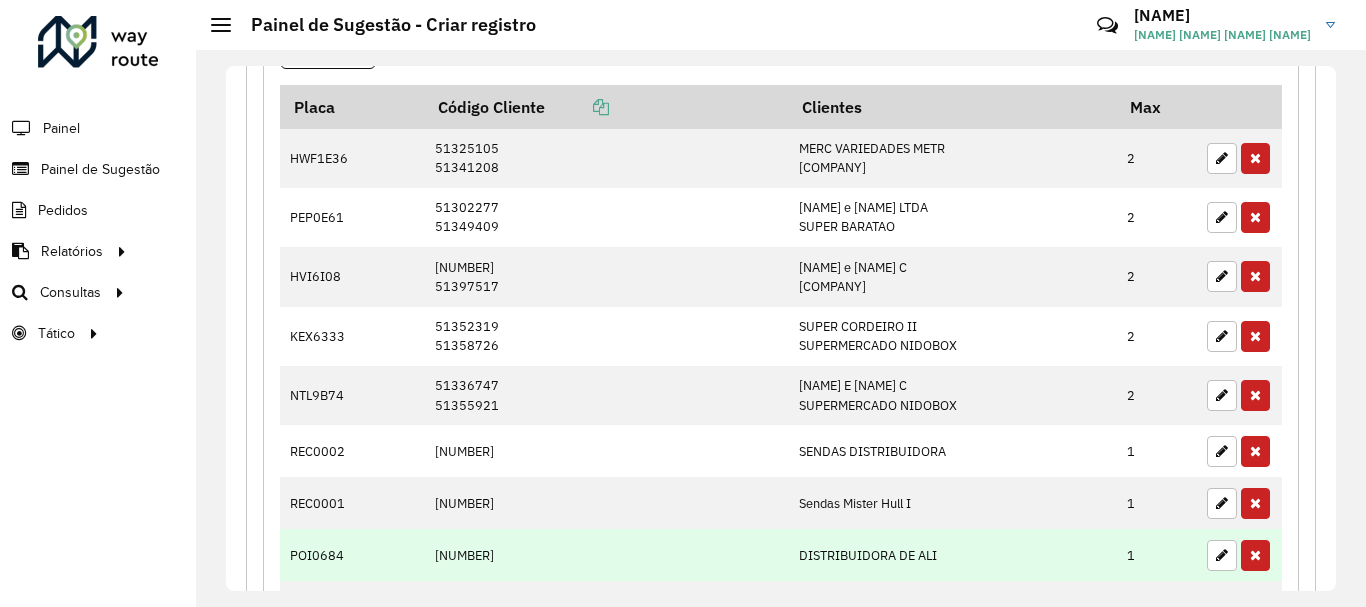 click on "[NUMBER]" at bounding box center (606, 555) 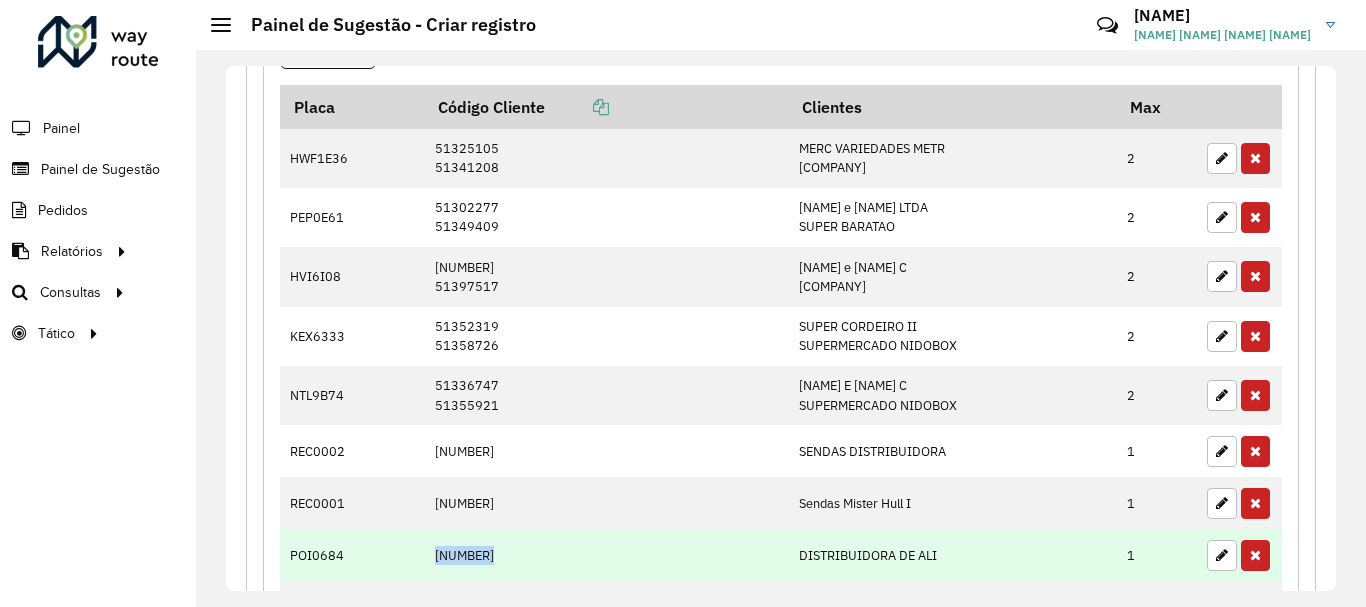 click on "[NUMBER]" at bounding box center [606, 555] 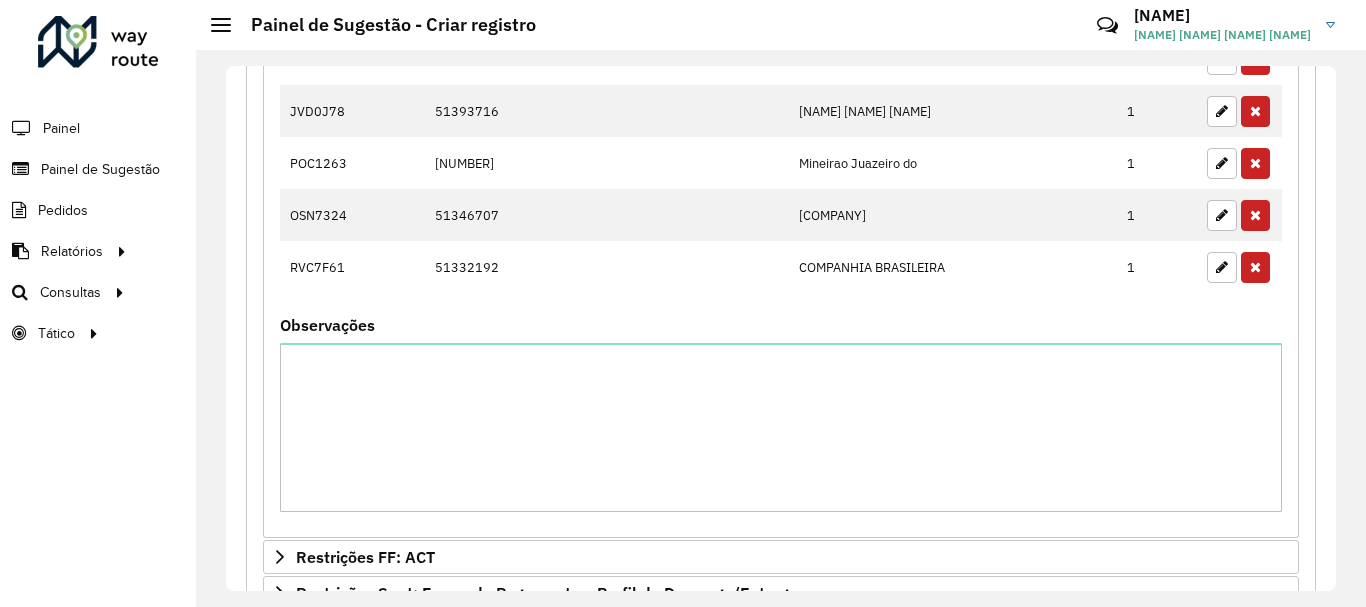 scroll, scrollTop: 1100, scrollLeft: 0, axis: vertical 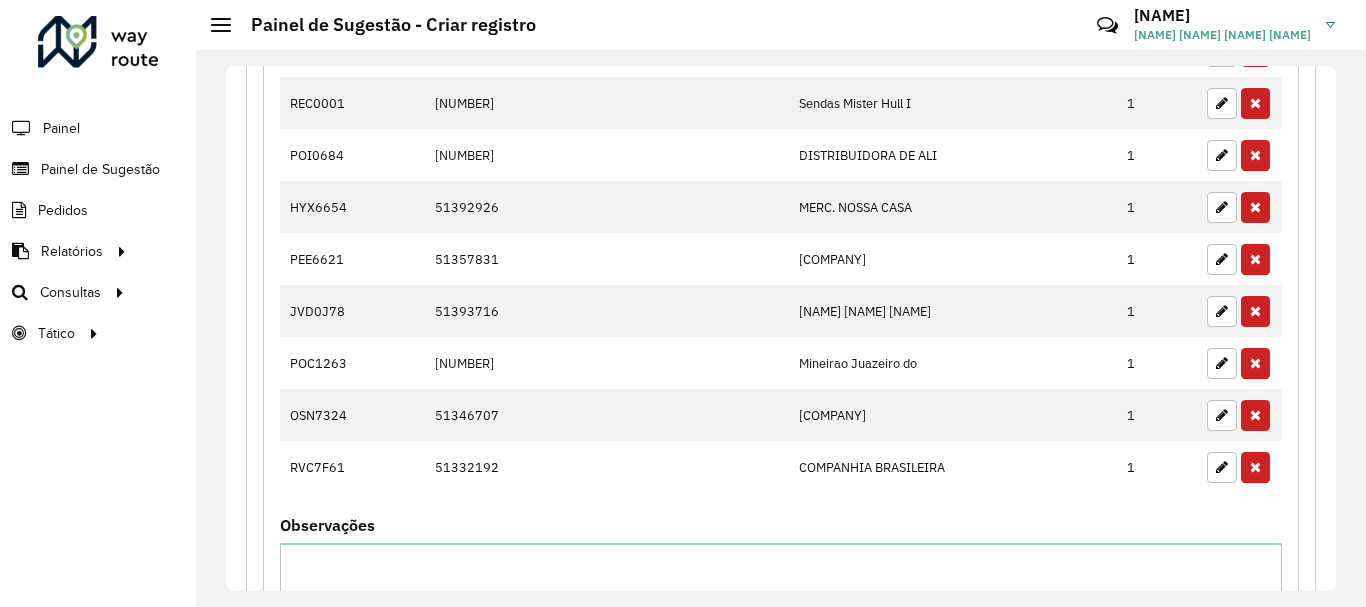 click on "**********" at bounding box center [781, 90] 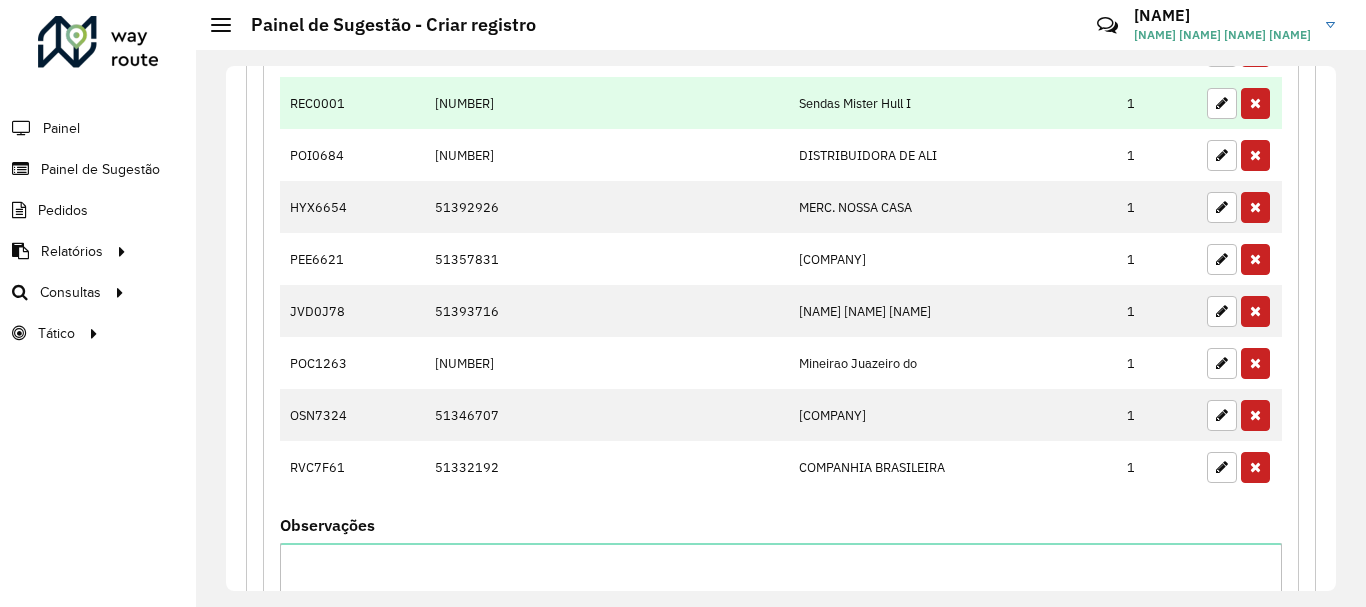 click on "[NUMBER]" at bounding box center [606, 103] 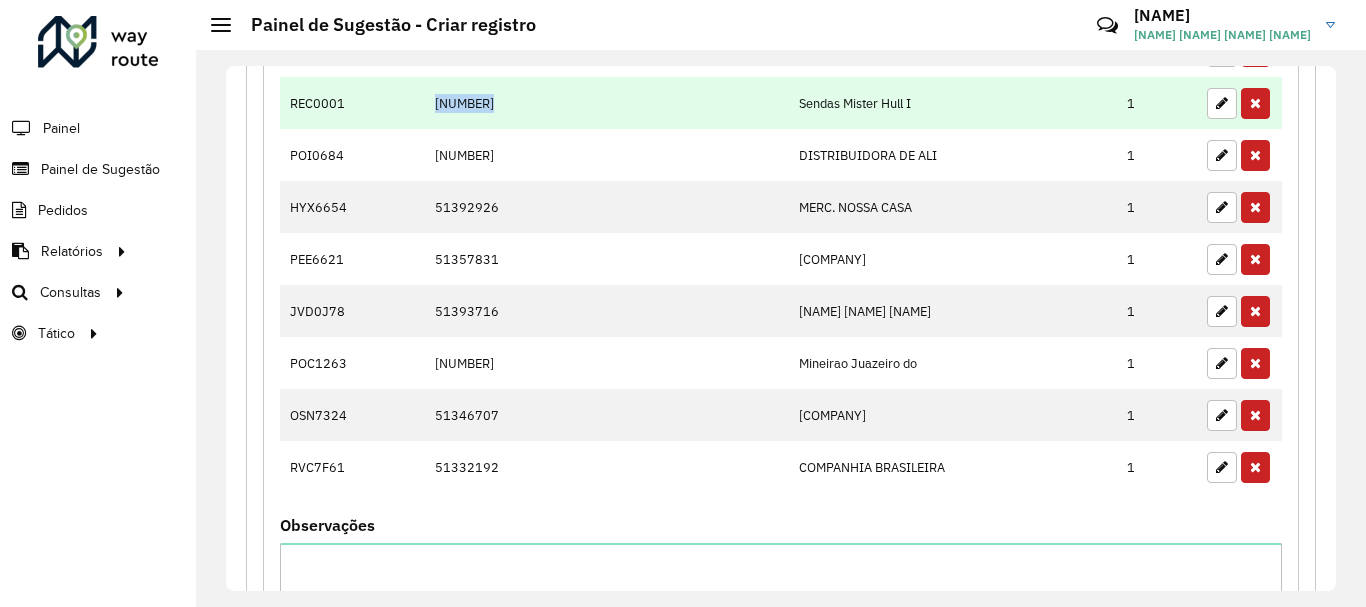 click on "[NUMBER]" at bounding box center [606, 103] 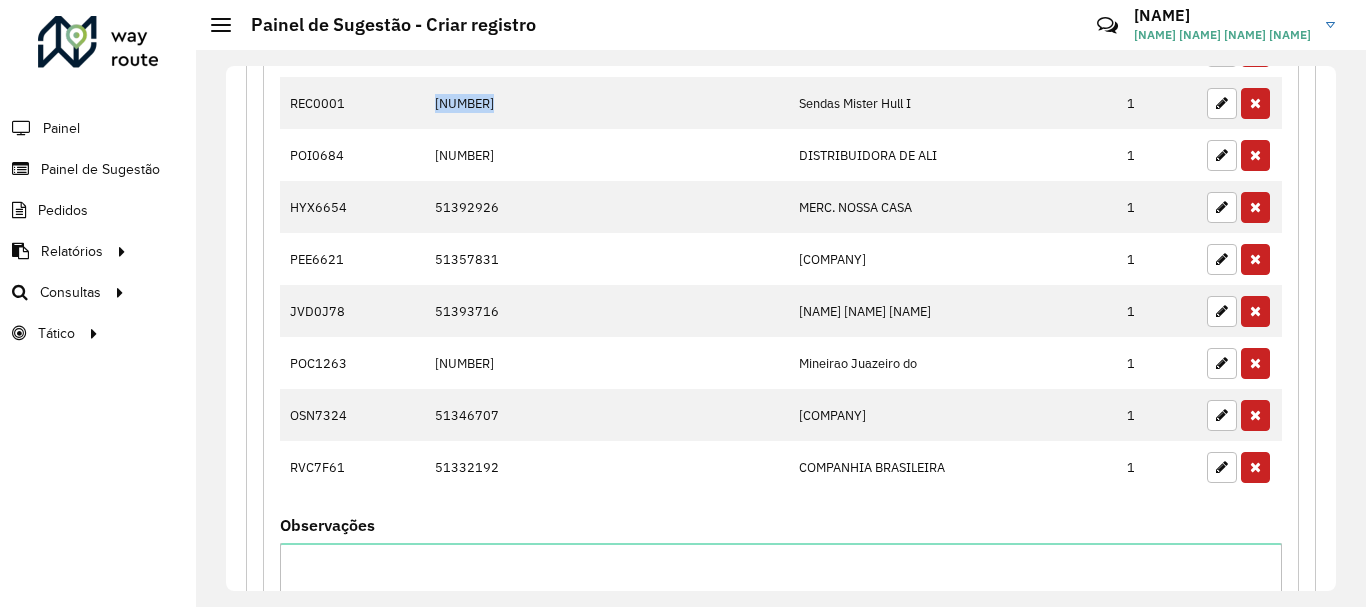 scroll, scrollTop: 800, scrollLeft: 0, axis: vertical 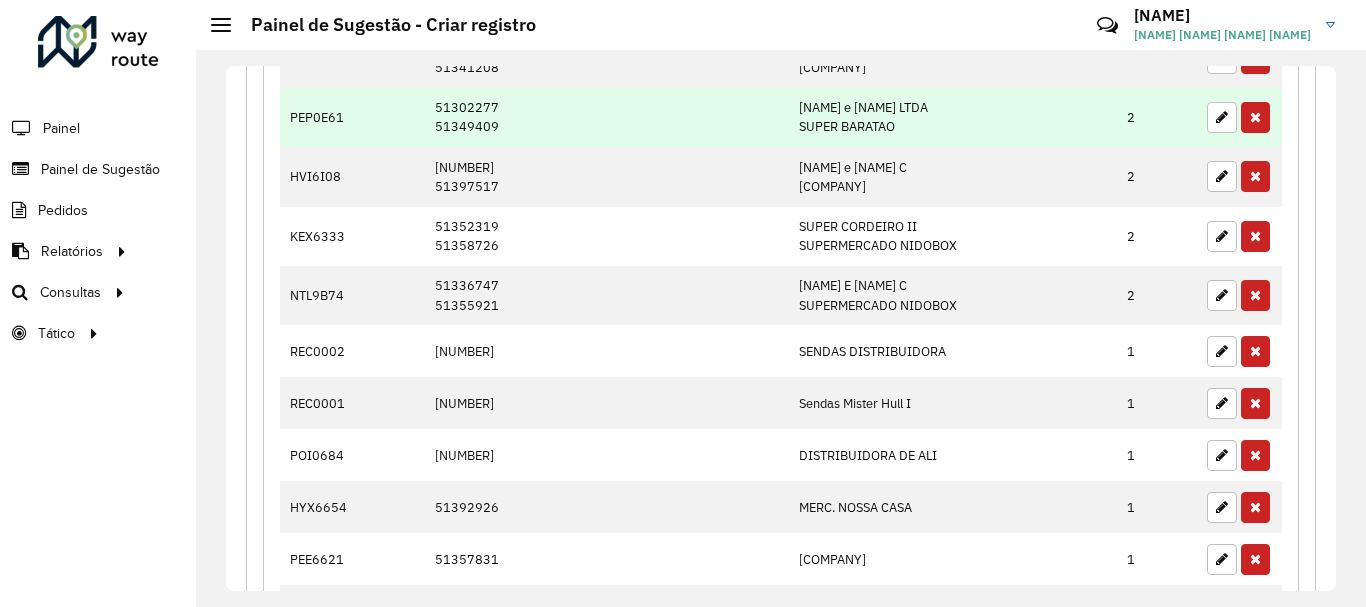 click on "51302277 51349409" at bounding box center (606, 117) 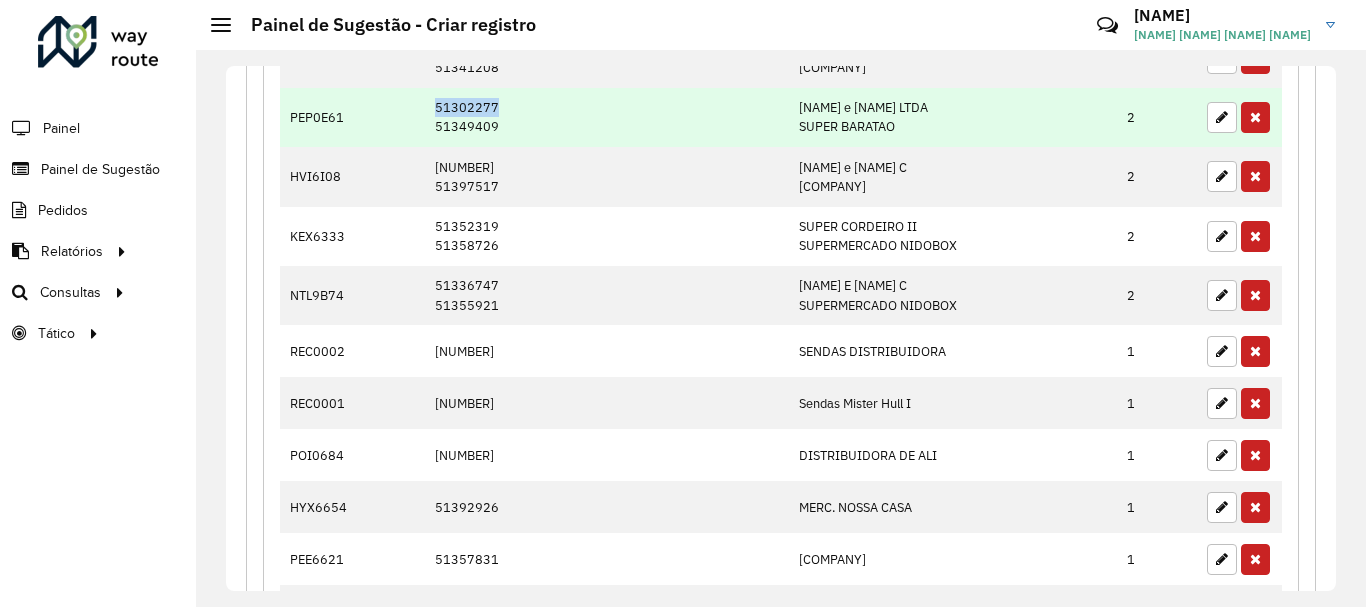 scroll, scrollTop: 600, scrollLeft: 0, axis: vertical 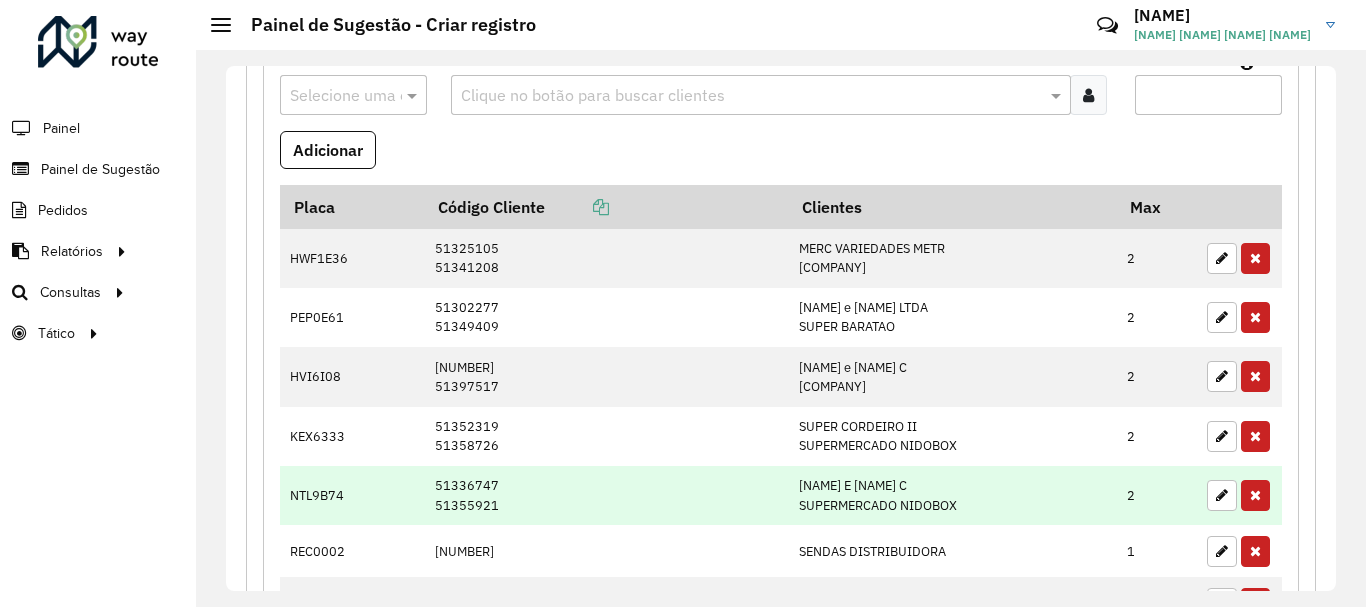 click on "51336747 51355921" at bounding box center (606, 495) 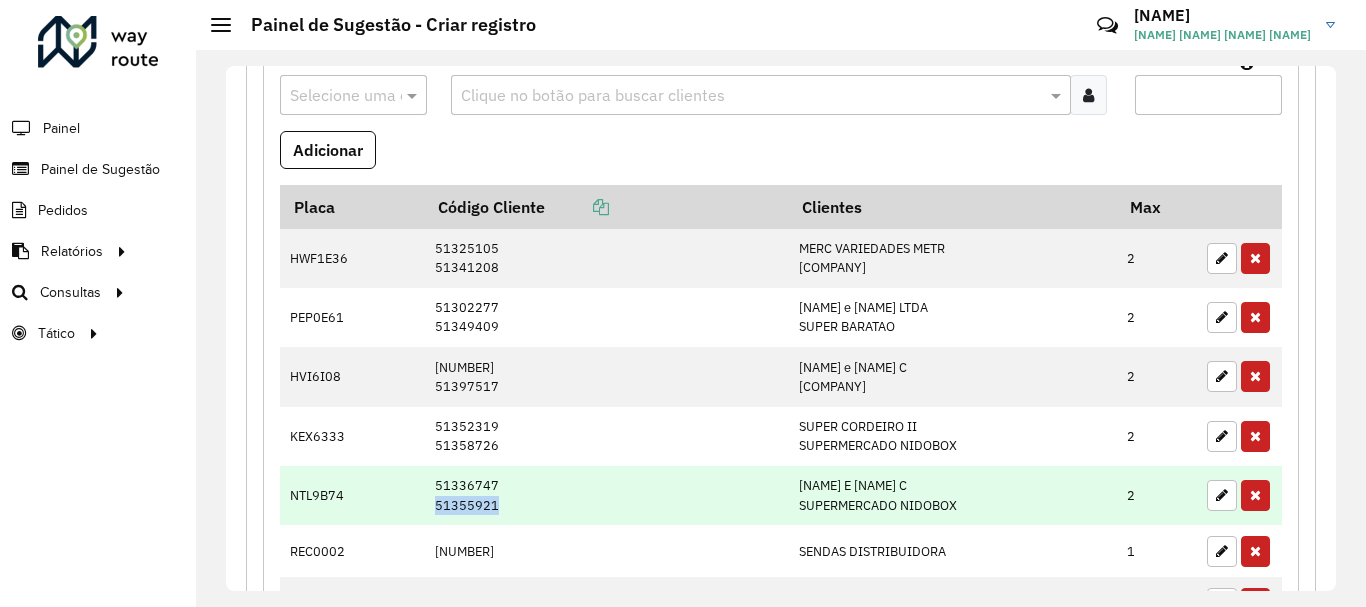 click on "51336747 51355921" at bounding box center (606, 495) 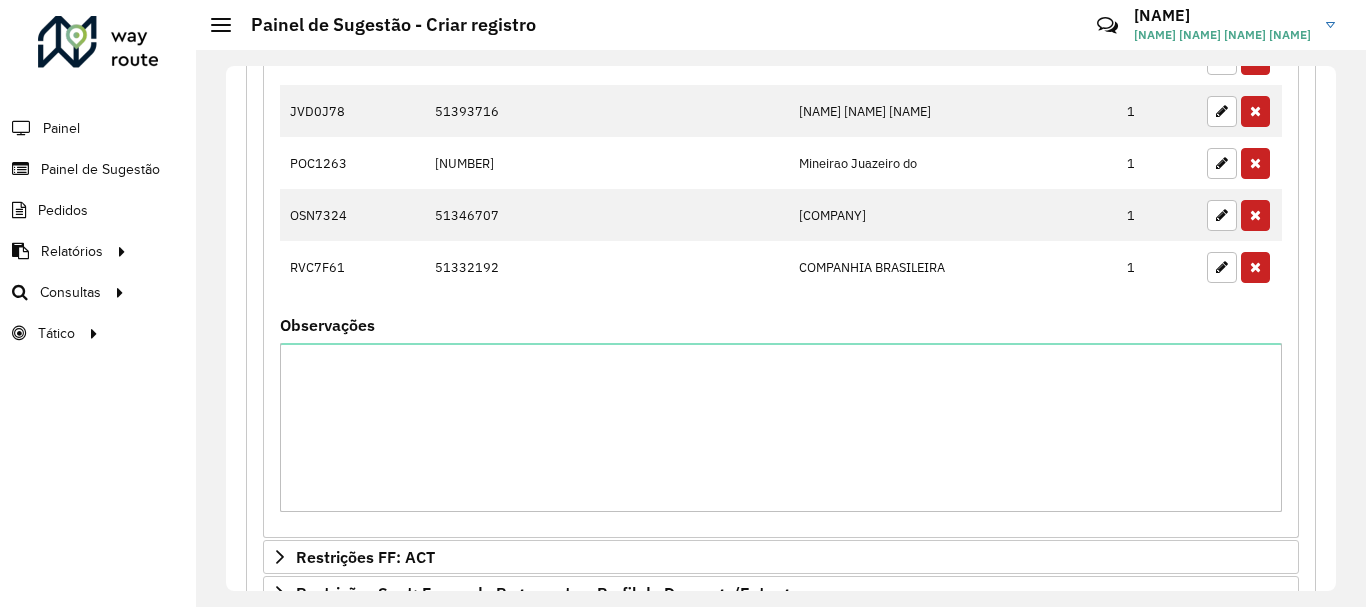 scroll, scrollTop: 1587, scrollLeft: 0, axis: vertical 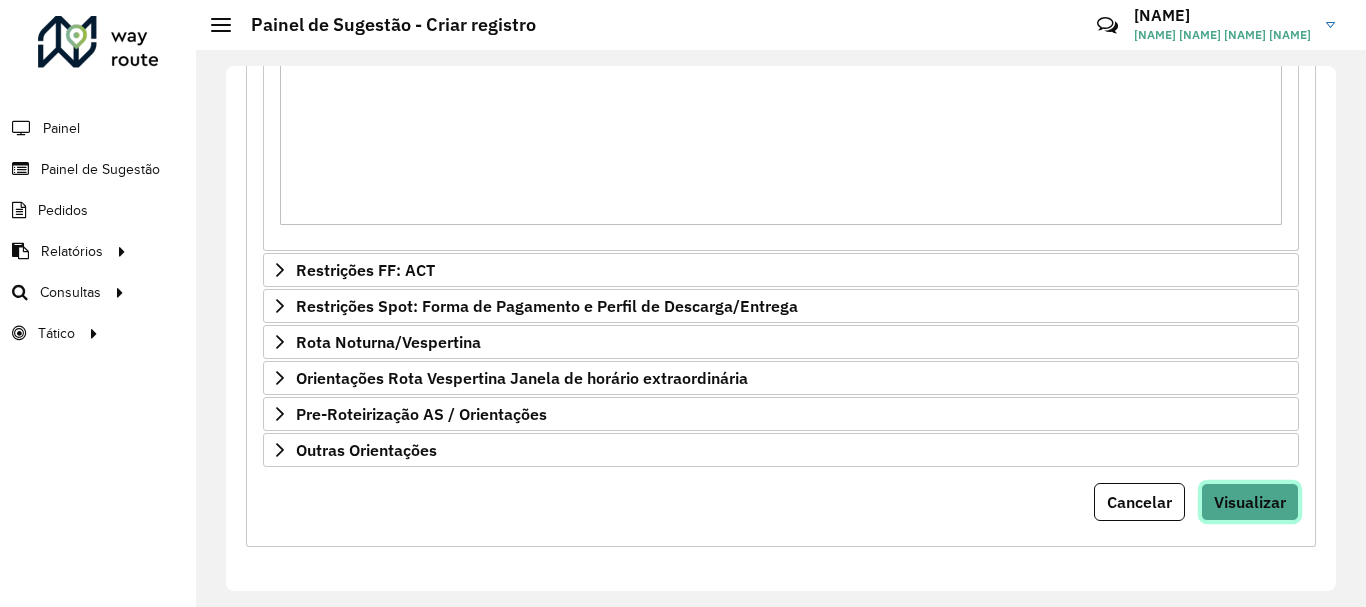 click on "Visualizar" at bounding box center (1250, 502) 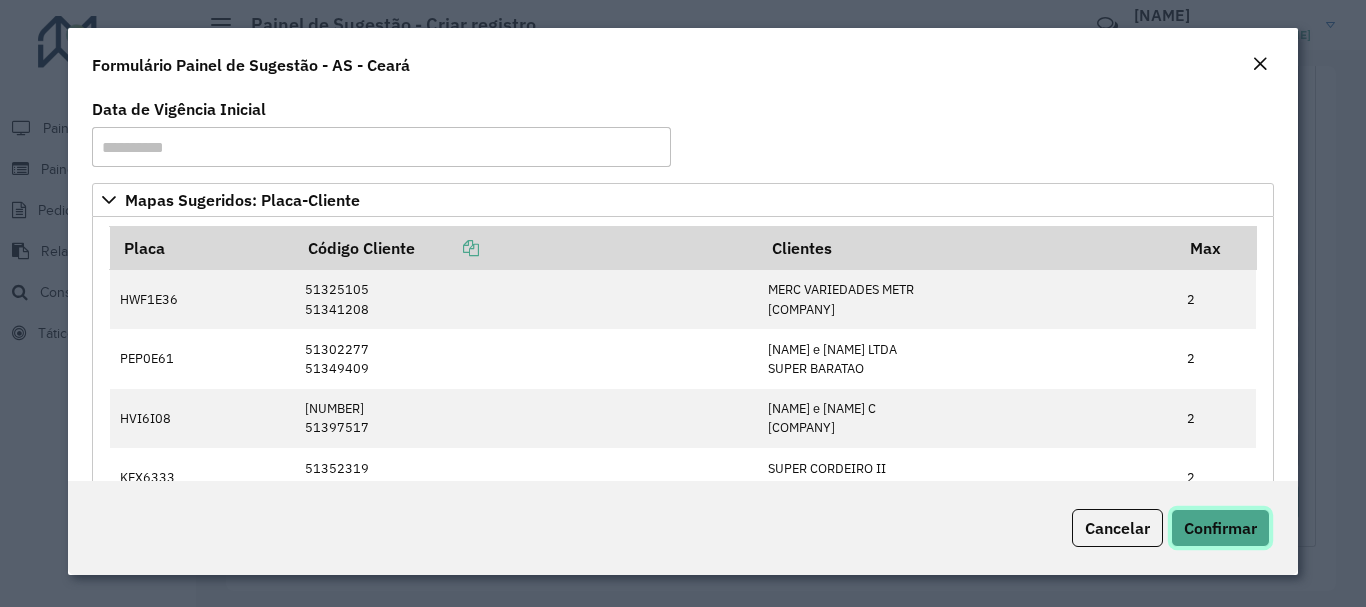 click on "Confirmar" 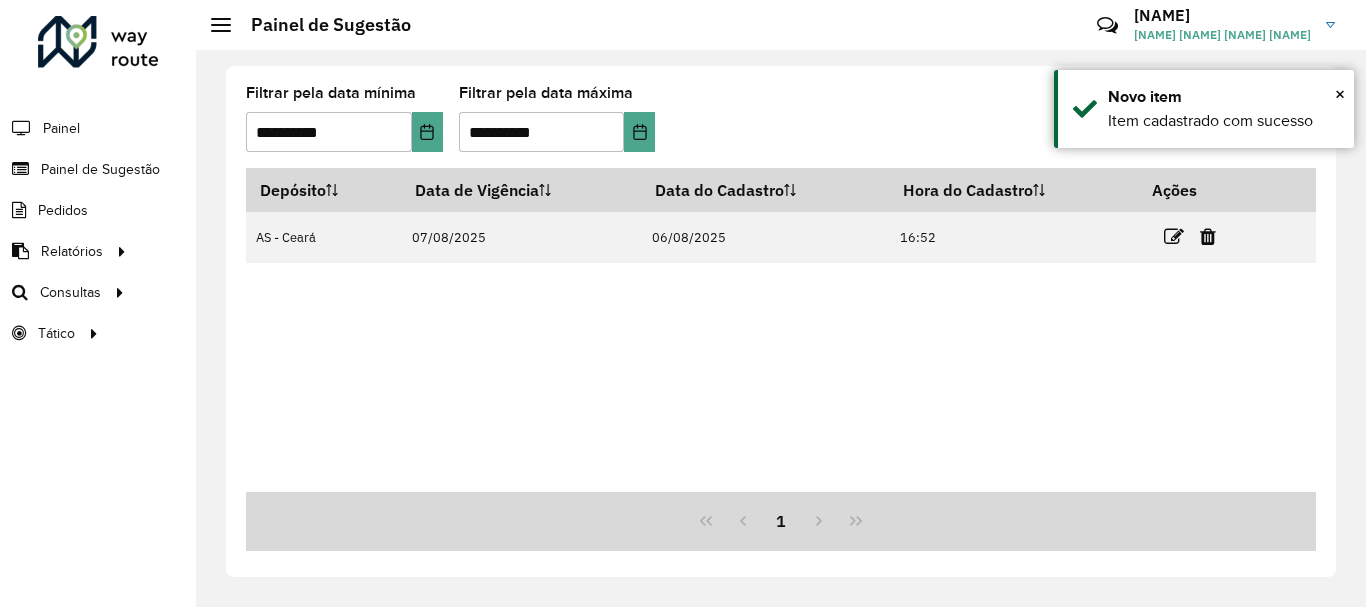 click on "Depósito   Data de Vigência   Data do Cadastro   Hora do Cadastro   Ações   AS - [STATE]   07/08/2025   06/08/2025   16:52" at bounding box center [781, 330] 